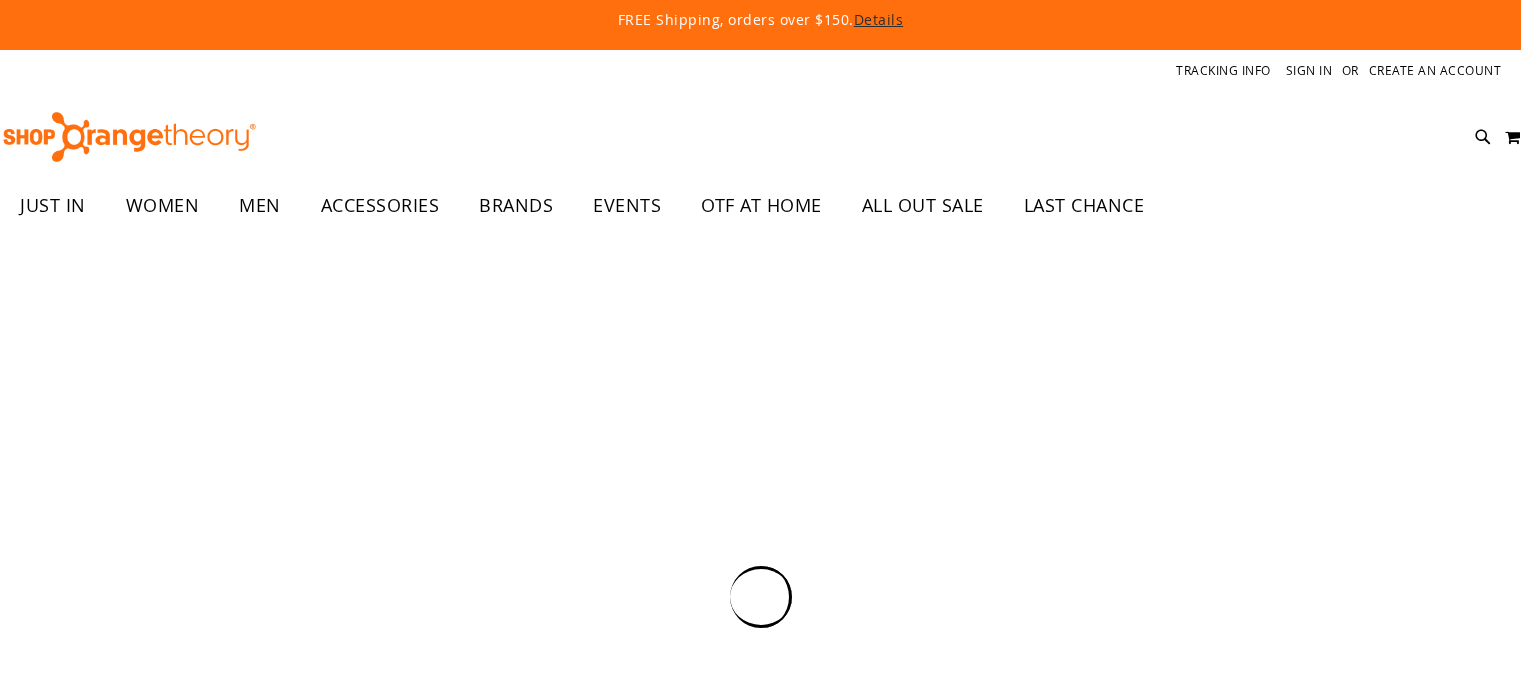 scroll, scrollTop: 0, scrollLeft: 0, axis: both 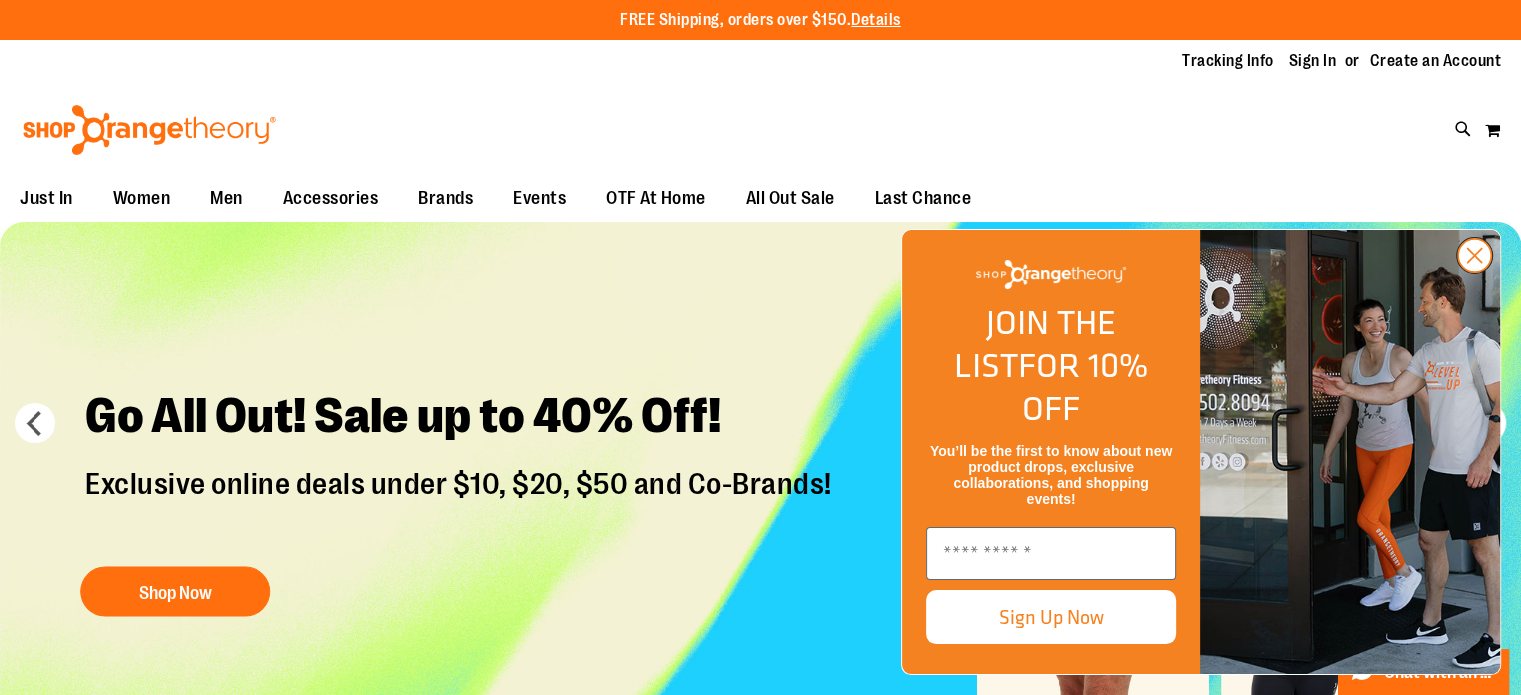 click 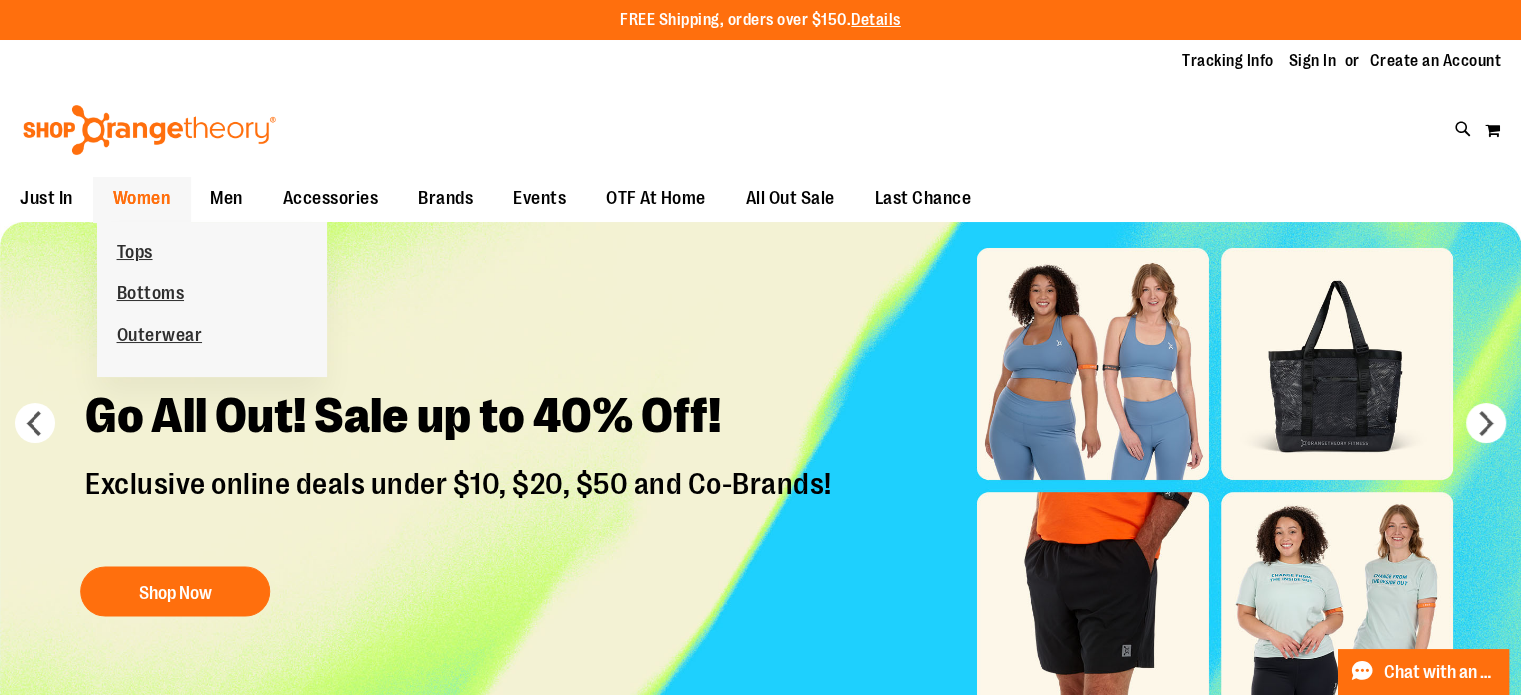 click on "Women" at bounding box center [142, 198] 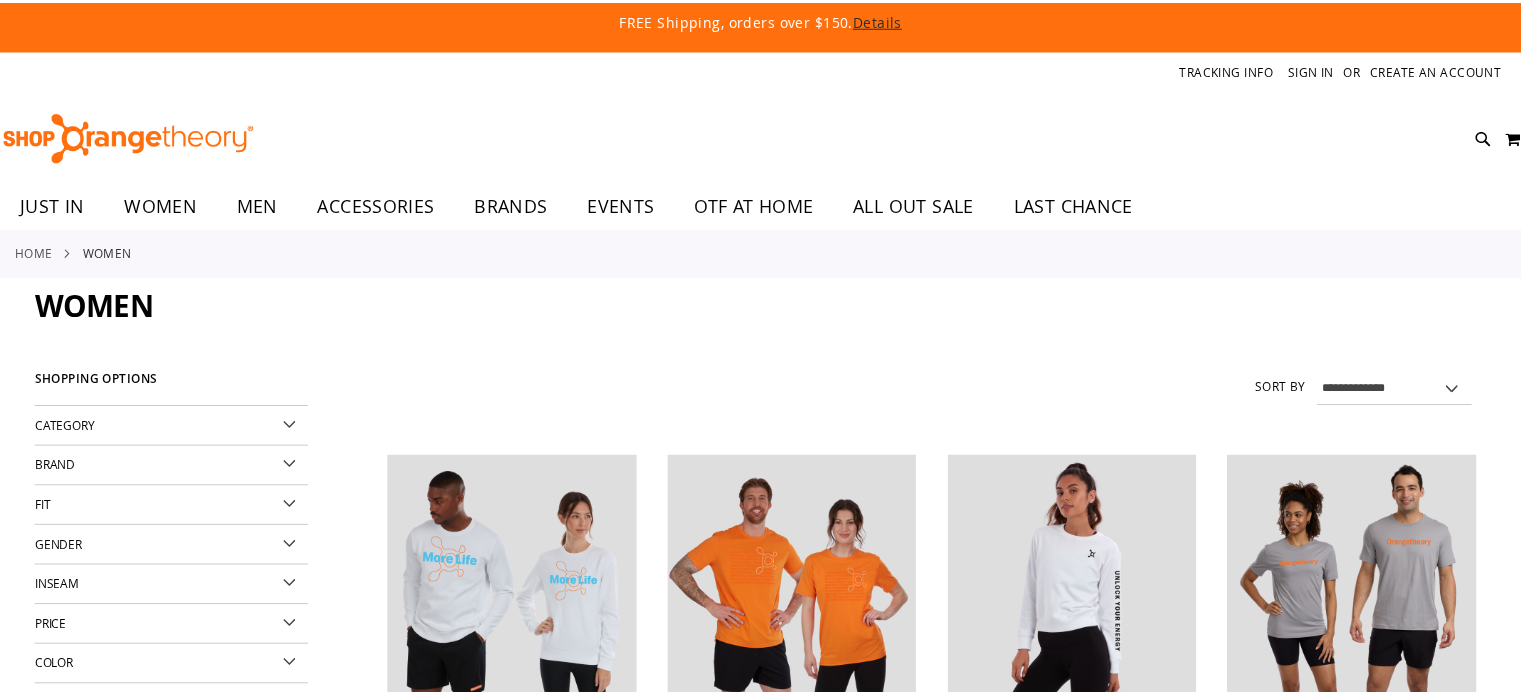 scroll, scrollTop: 0, scrollLeft: 0, axis: both 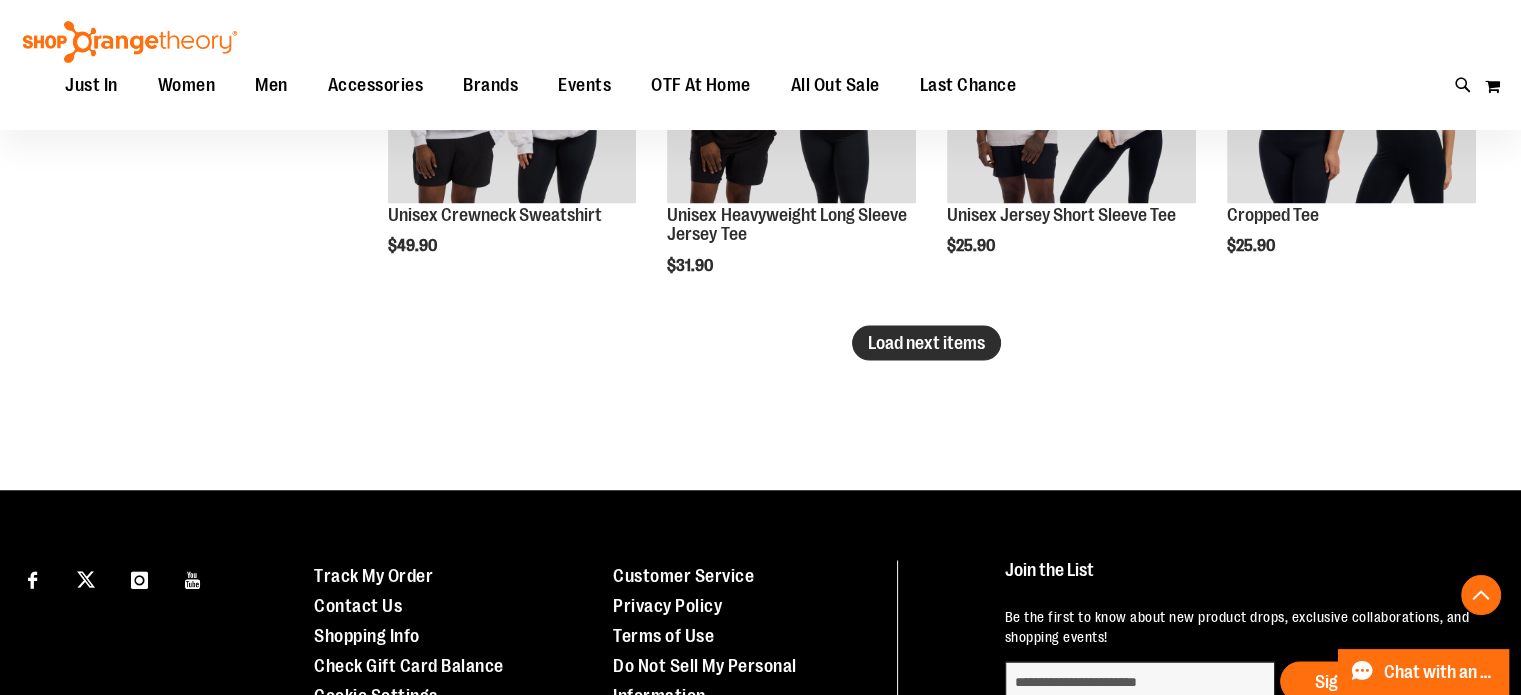 click on "Load next items" at bounding box center [926, 342] 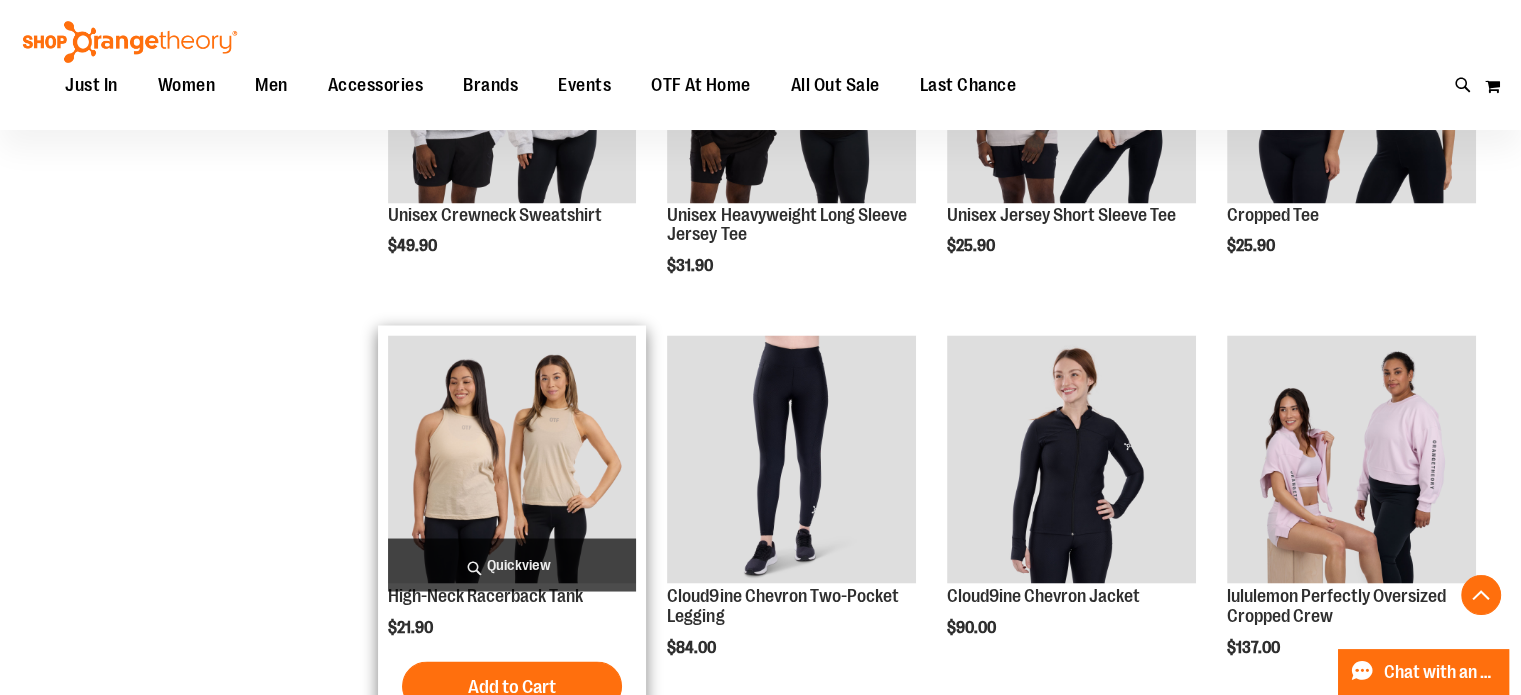 click on "Quickview" at bounding box center [512, 564] 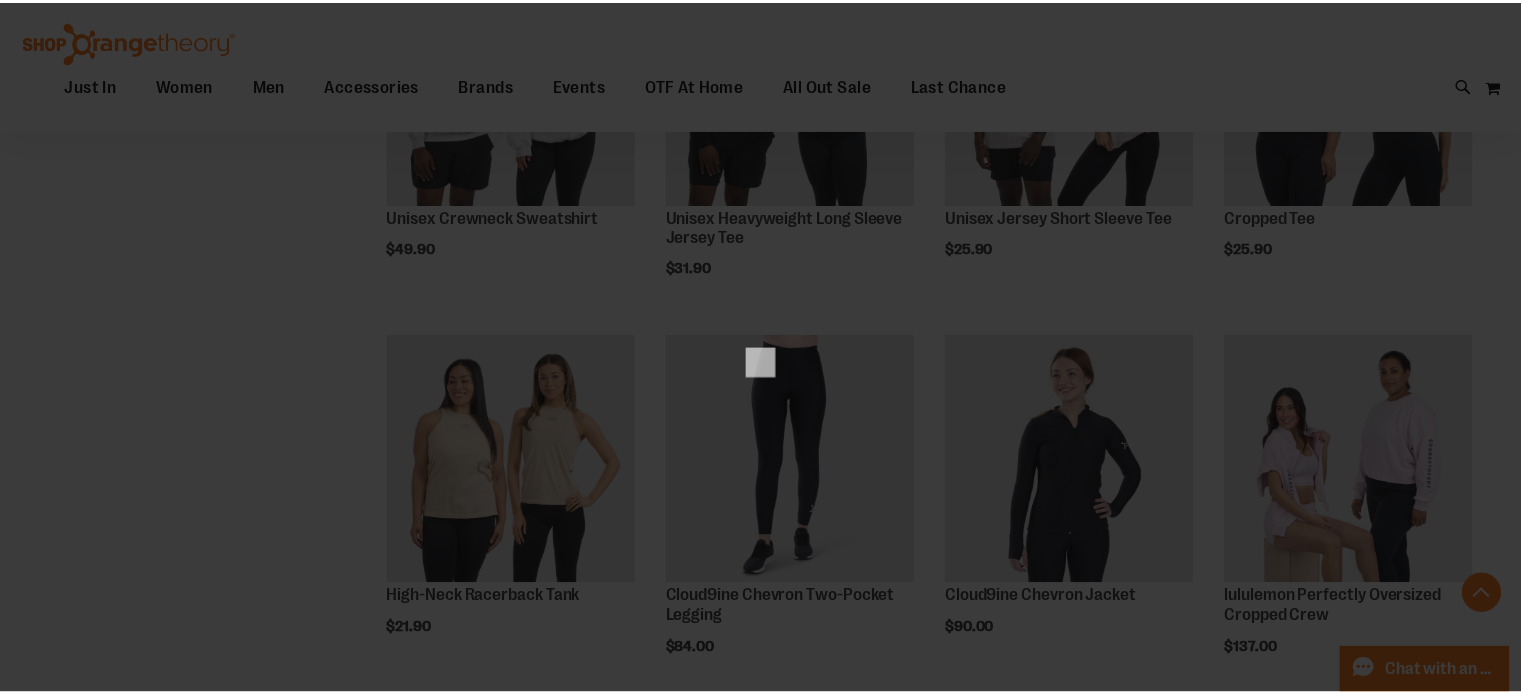 scroll, scrollTop: 0, scrollLeft: 0, axis: both 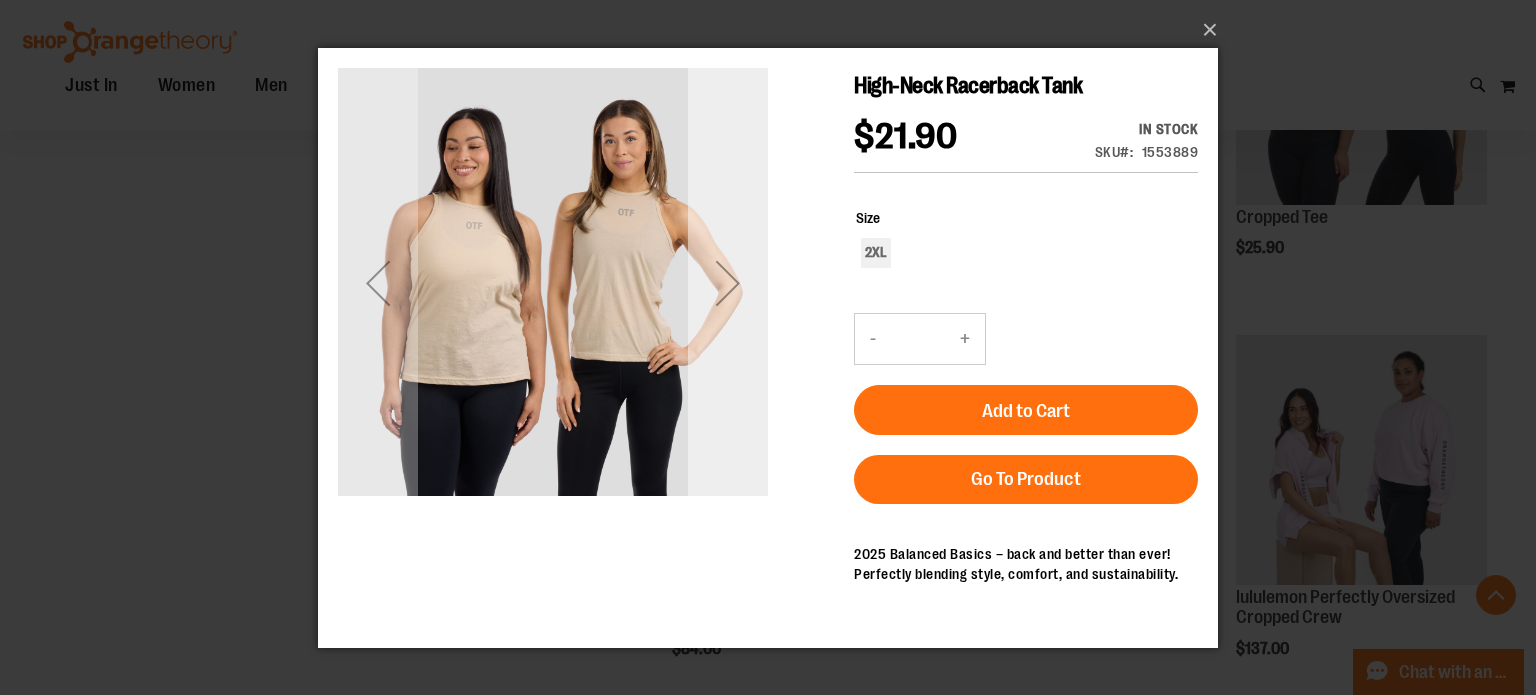 click at bounding box center [728, 282] 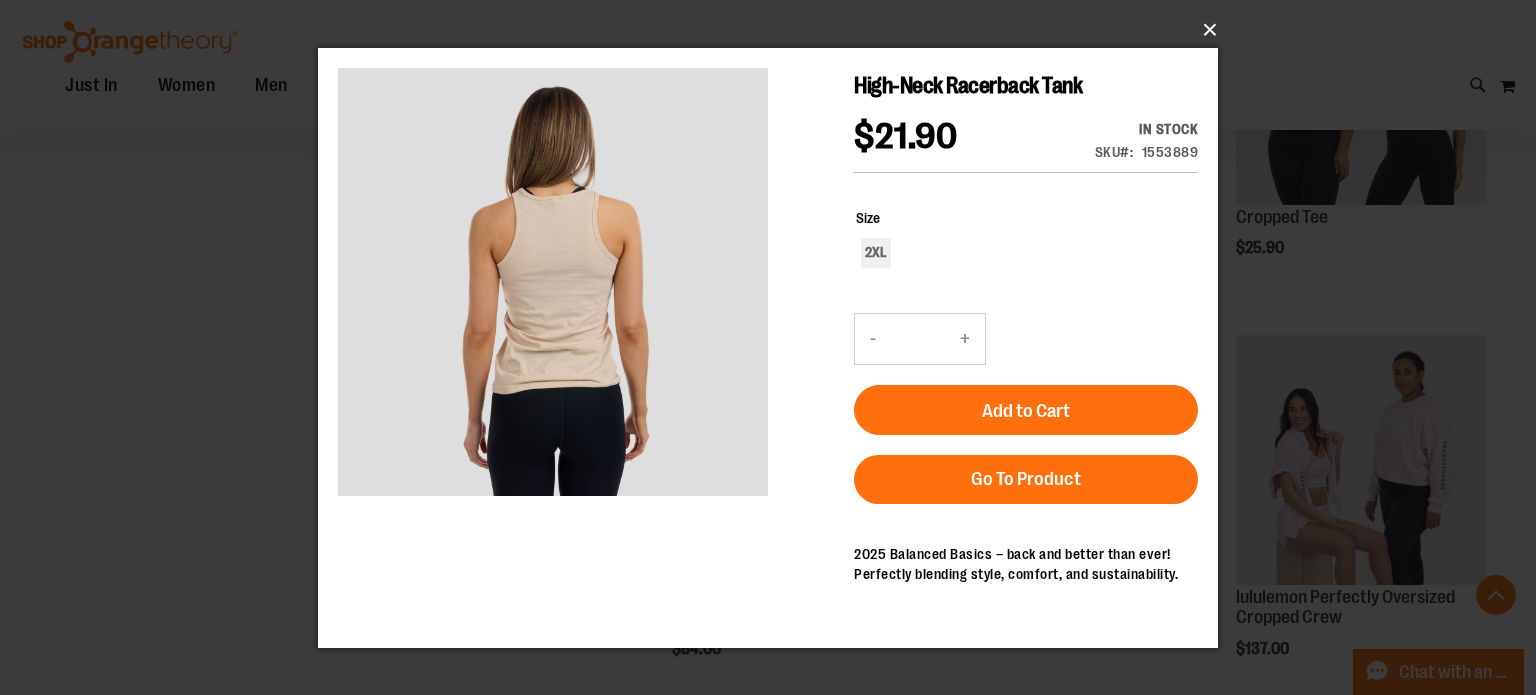 click on "×" at bounding box center [774, 30] 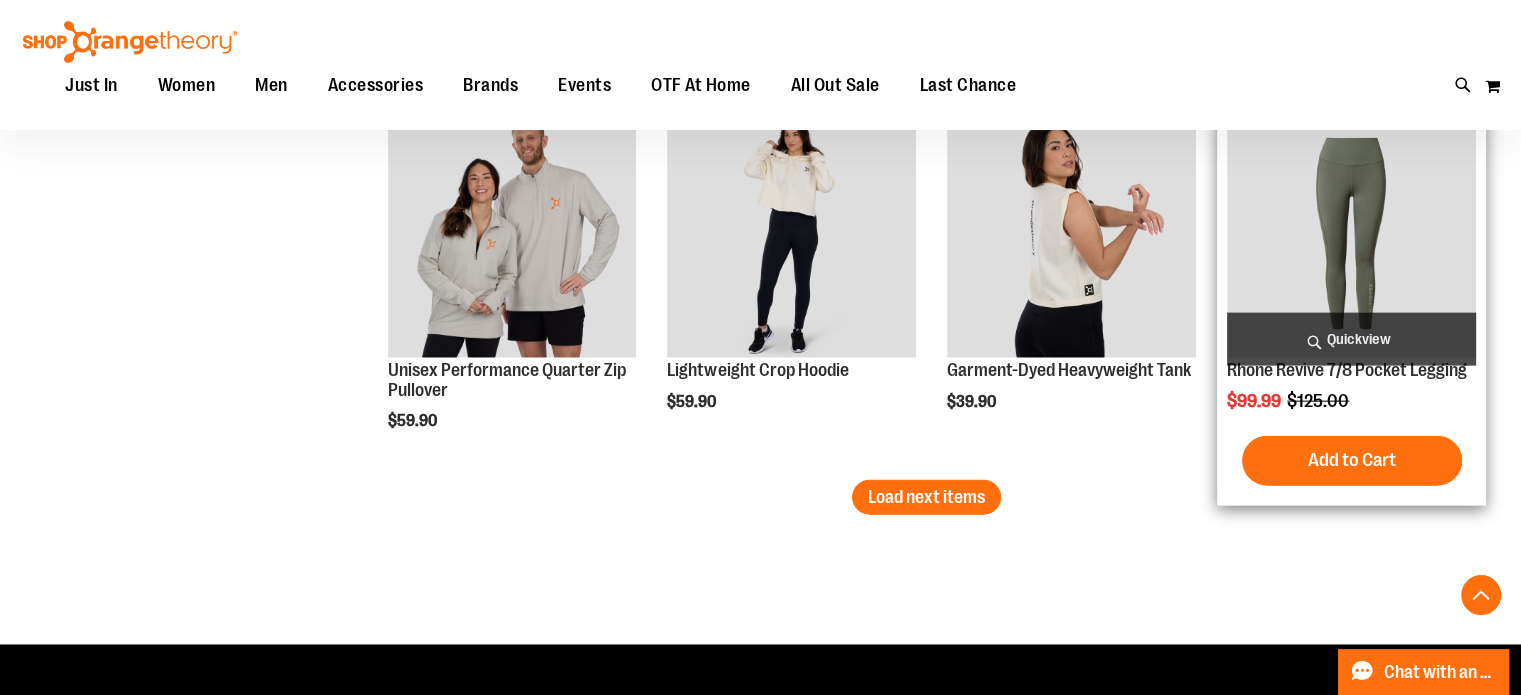 scroll, scrollTop: 4499, scrollLeft: 0, axis: vertical 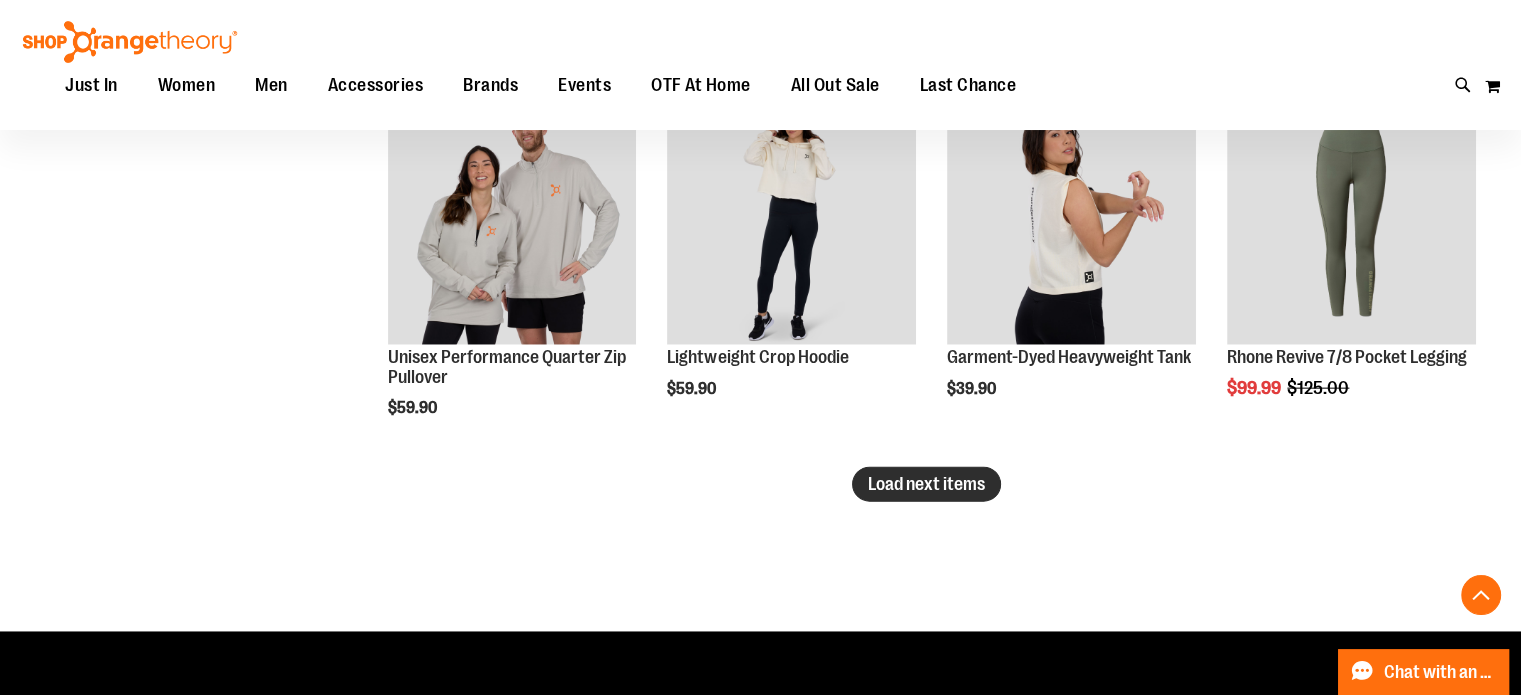 click on "Load next items" at bounding box center [926, 484] 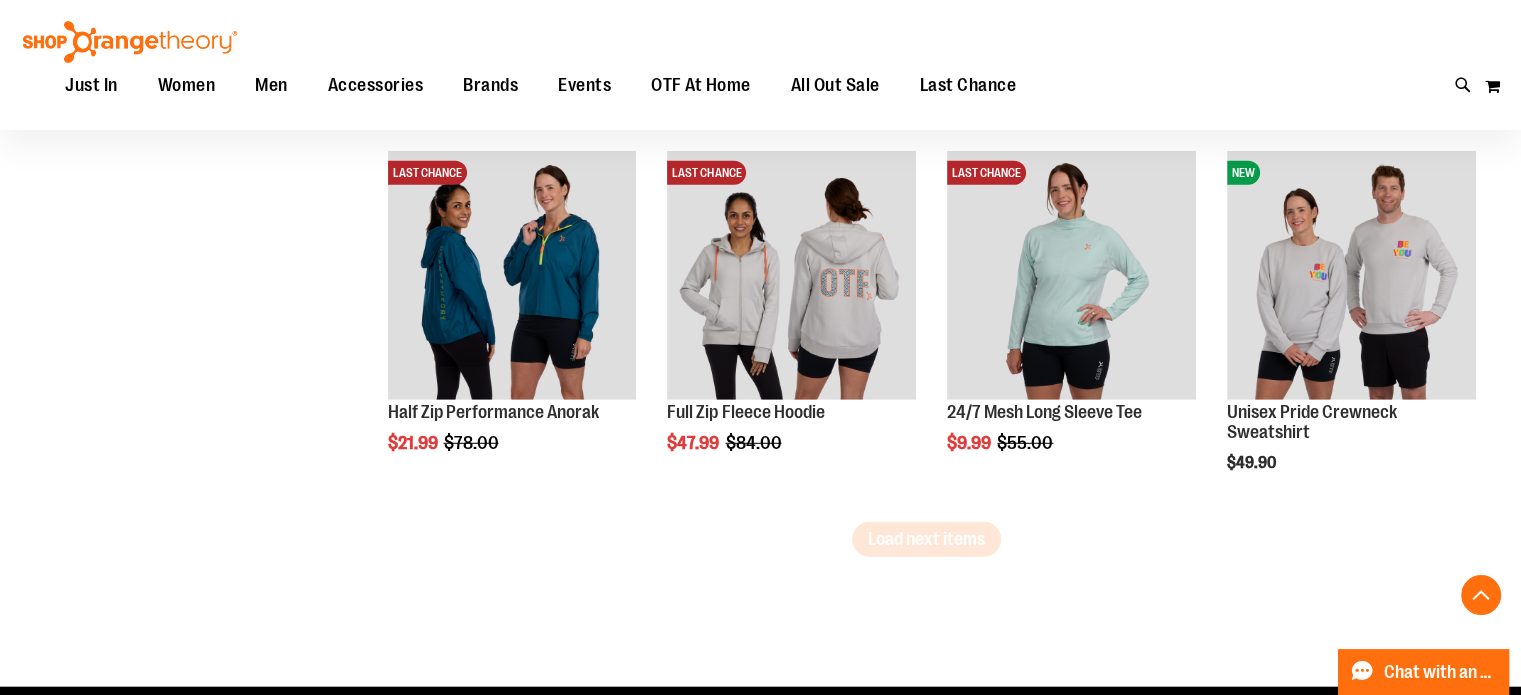 scroll, scrollTop: 5599, scrollLeft: 0, axis: vertical 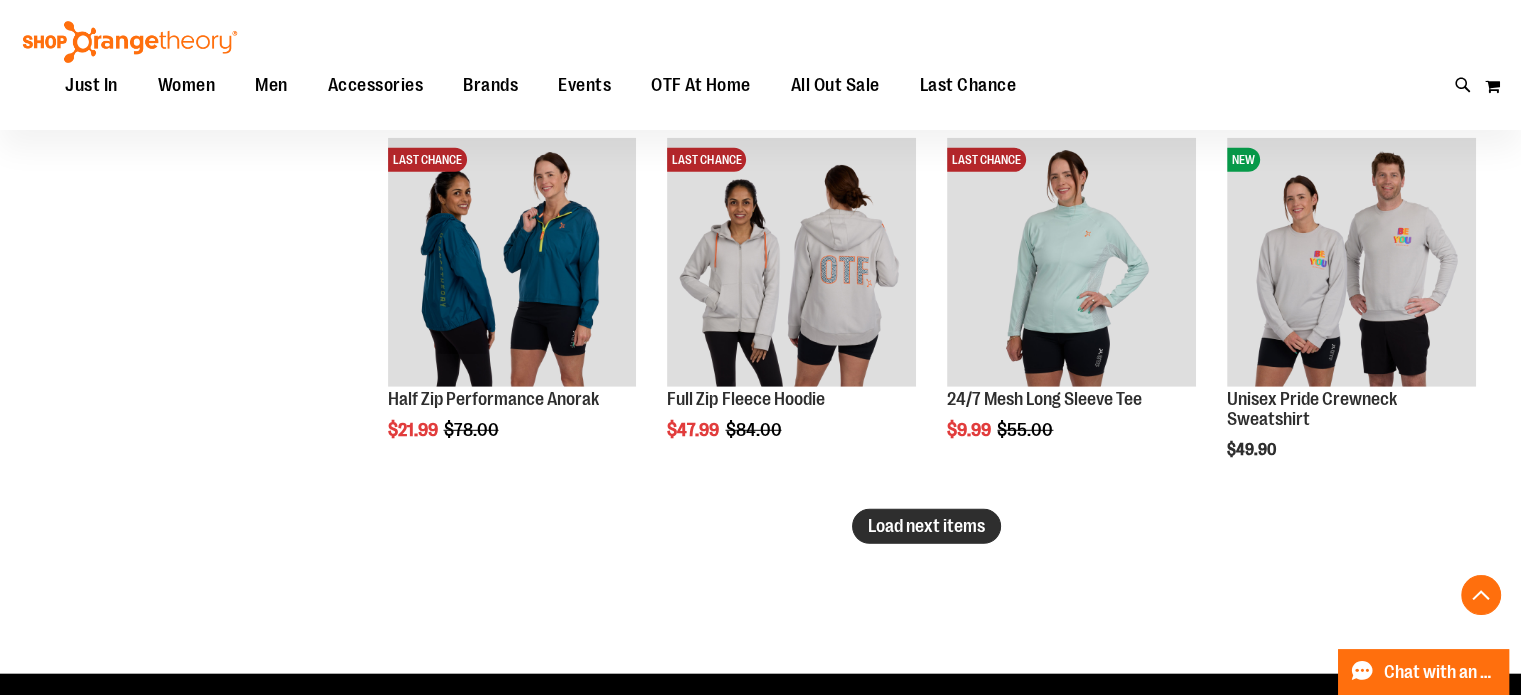 click on "Load next items" at bounding box center [926, 526] 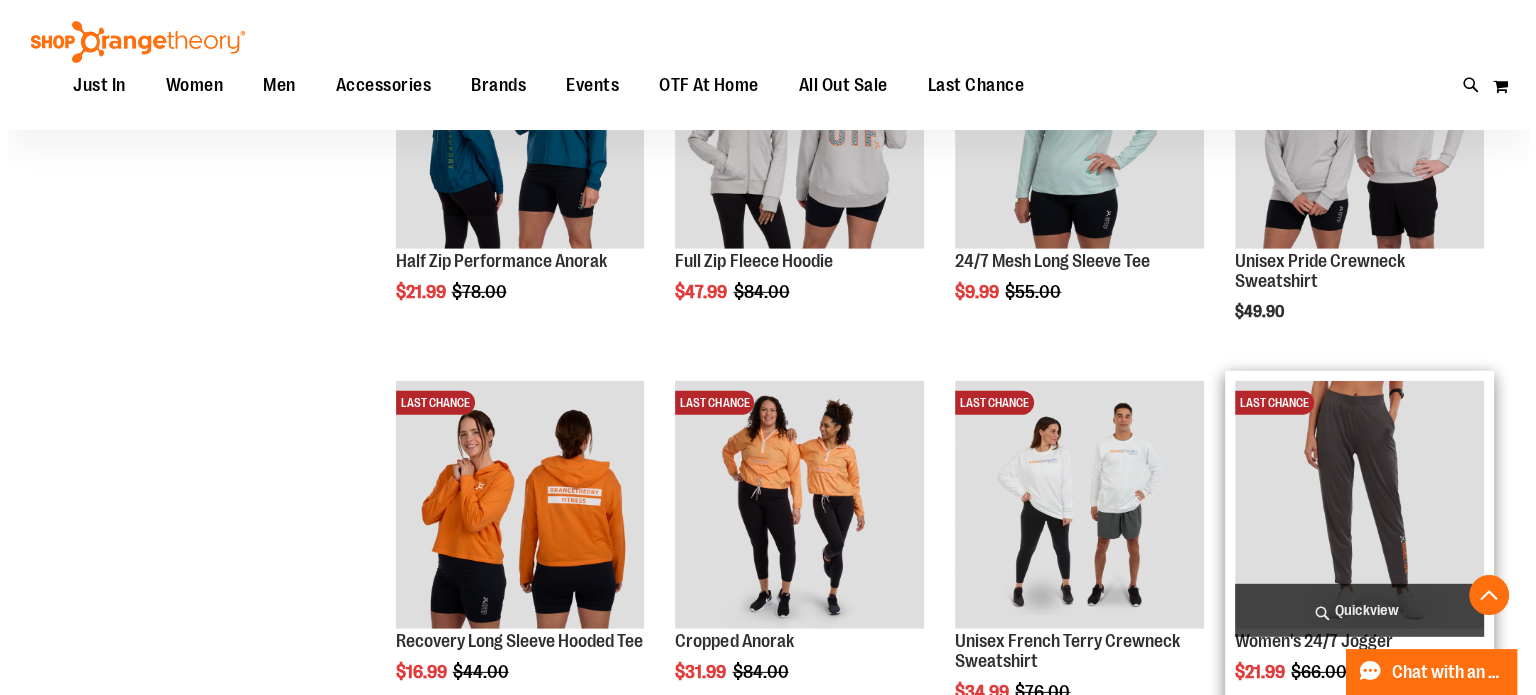 scroll, scrollTop: 5999, scrollLeft: 0, axis: vertical 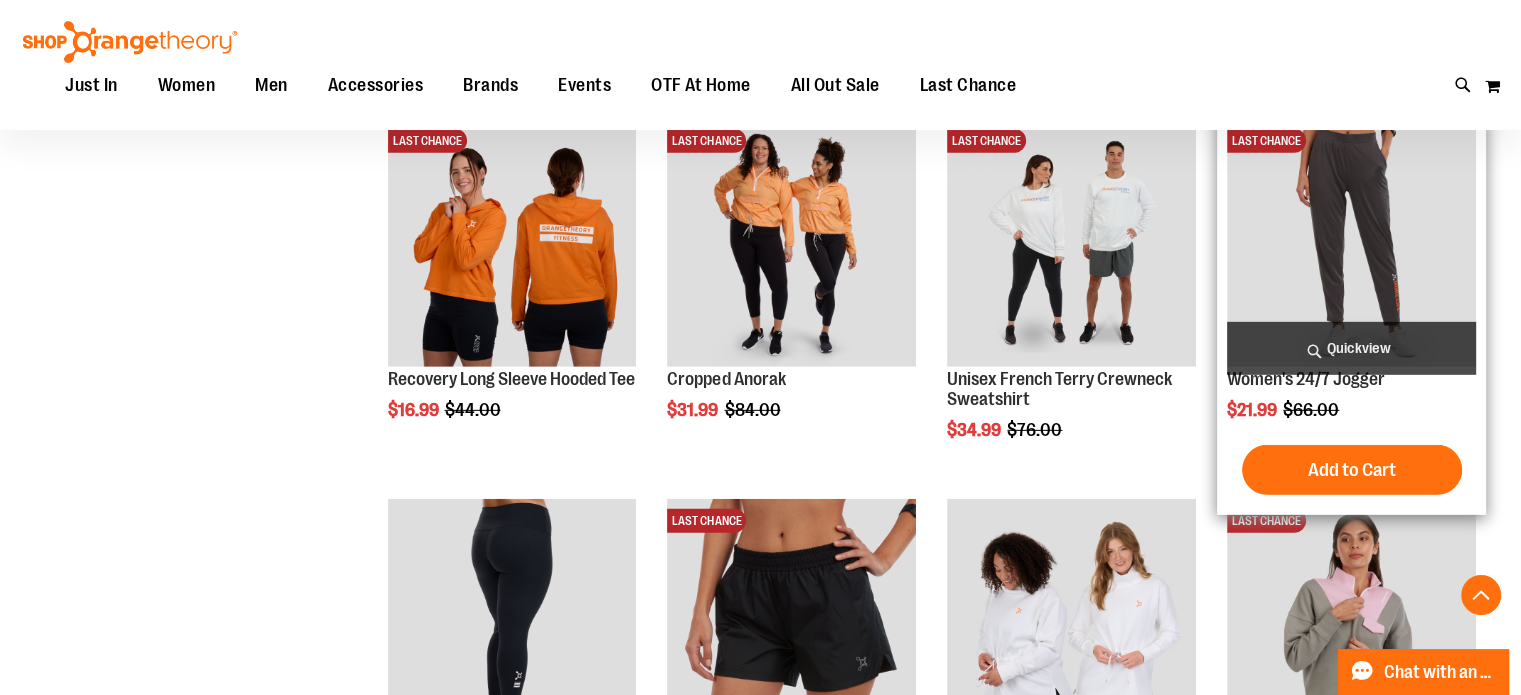 click on "Quickview" at bounding box center (1351, 348) 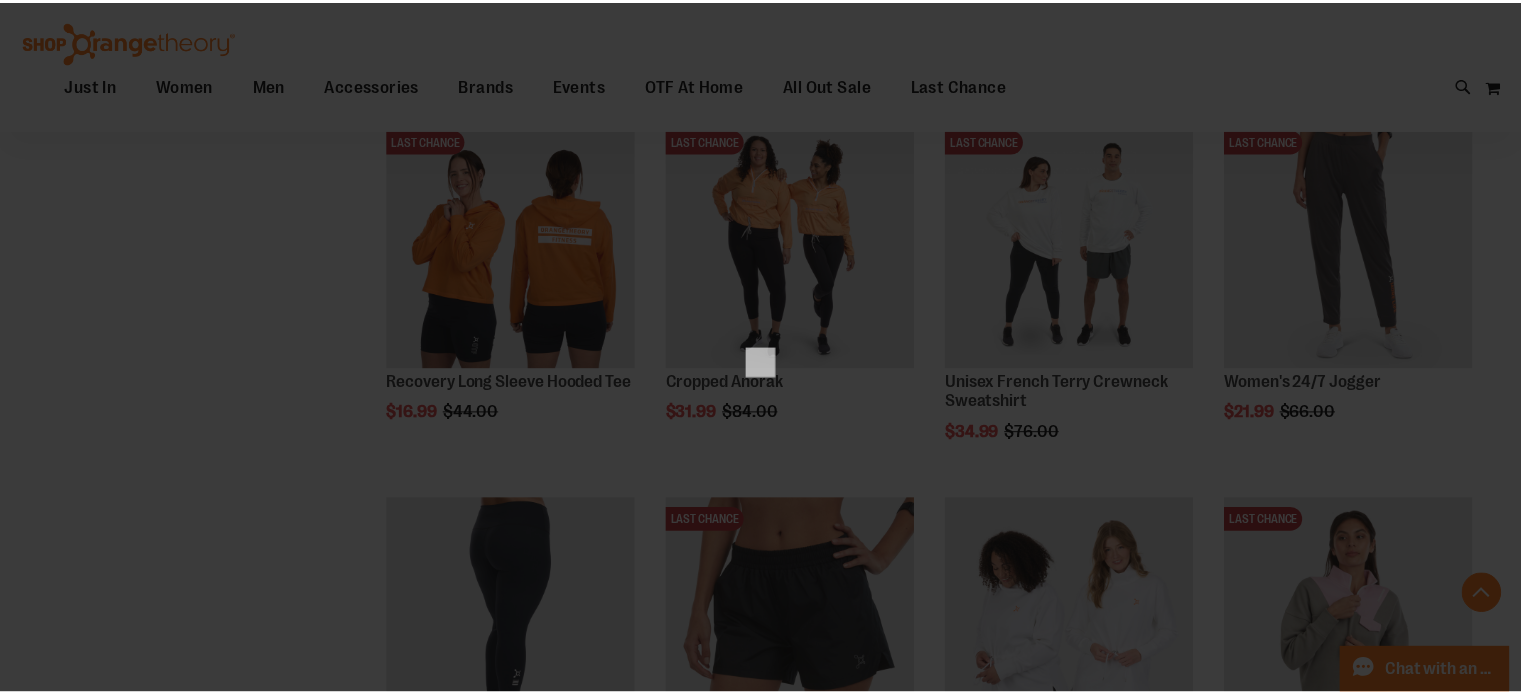 scroll, scrollTop: 0, scrollLeft: 0, axis: both 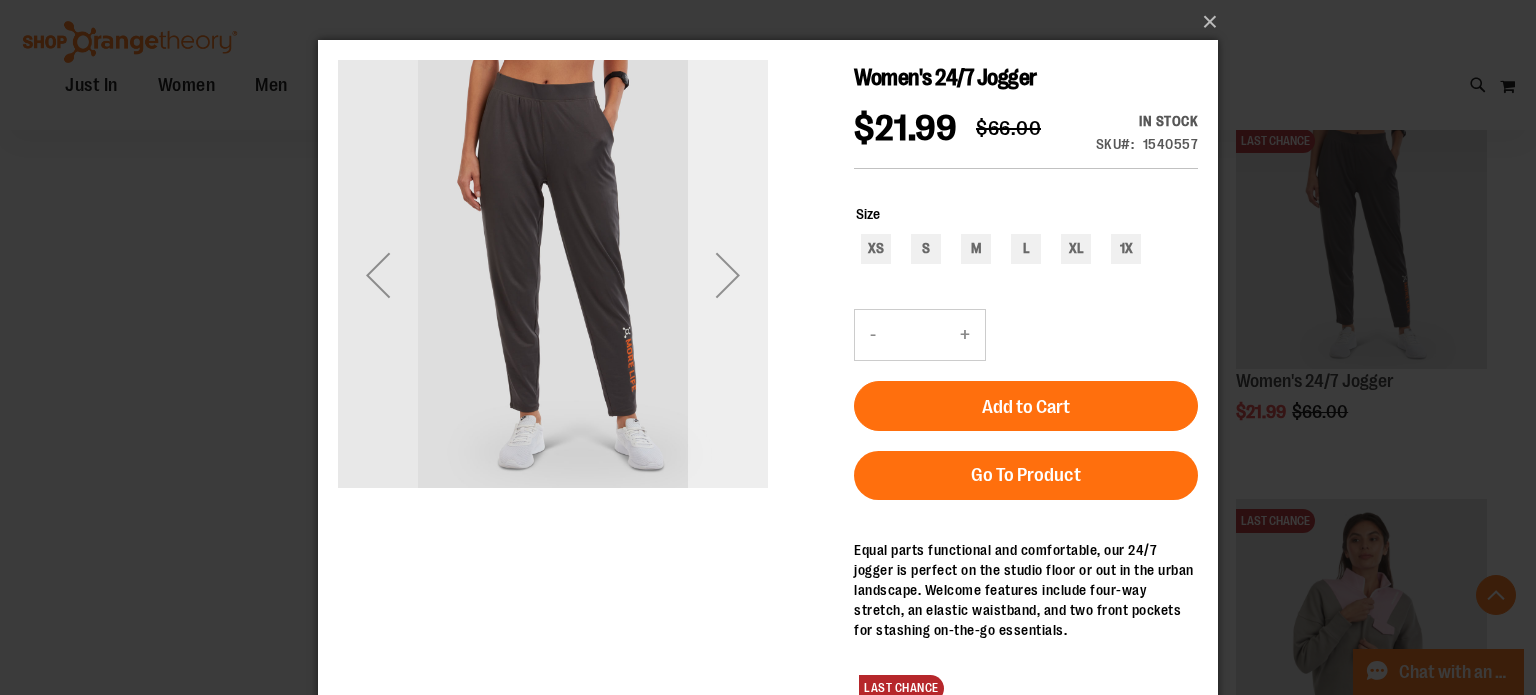 click at bounding box center [728, 275] 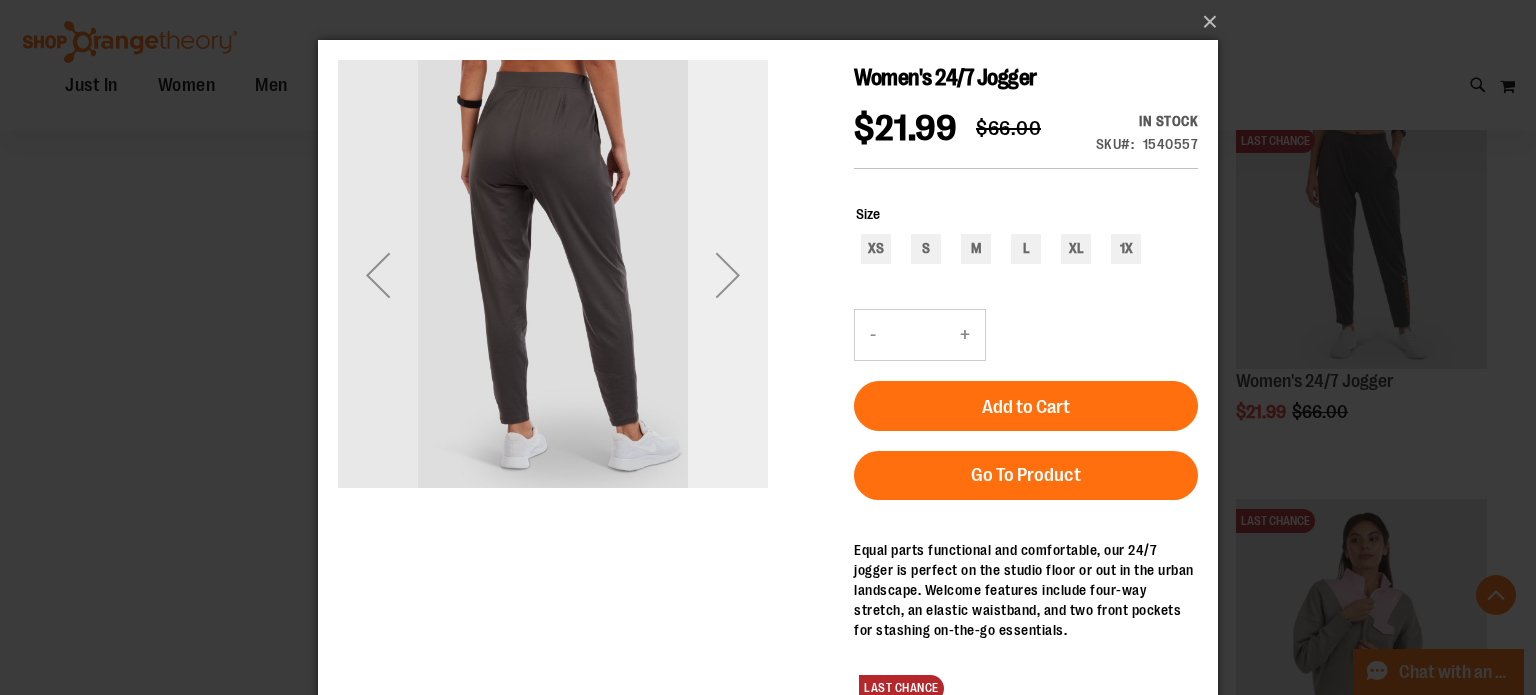 click at bounding box center [728, 275] 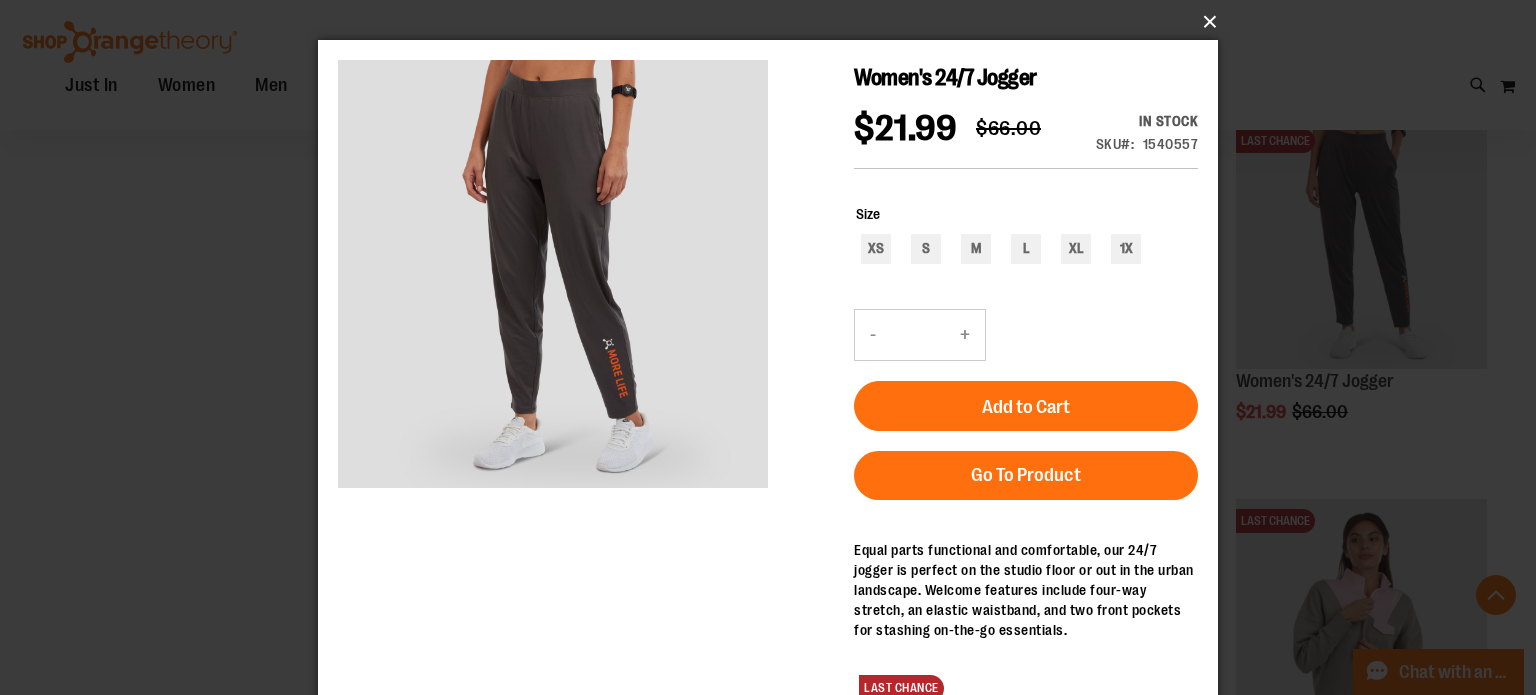 click on "×" at bounding box center [774, 22] 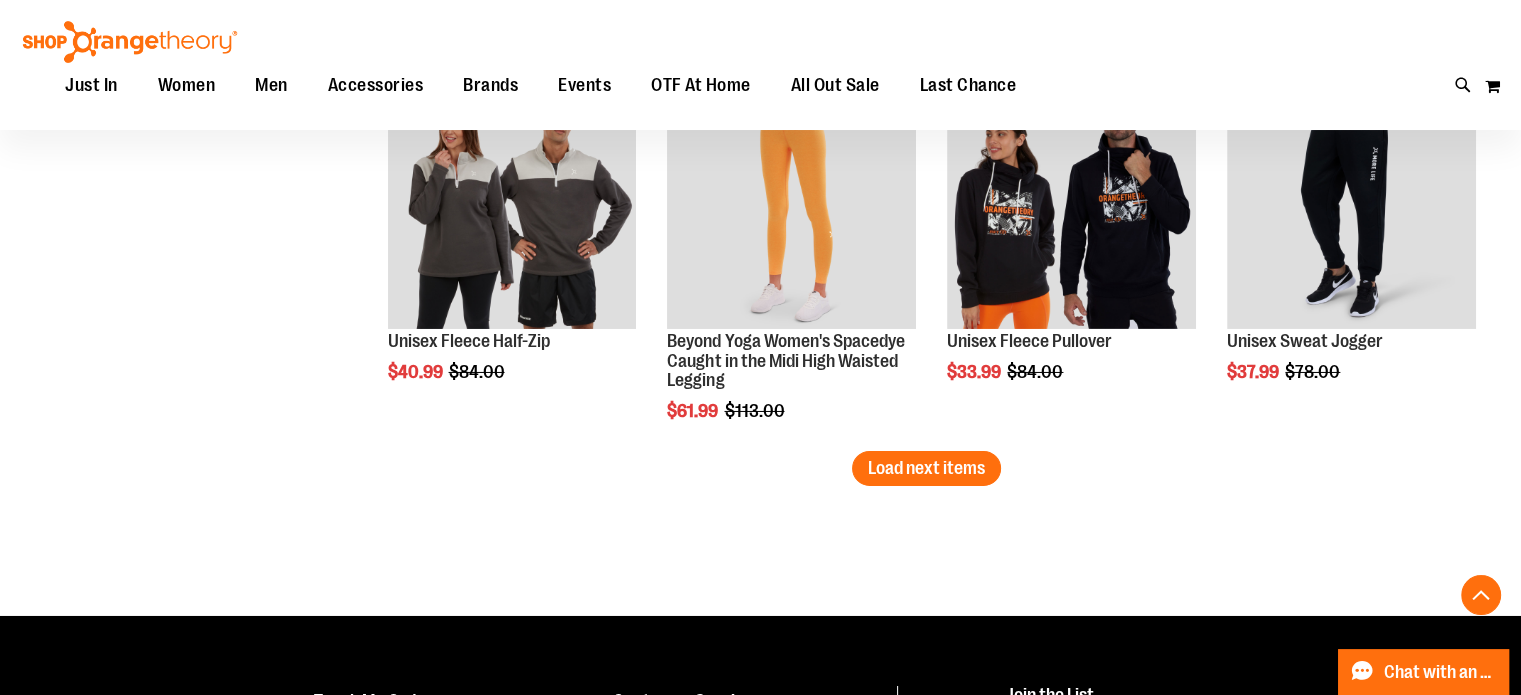 scroll, scrollTop: 6699, scrollLeft: 0, axis: vertical 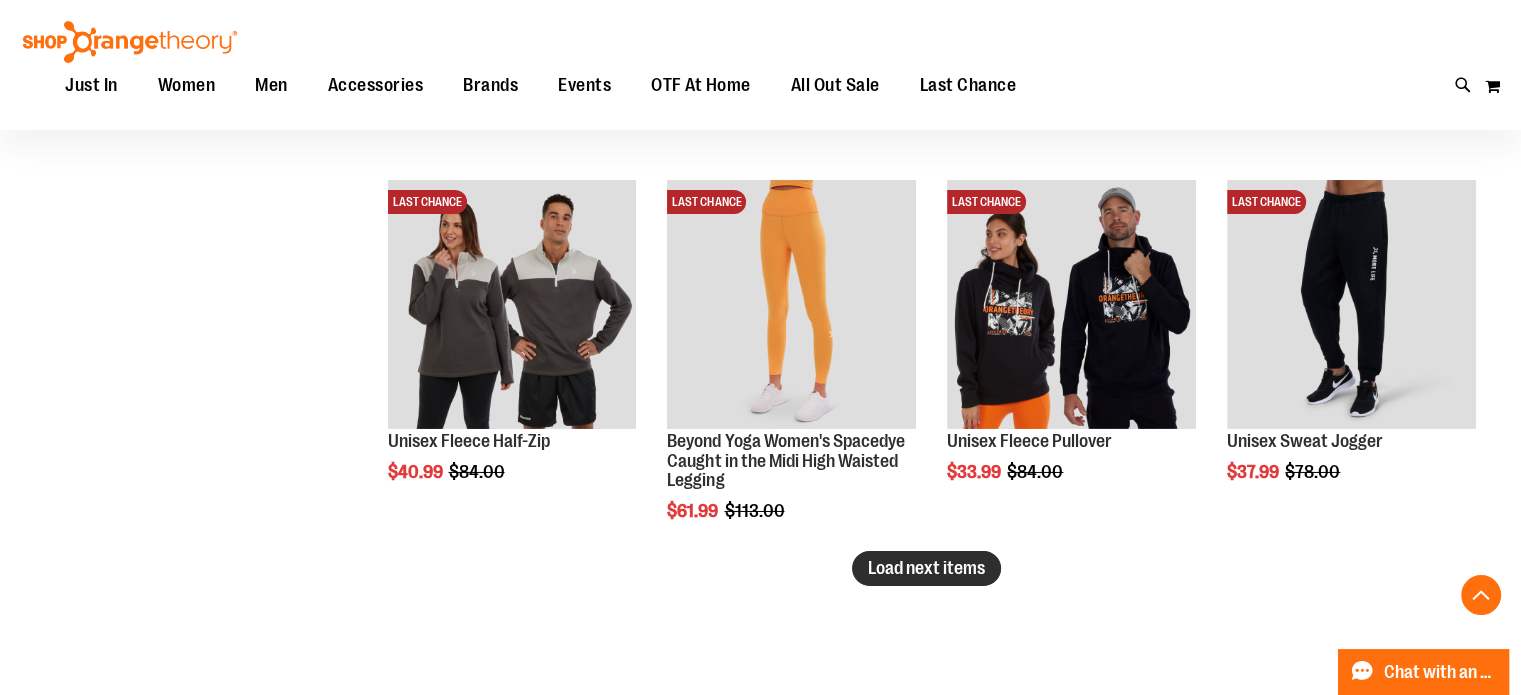 click on "Load next items" at bounding box center (926, 568) 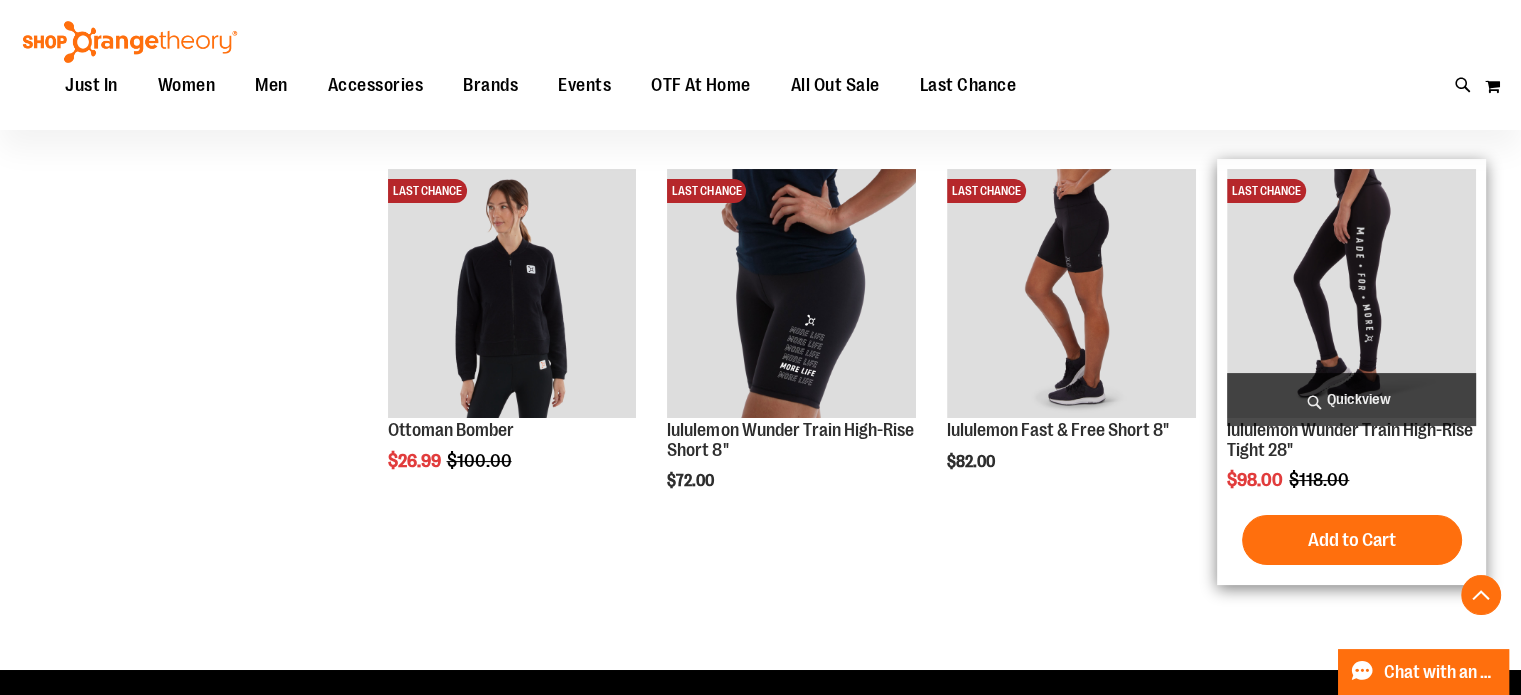 scroll, scrollTop: 7899, scrollLeft: 0, axis: vertical 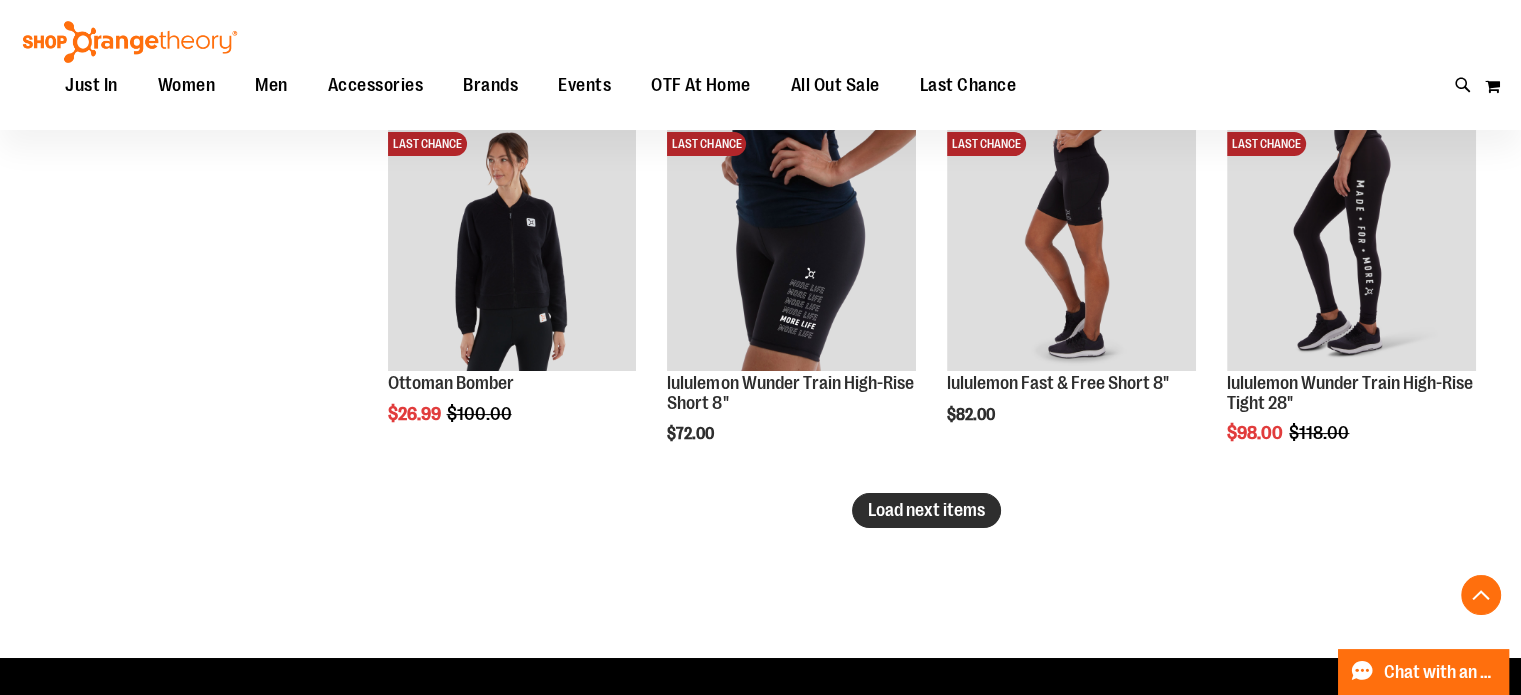 click on "Load next items" at bounding box center (926, 510) 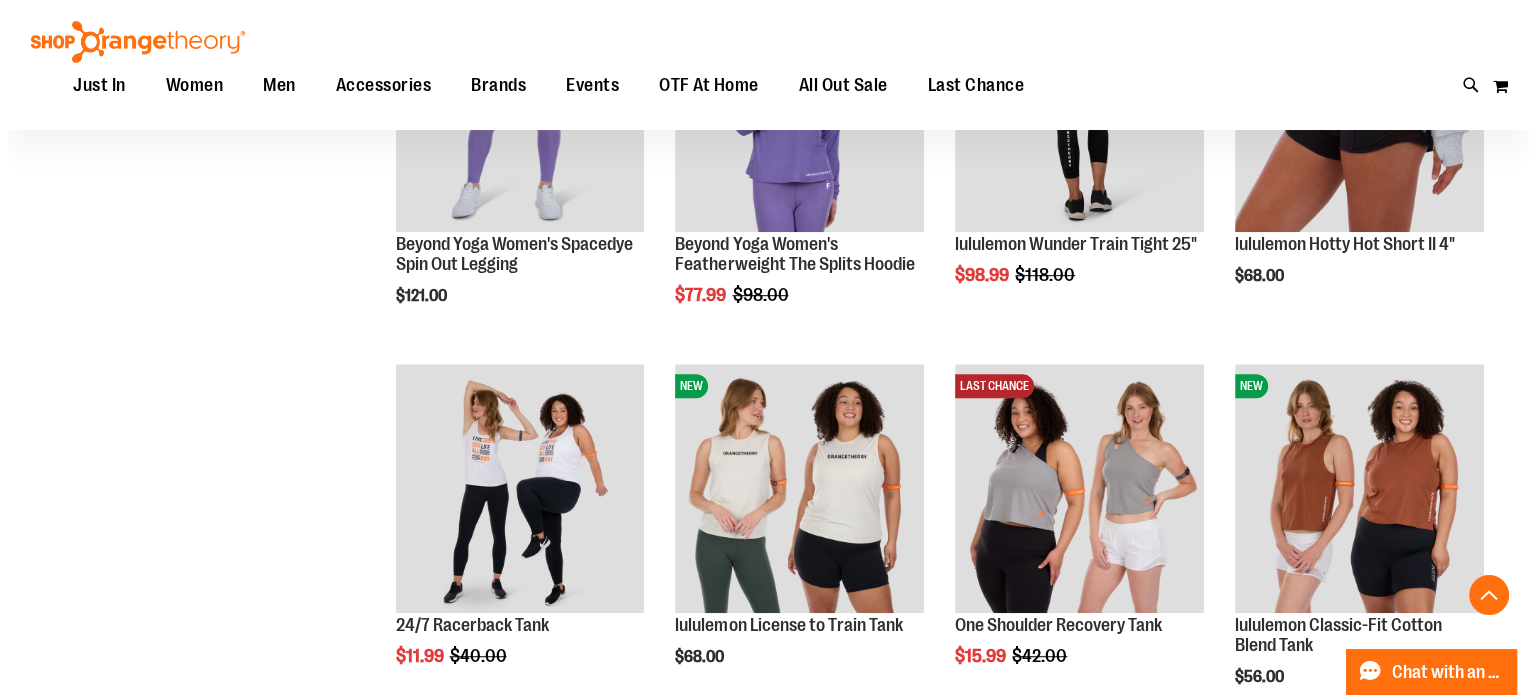 scroll, scrollTop: 8899, scrollLeft: 0, axis: vertical 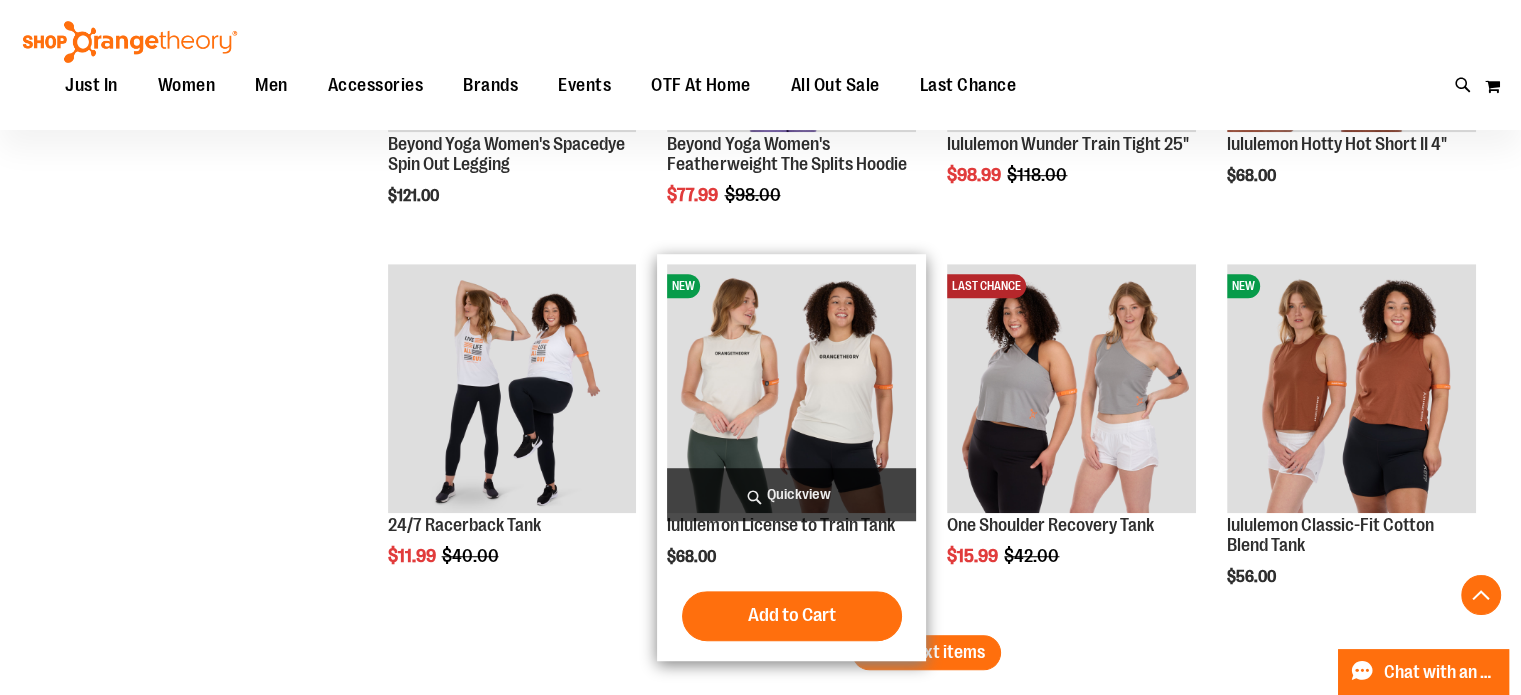 click on "Quickview" at bounding box center (791, 494) 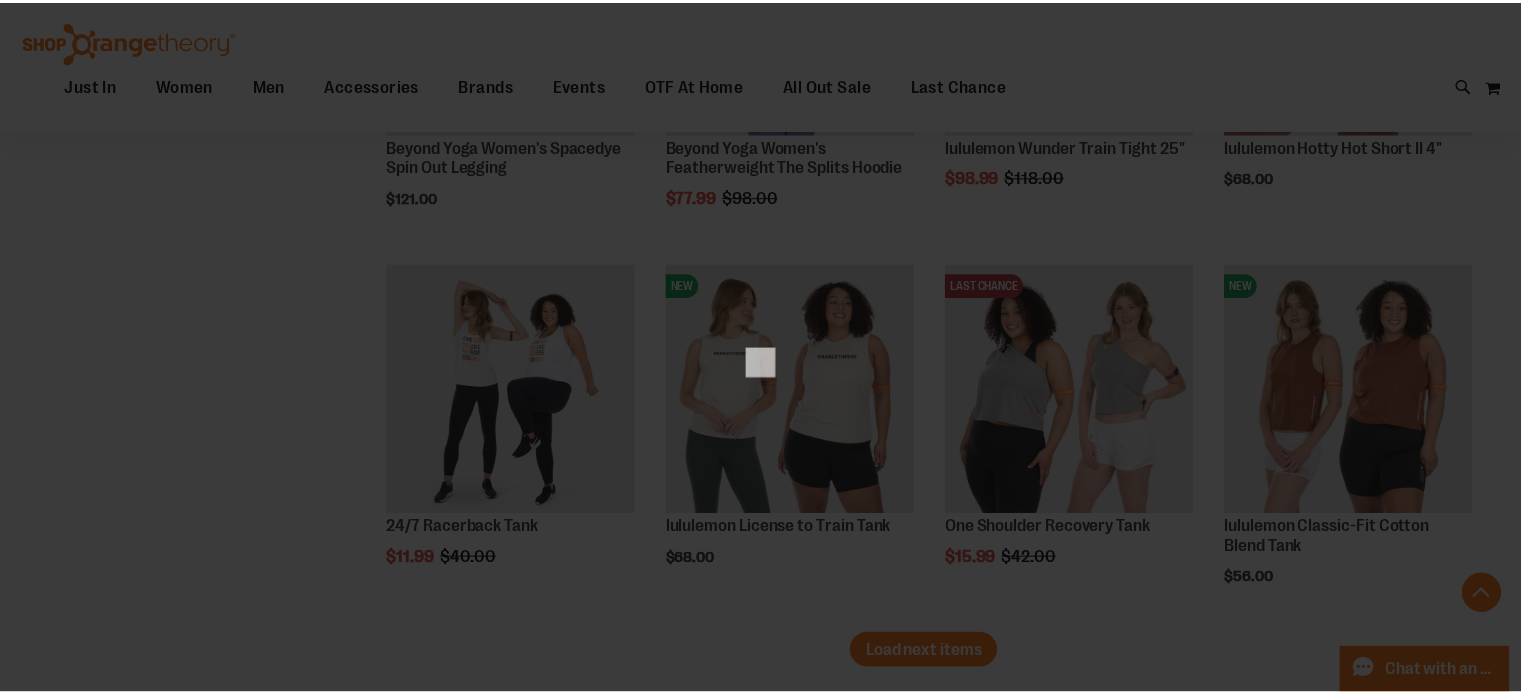 scroll, scrollTop: 0, scrollLeft: 0, axis: both 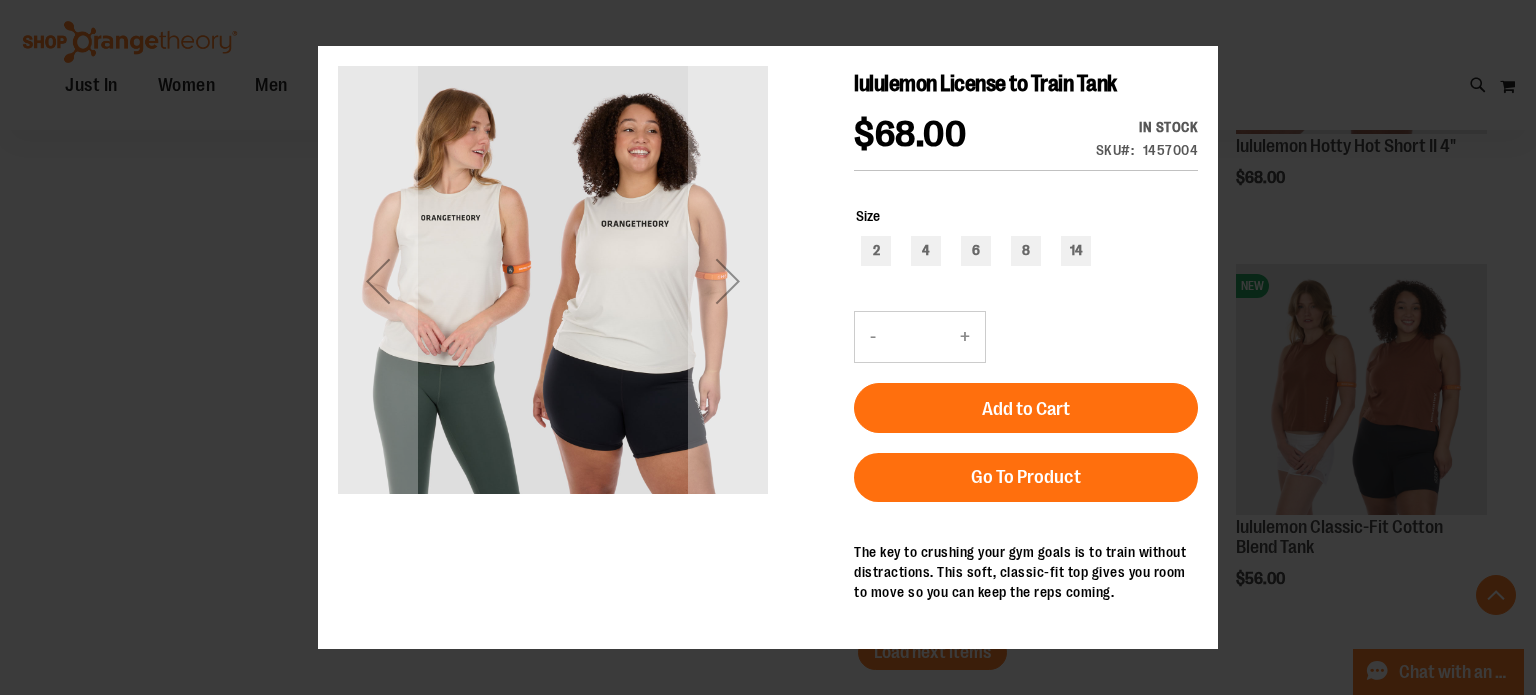 click on "×" at bounding box center (768, 347) 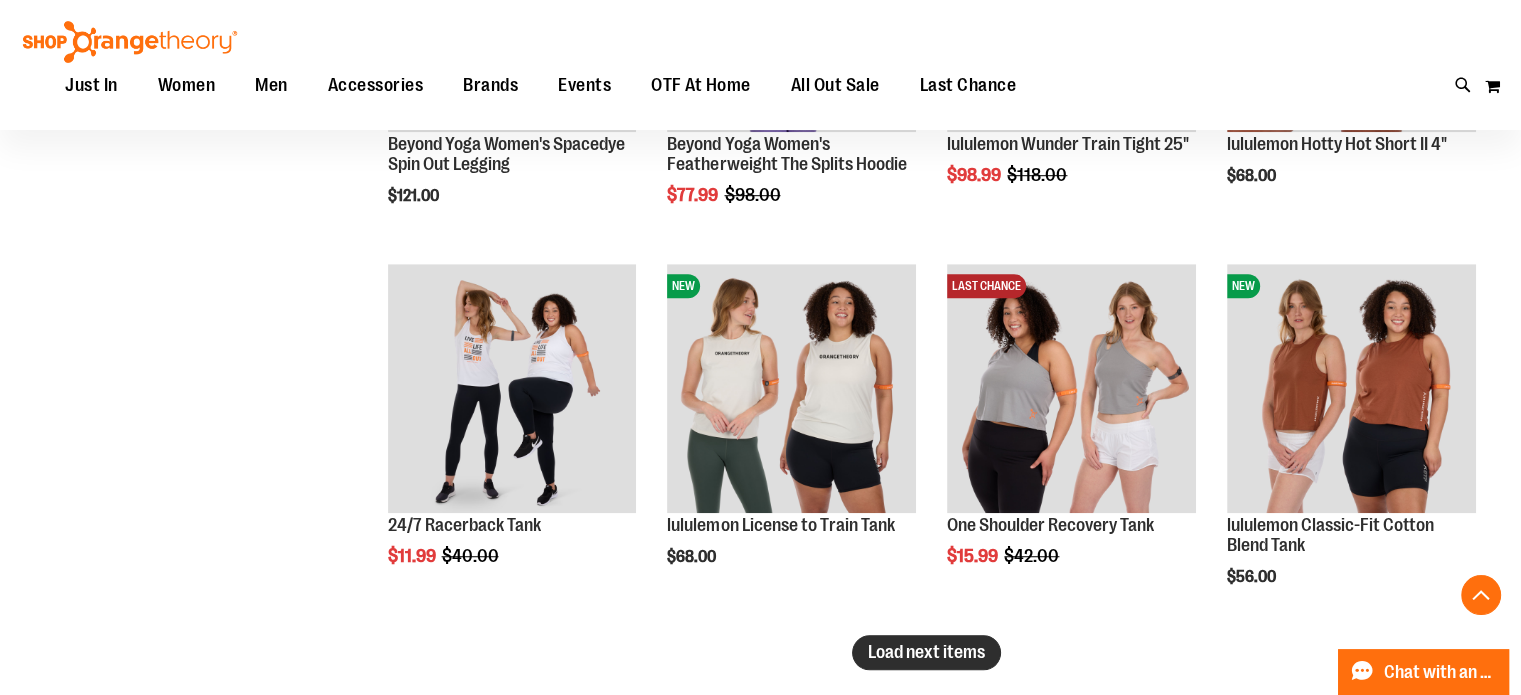 click on "Load next items" at bounding box center [926, 652] 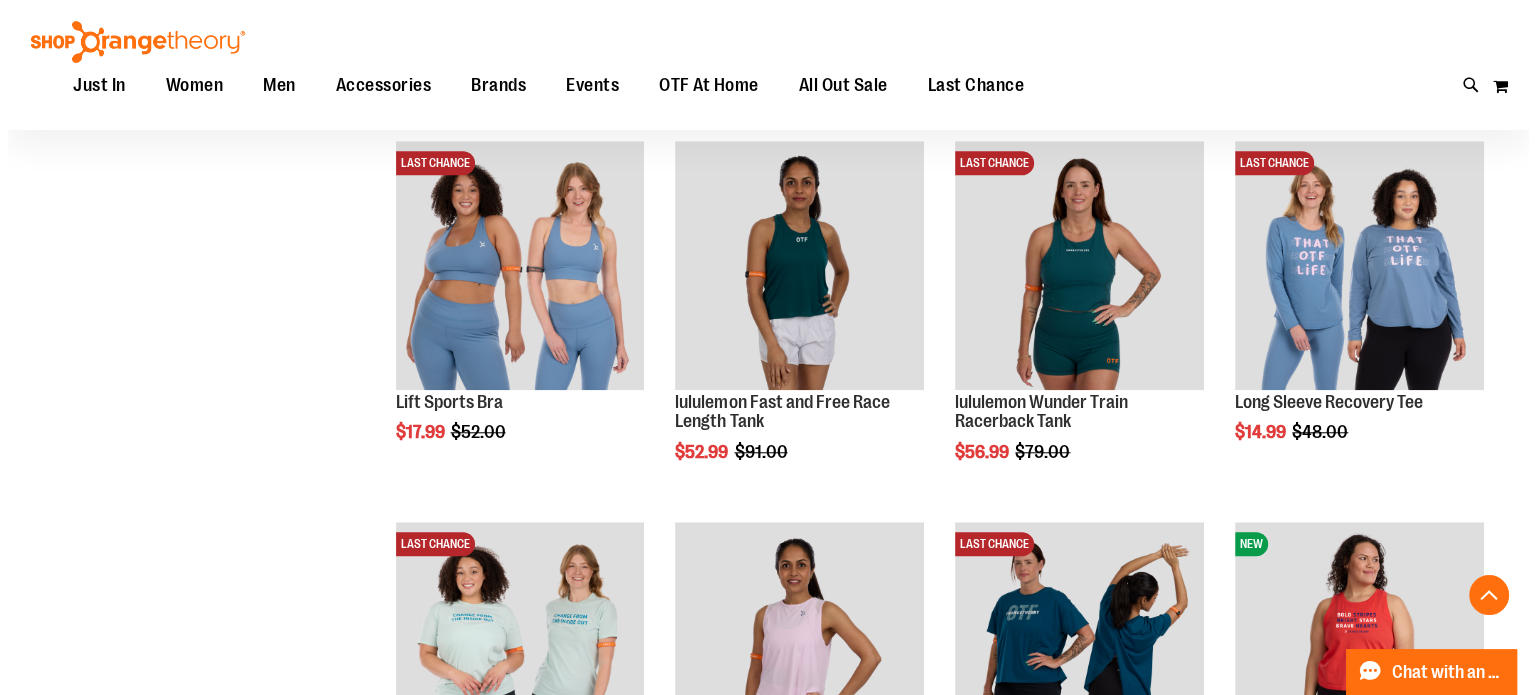 scroll, scrollTop: 9382, scrollLeft: 0, axis: vertical 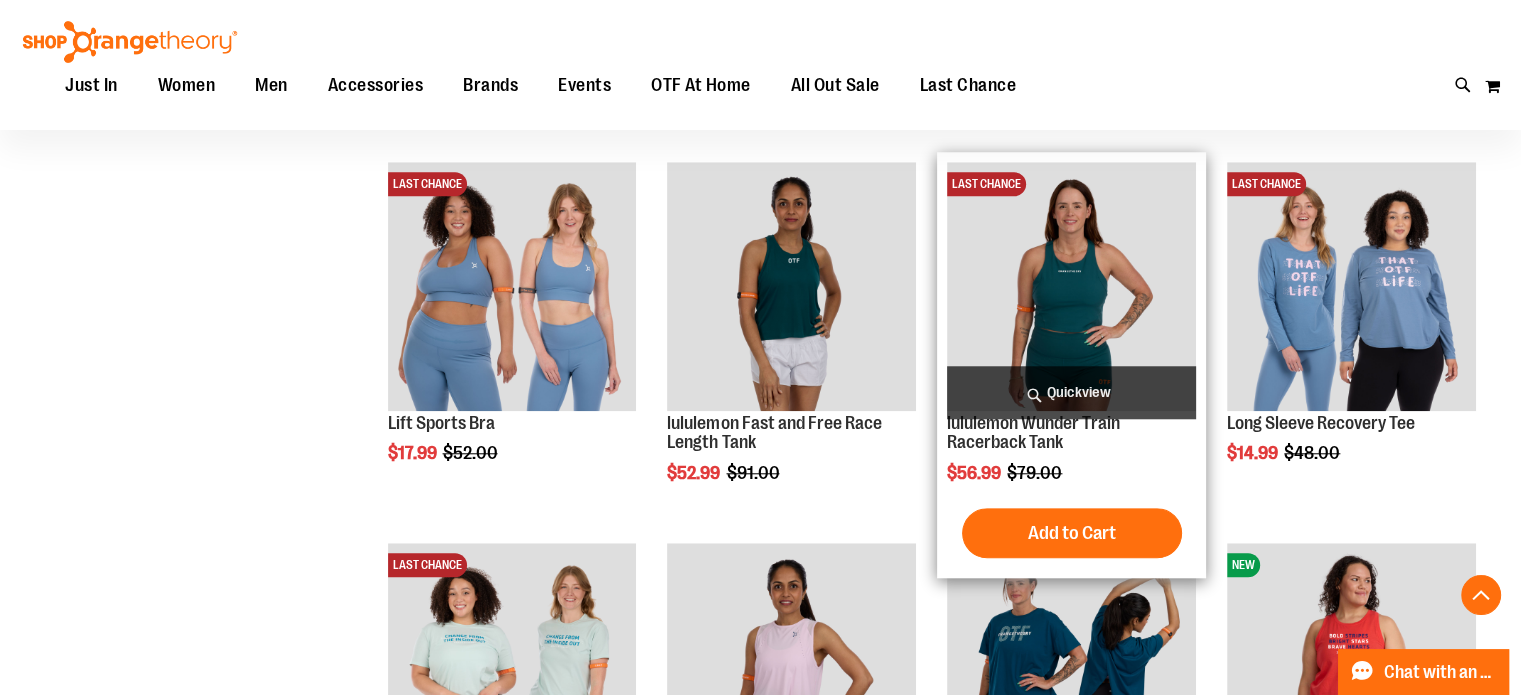 click on "Quickview" at bounding box center (1071, 392) 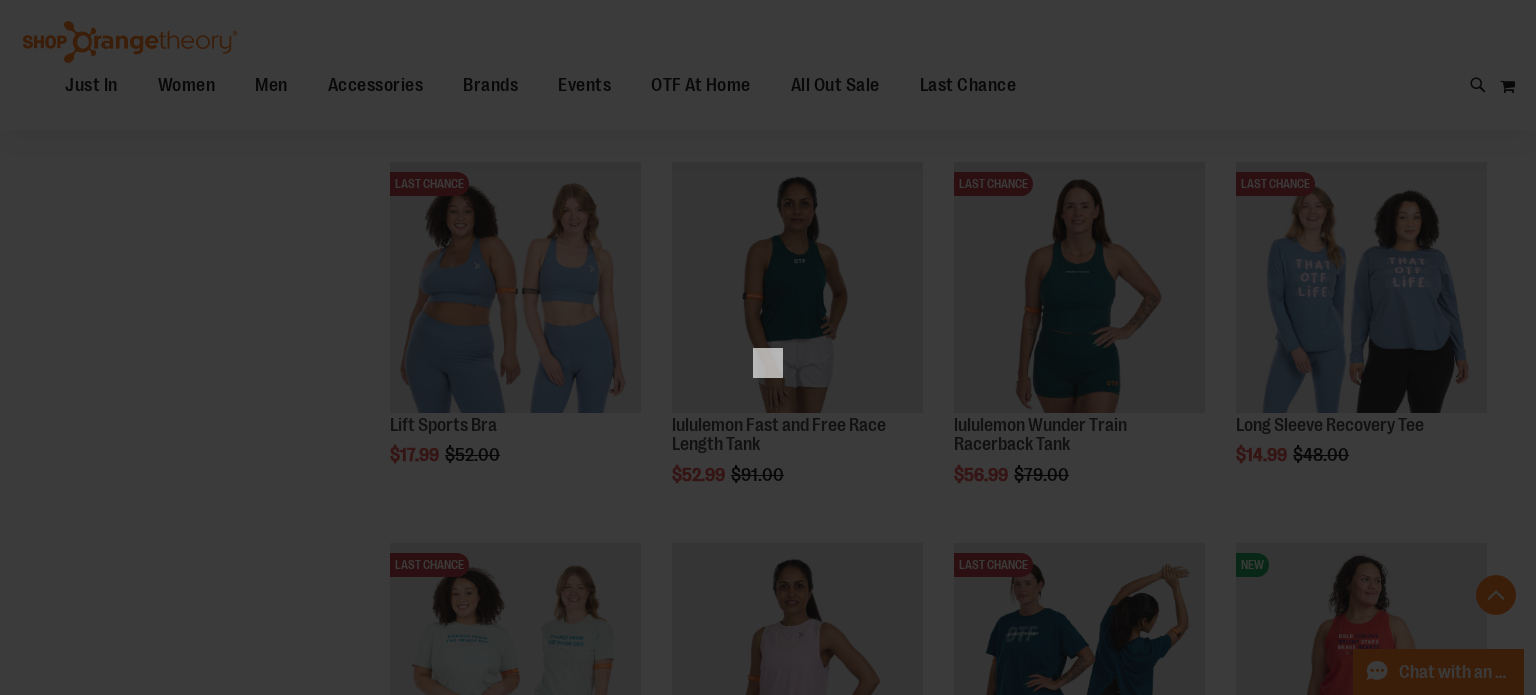 scroll, scrollTop: 0, scrollLeft: 0, axis: both 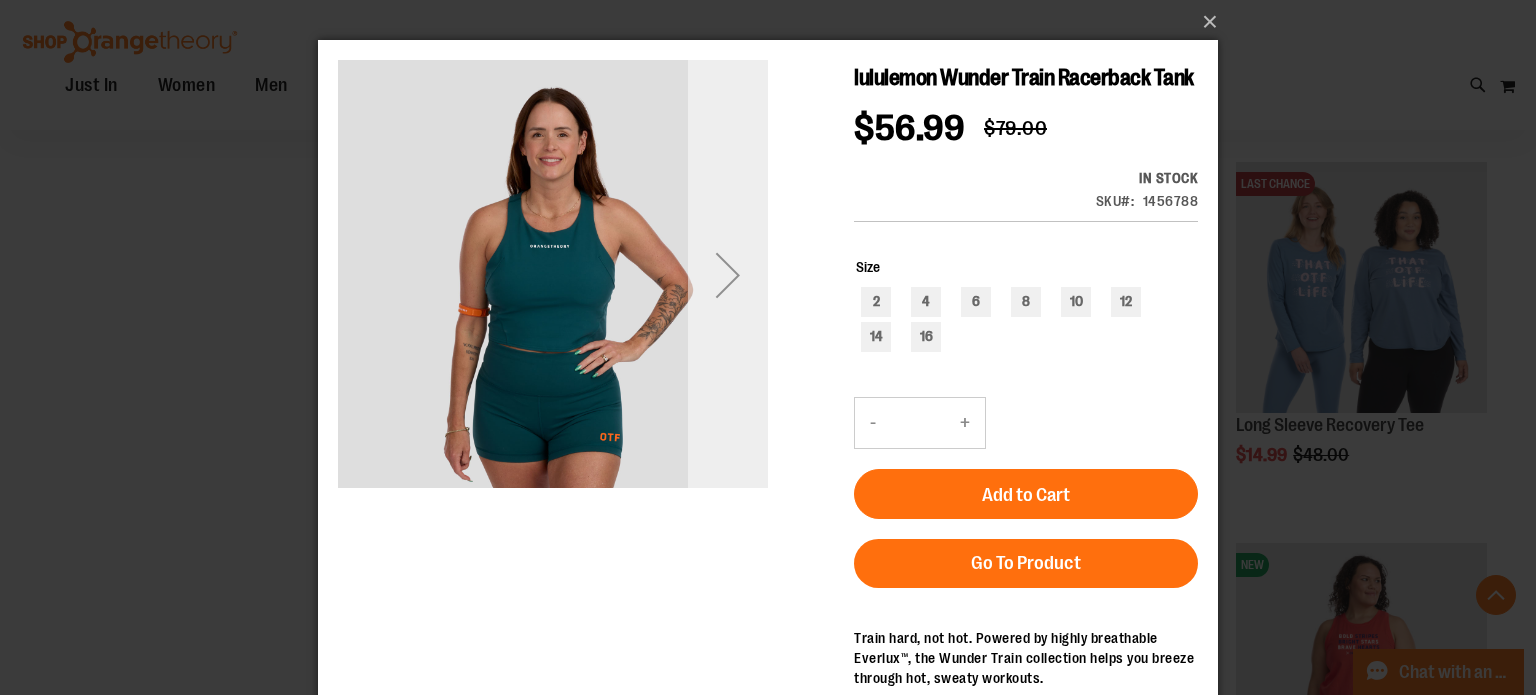 click at bounding box center [728, 275] 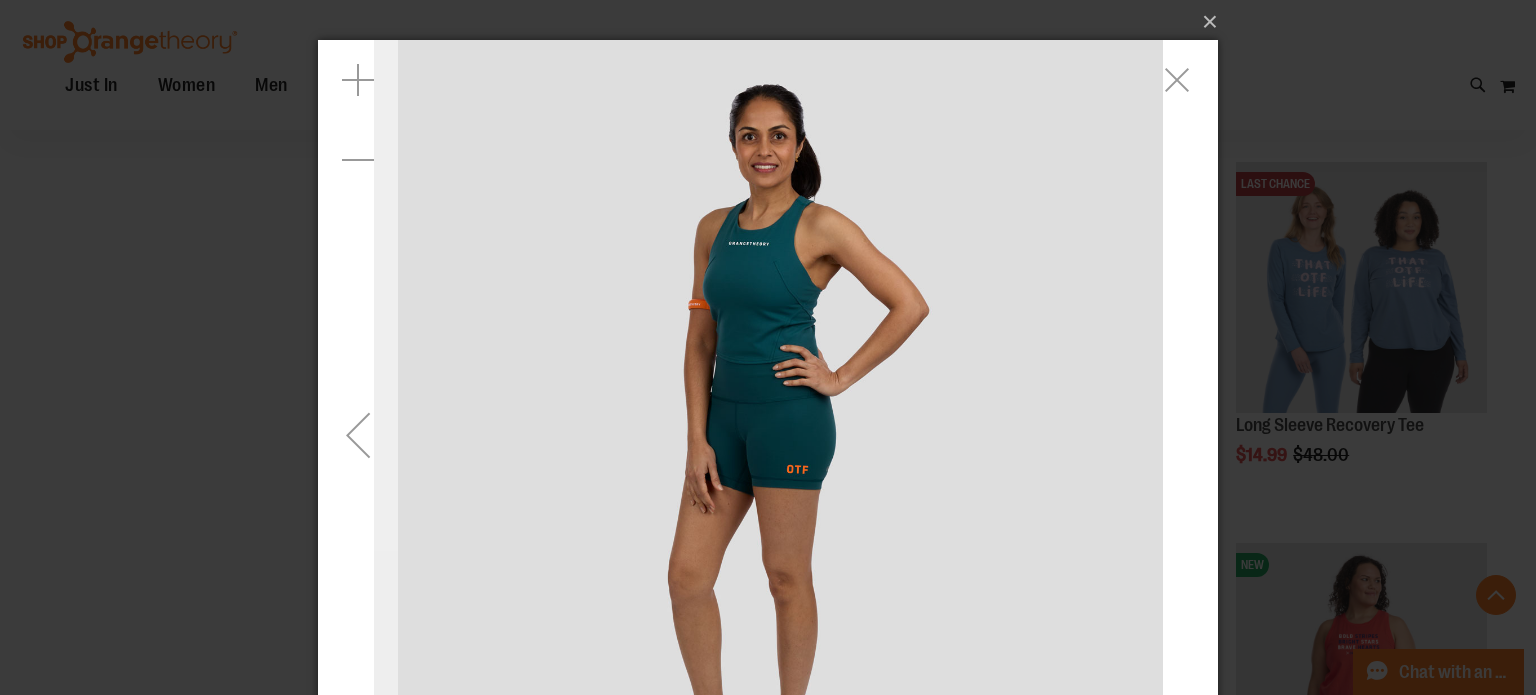 click at bounding box center (358, 435) 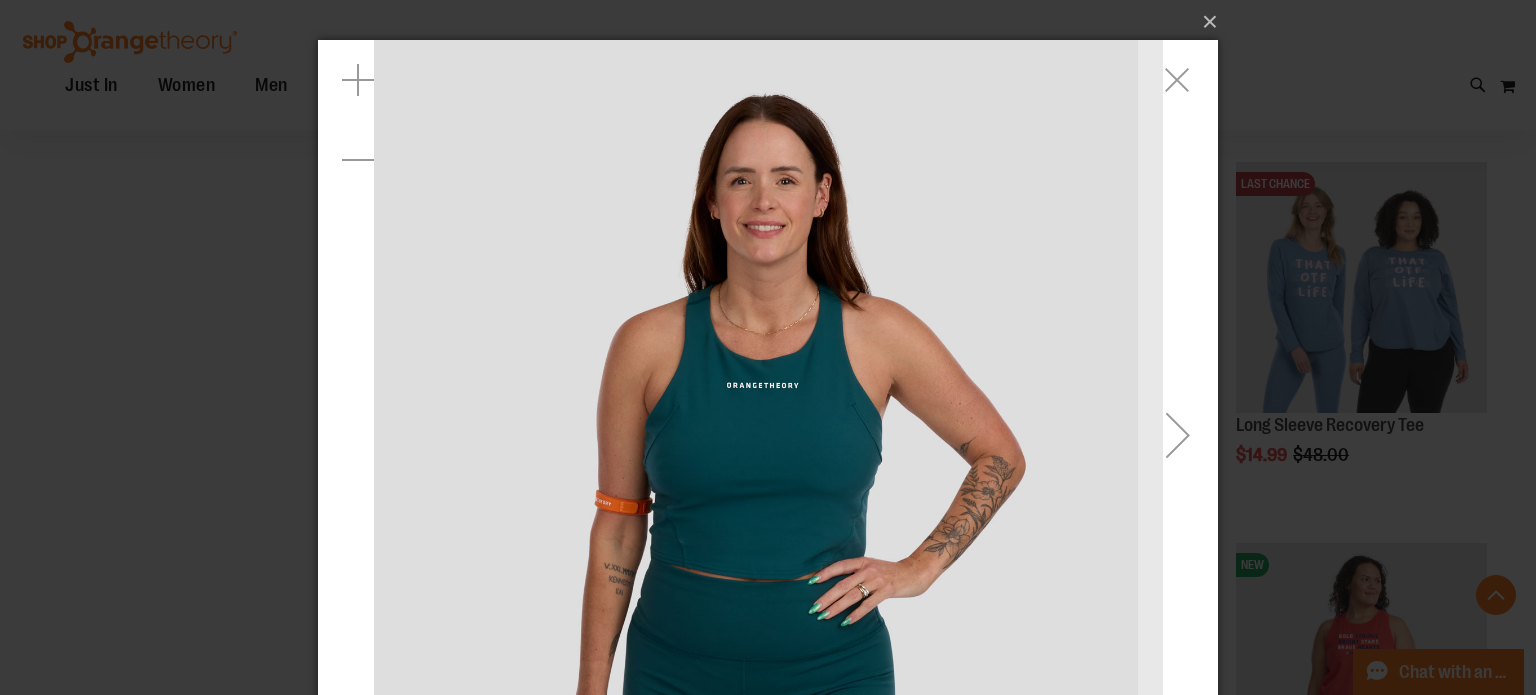 click at bounding box center [768, 434] 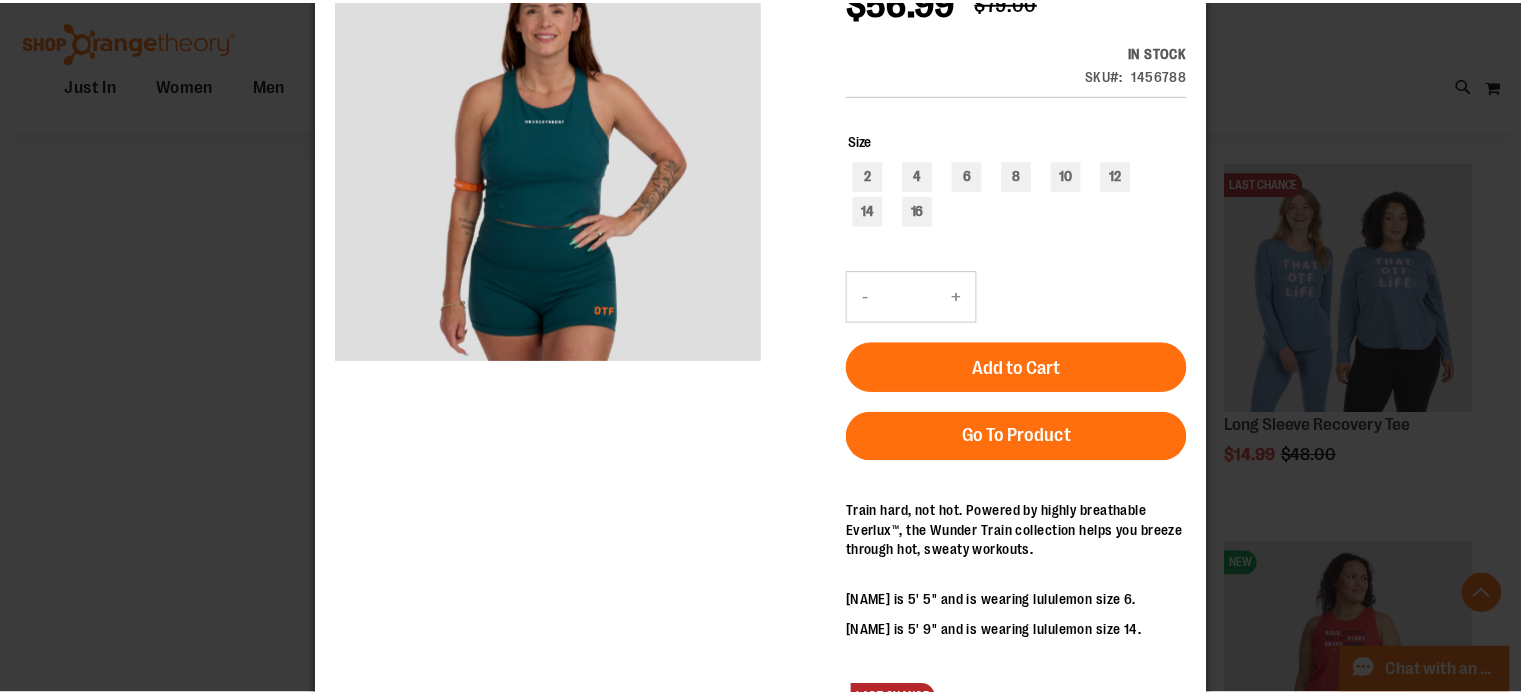 scroll, scrollTop: 0, scrollLeft: 0, axis: both 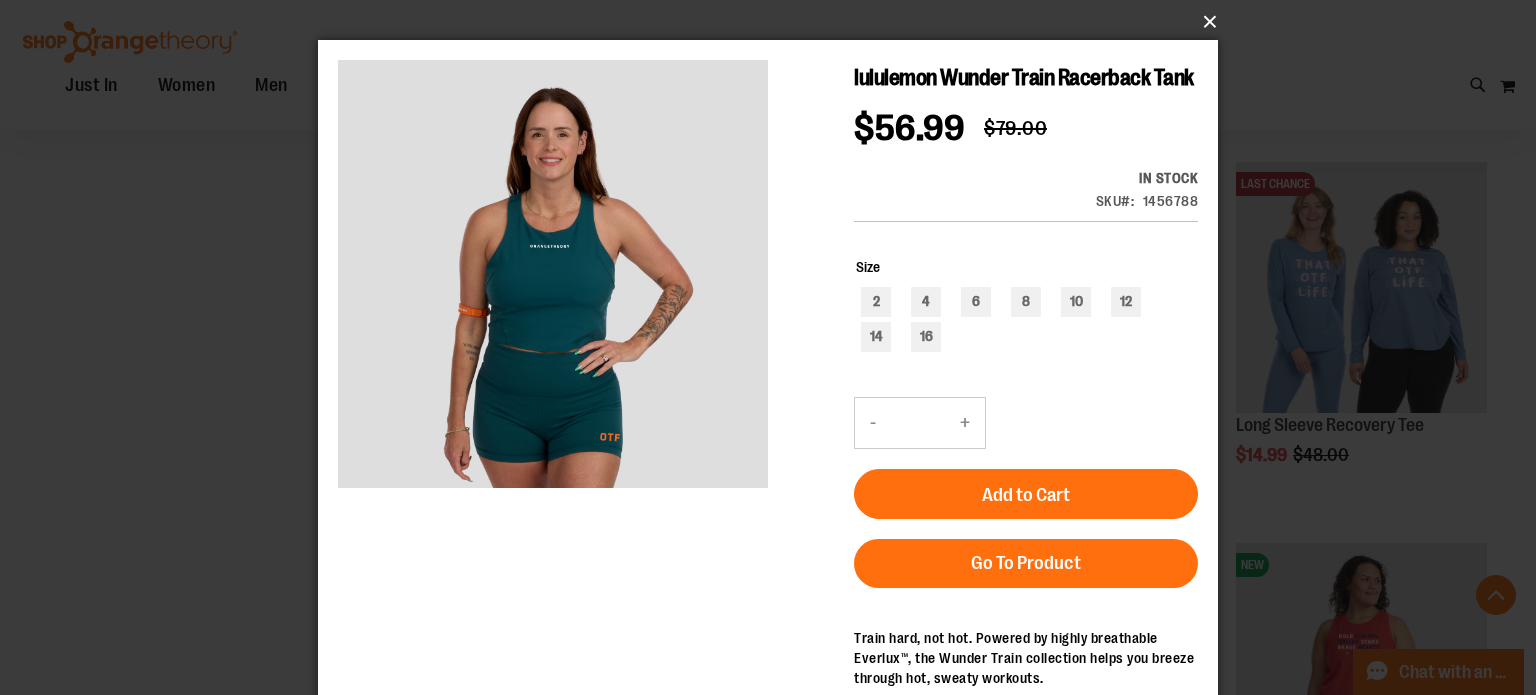 click on "×" at bounding box center [774, 22] 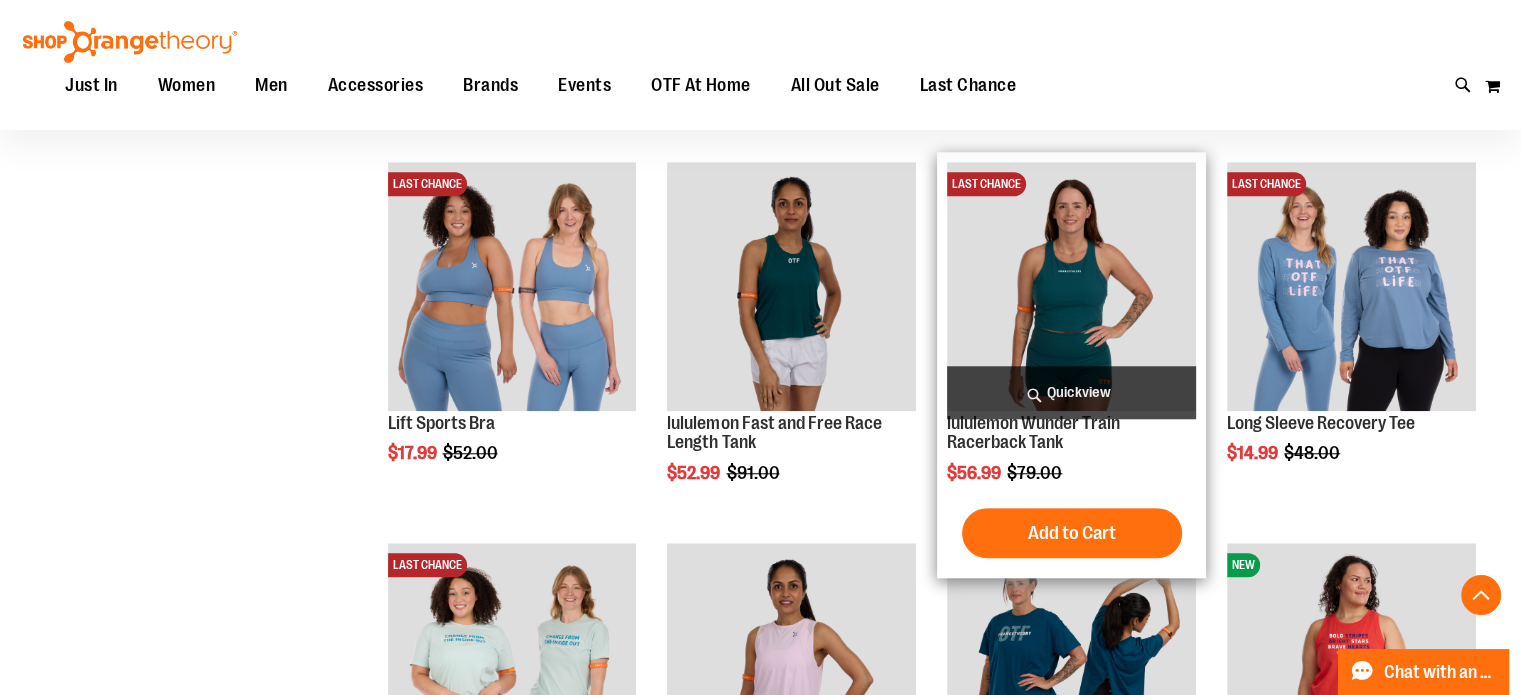 click at bounding box center [1071, 286] 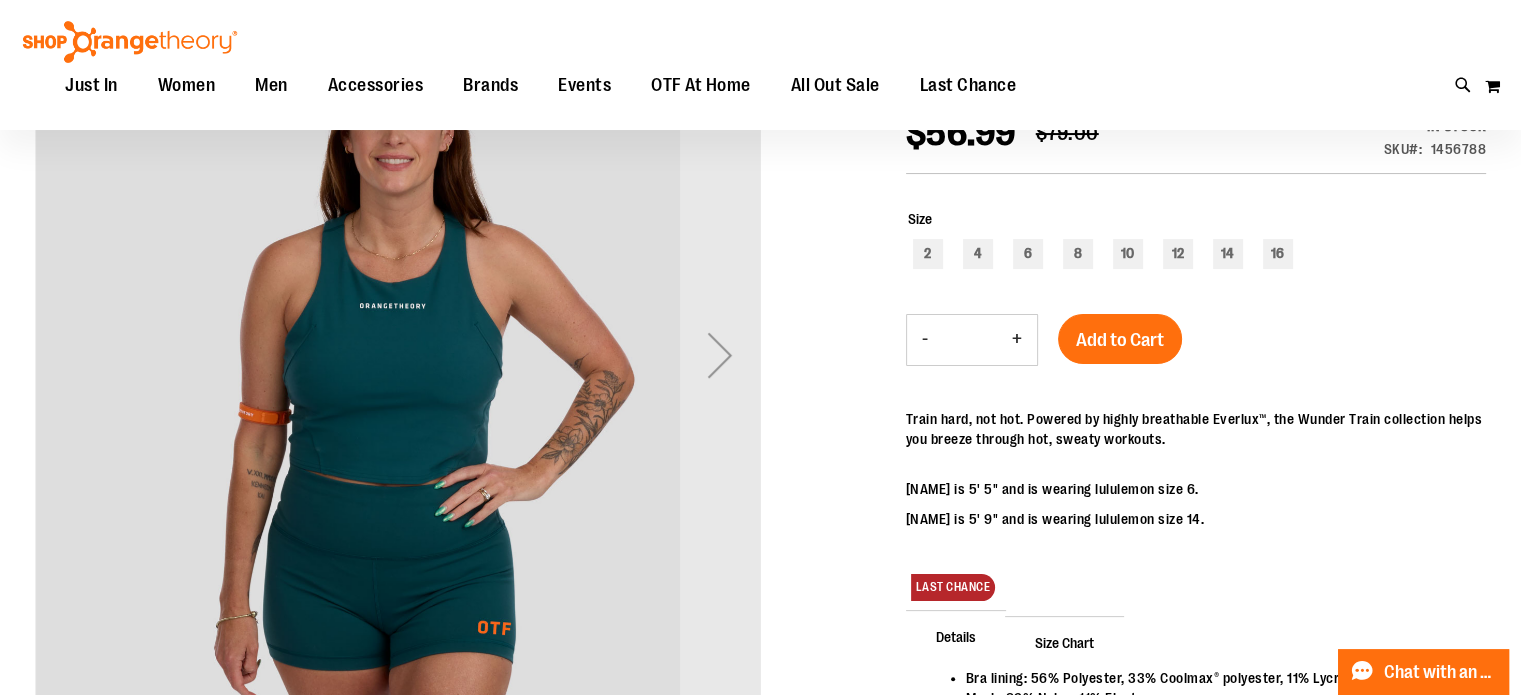scroll, scrollTop: 198, scrollLeft: 0, axis: vertical 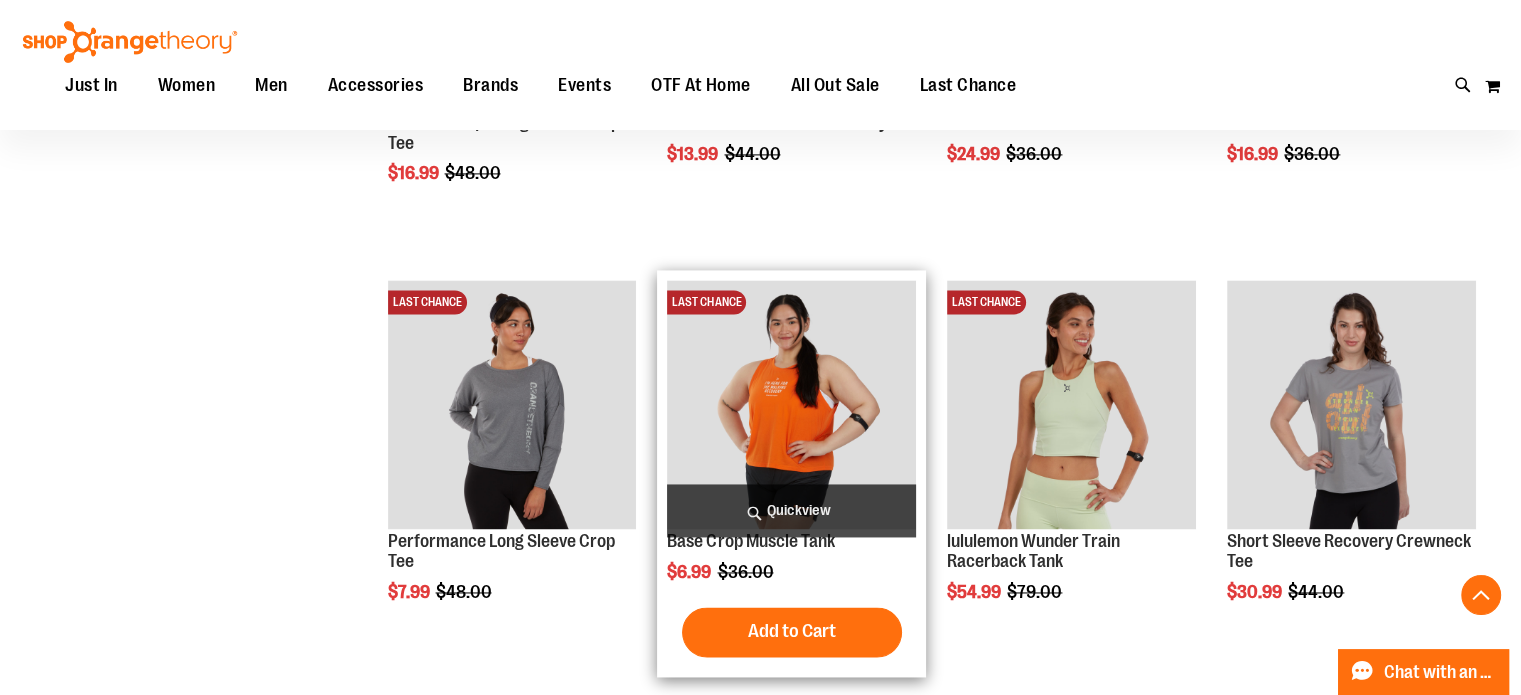 click on "Quickview" at bounding box center (791, 510) 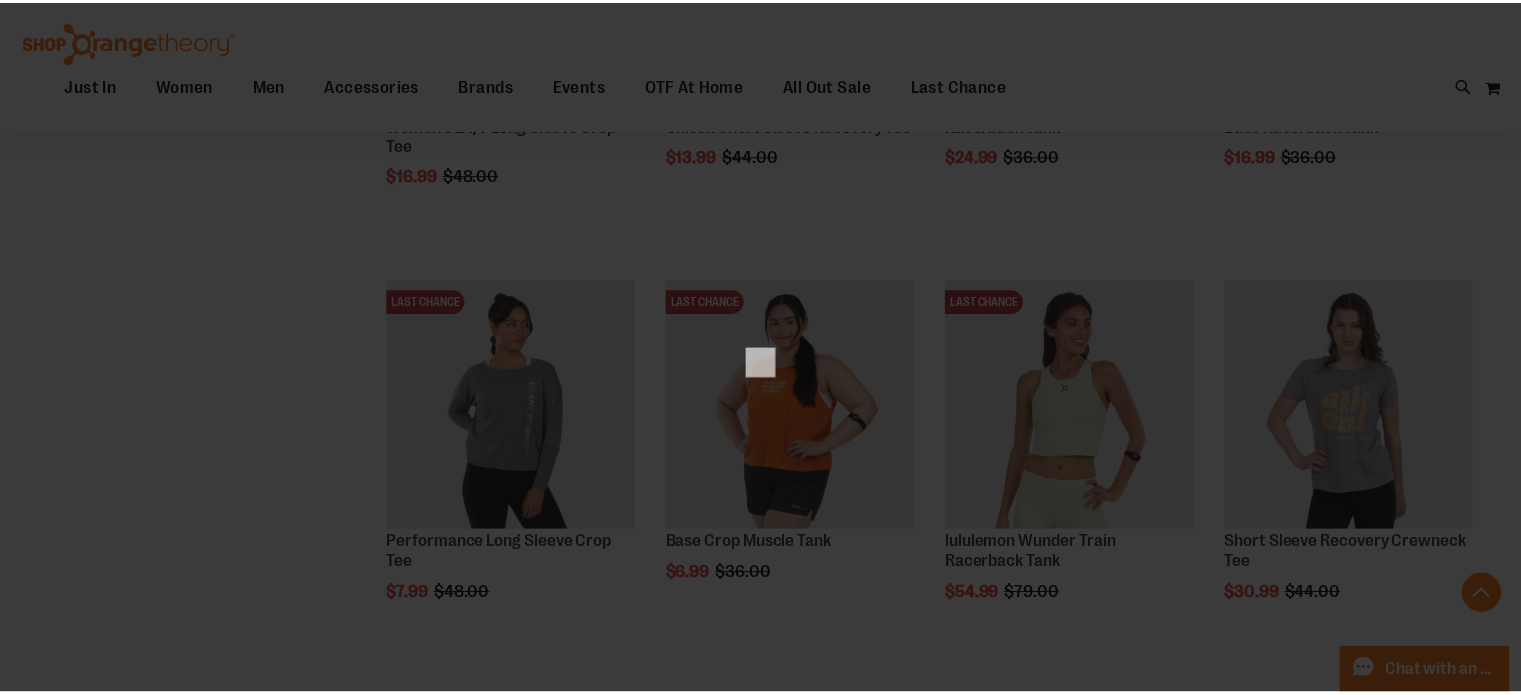 scroll, scrollTop: 0, scrollLeft: 0, axis: both 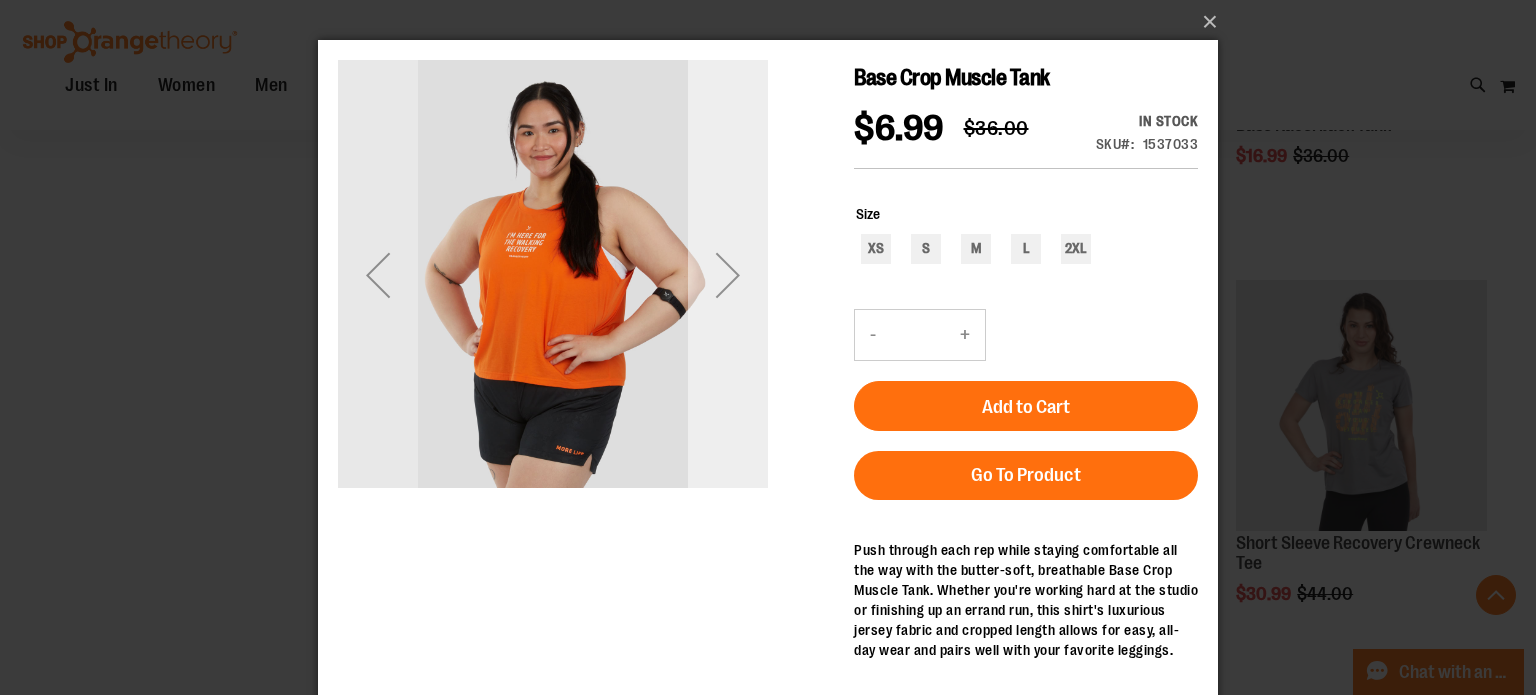 click at bounding box center [728, 275] 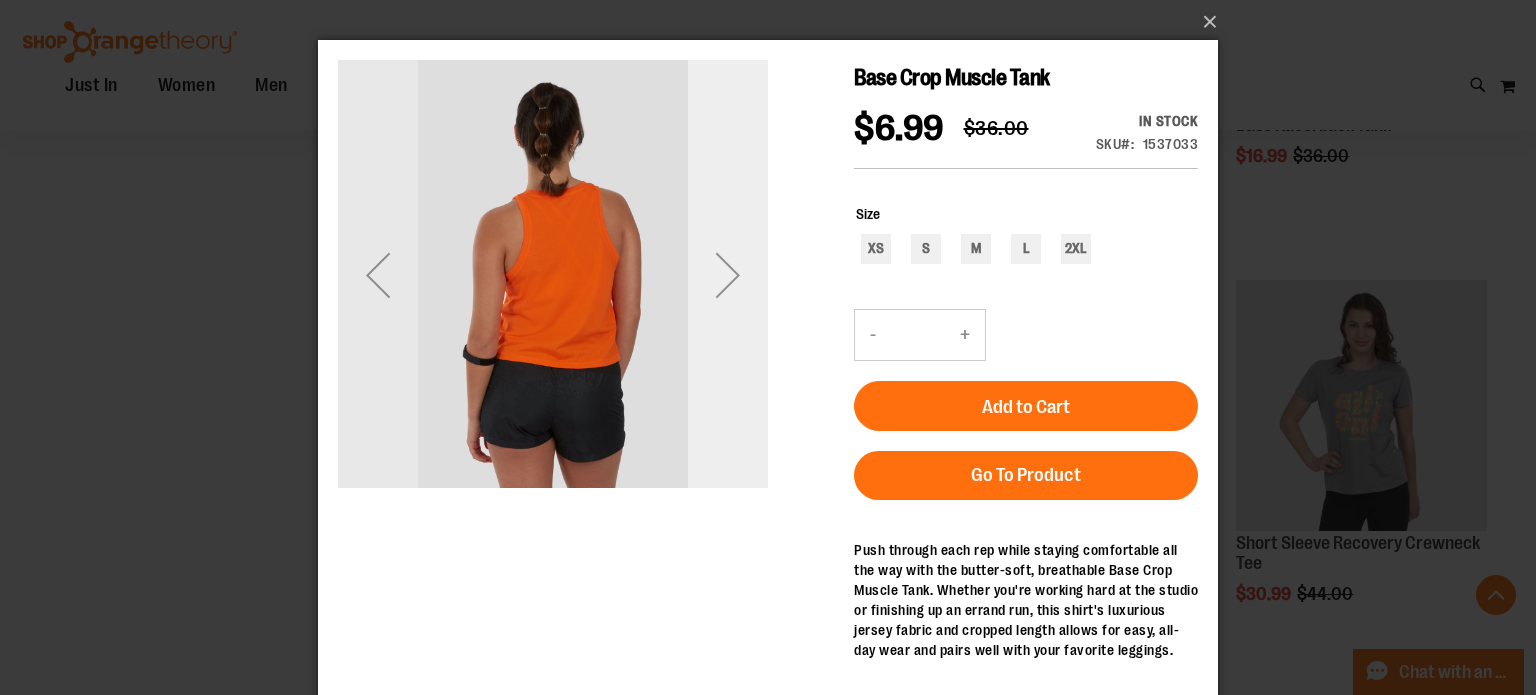 click at bounding box center [728, 275] 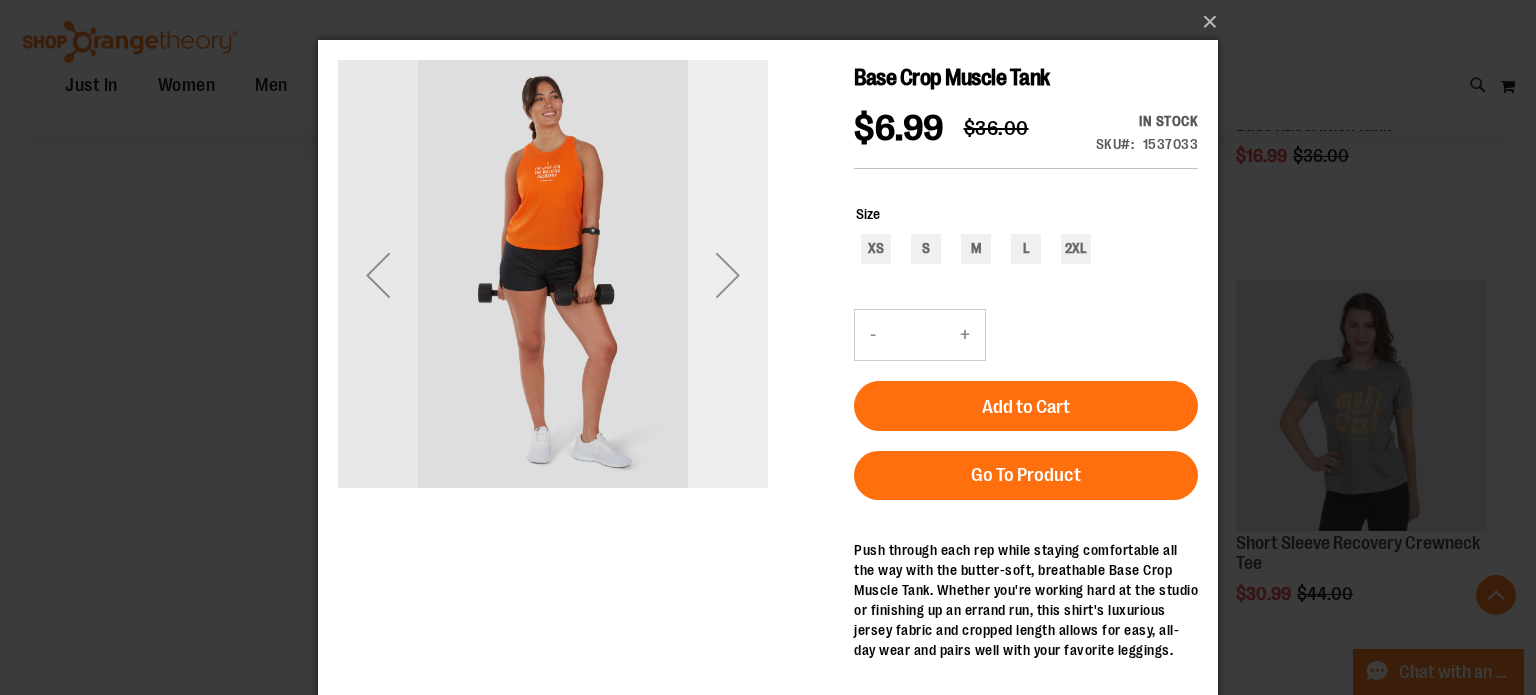 click at bounding box center (728, 275) 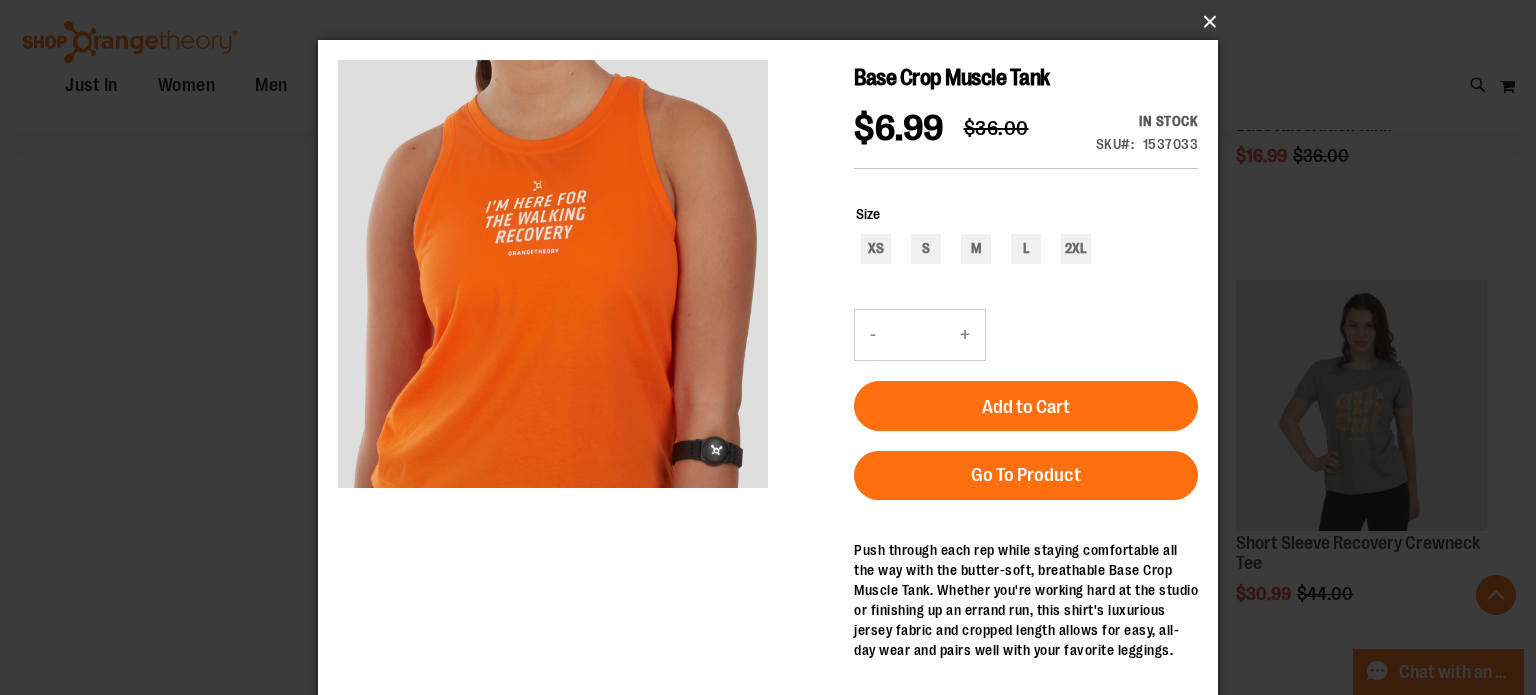 click on "×" at bounding box center [774, 22] 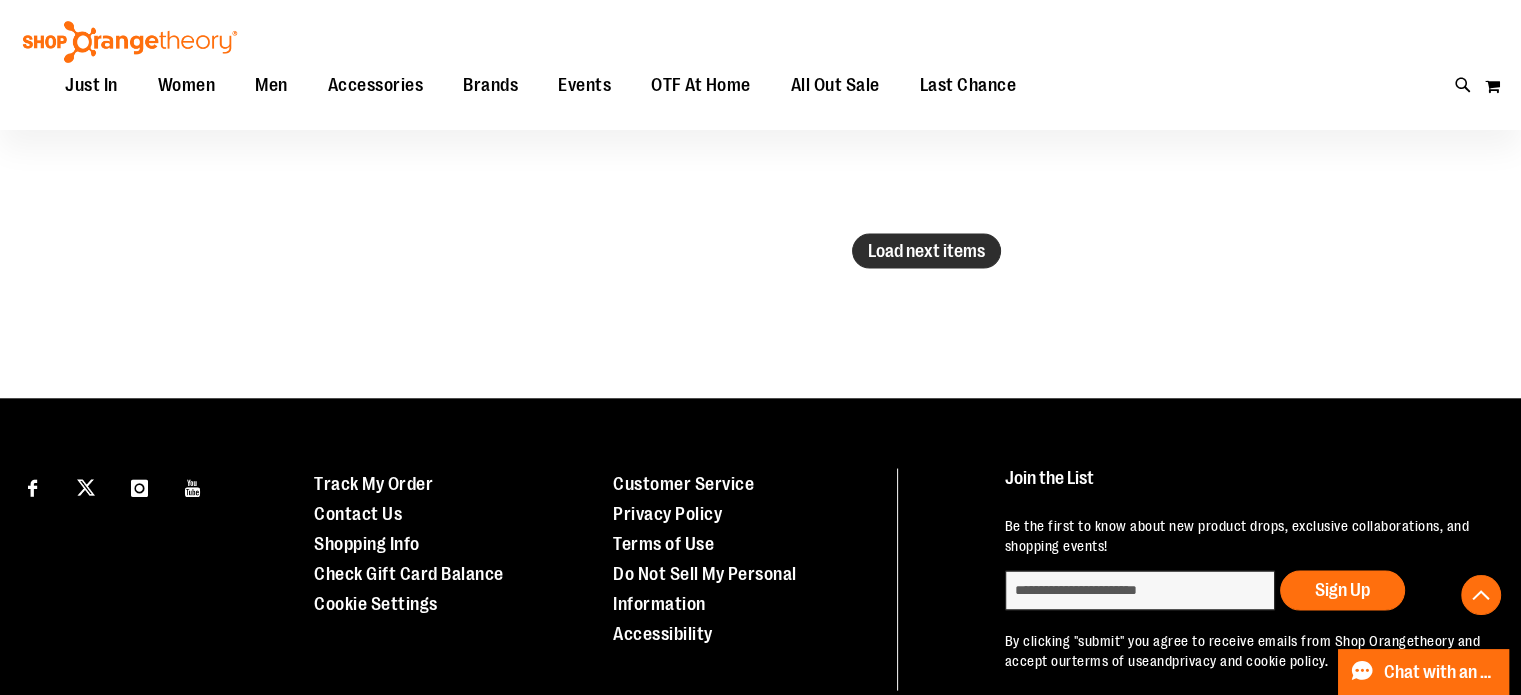 scroll, scrollTop: 3753, scrollLeft: 0, axis: vertical 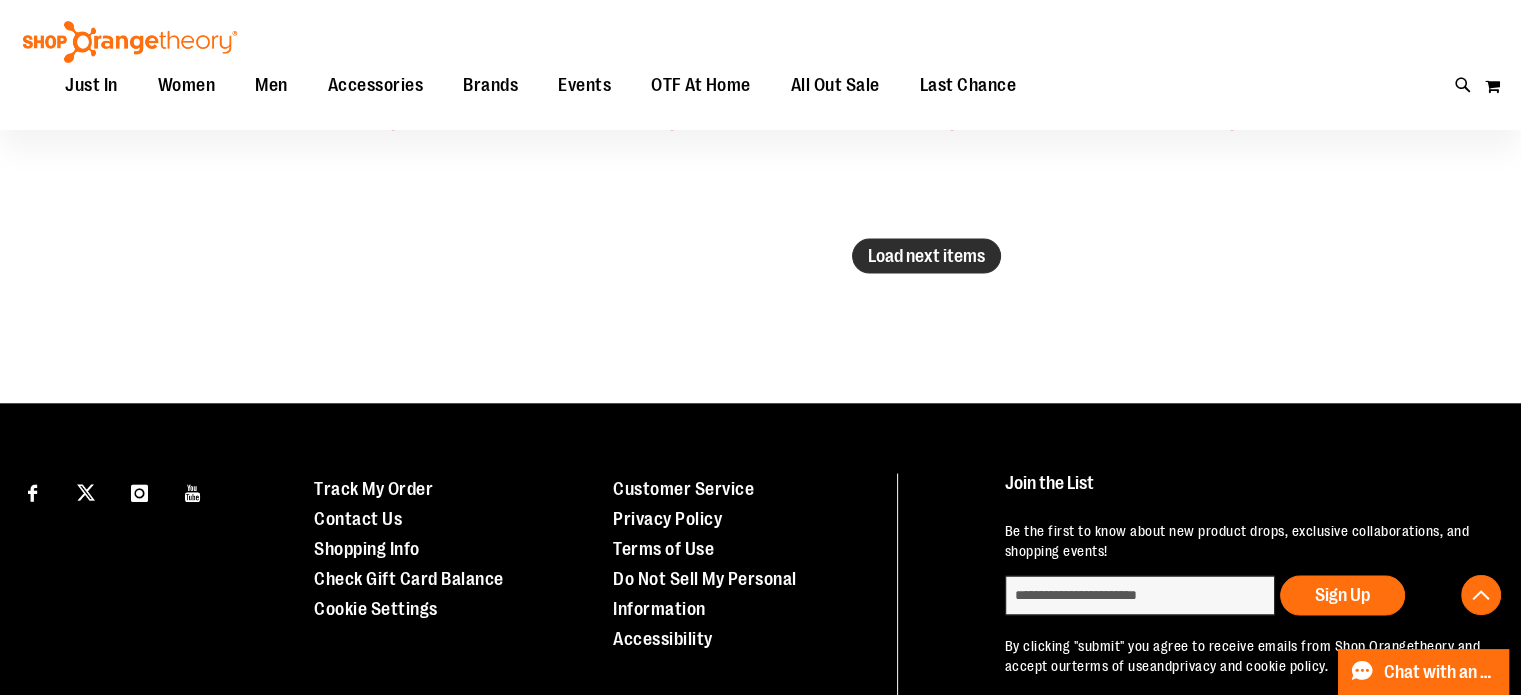 click on "Load next items" at bounding box center (926, 255) 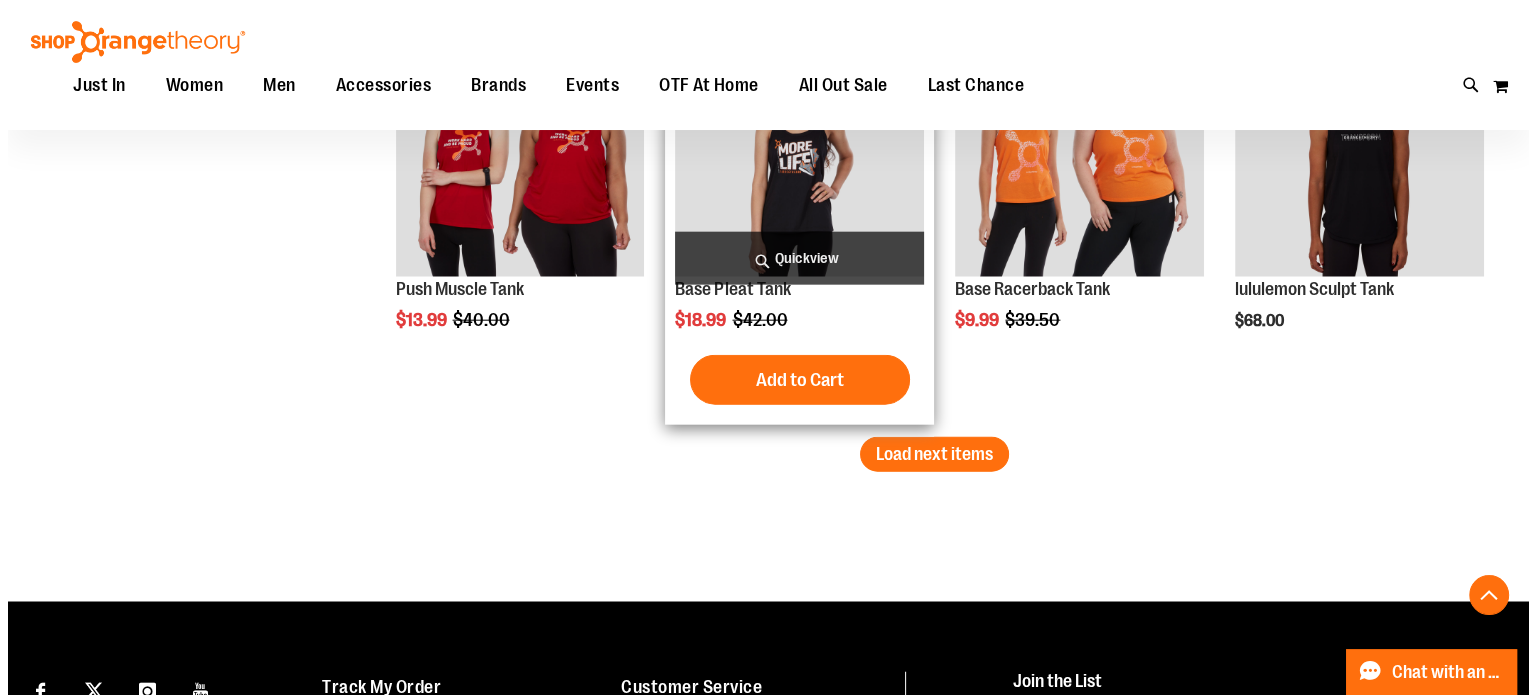 scroll, scrollTop: 4553, scrollLeft: 0, axis: vertical 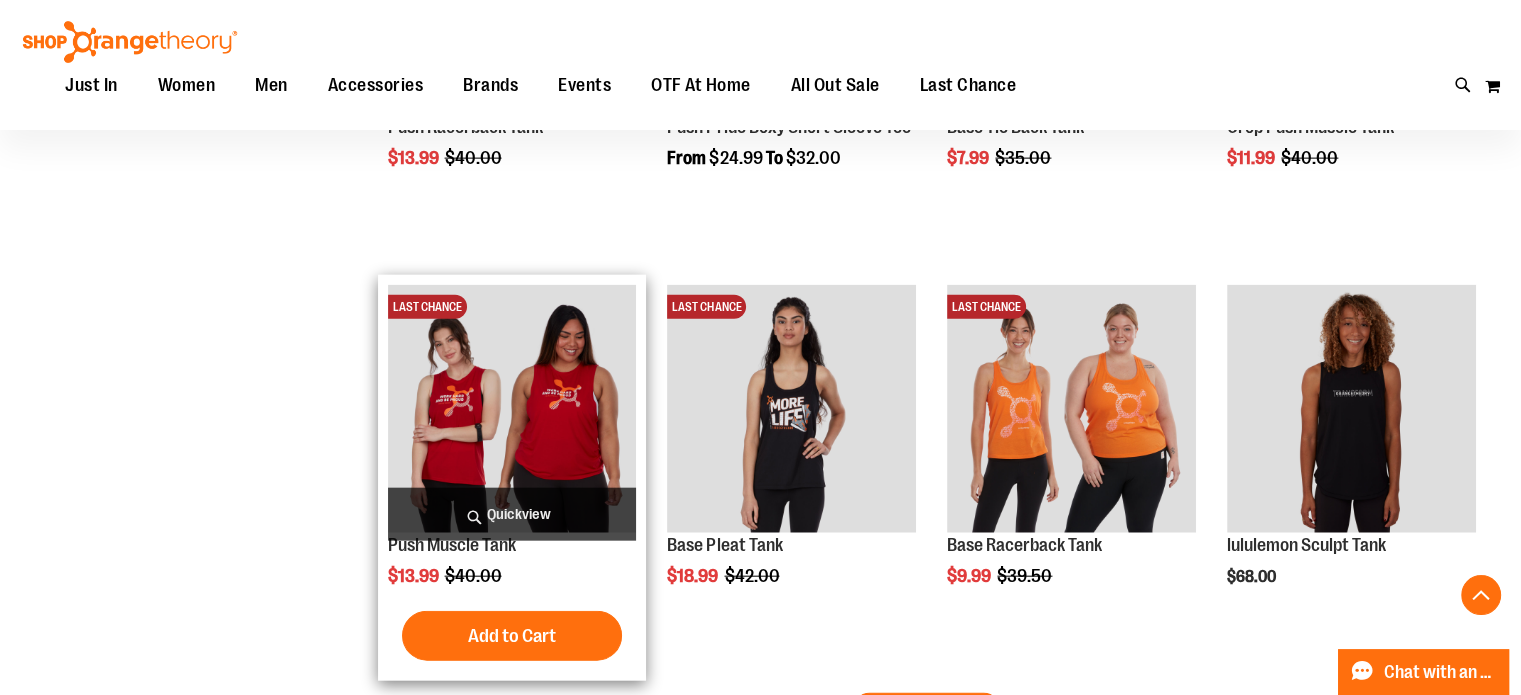 click on "Quickview" at bounding box center [512, 514] 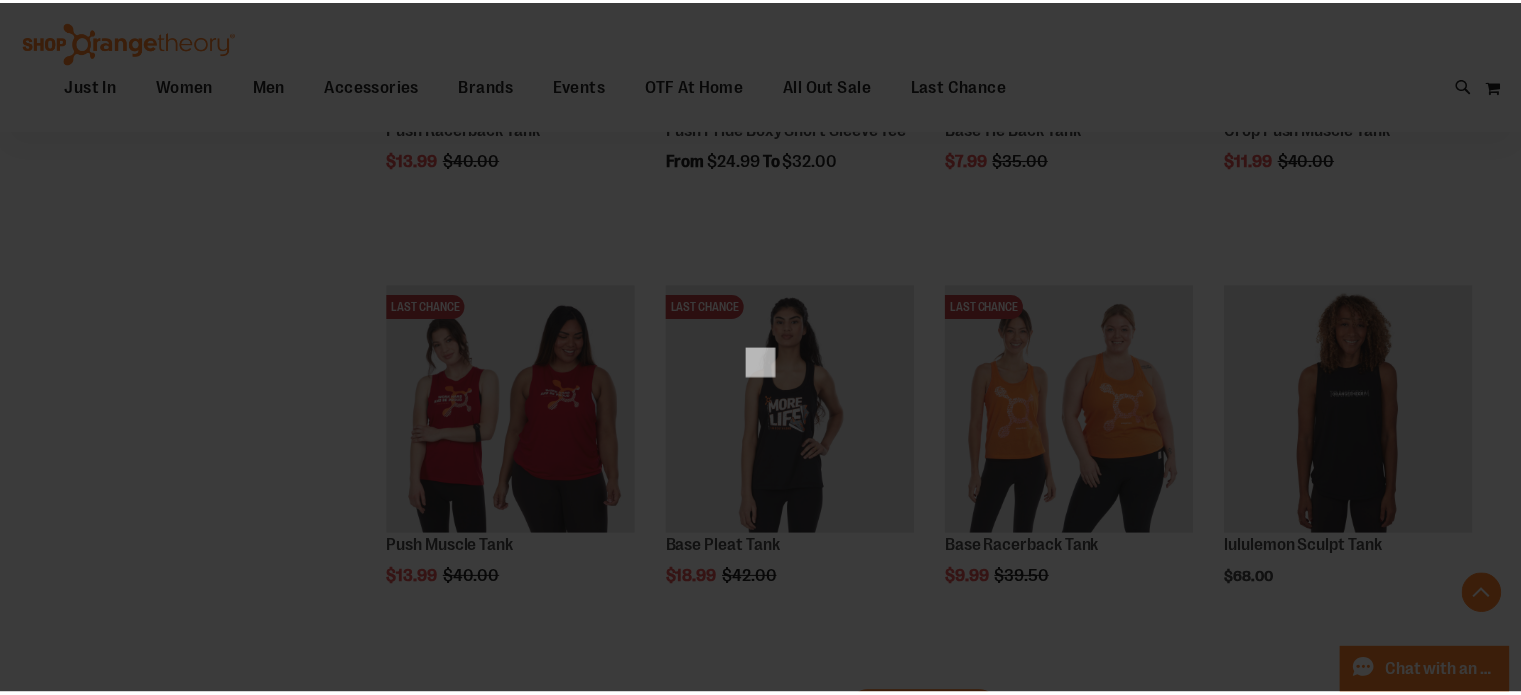 scroll, scrollTop: 0, scrollLeft: 0, axis: both 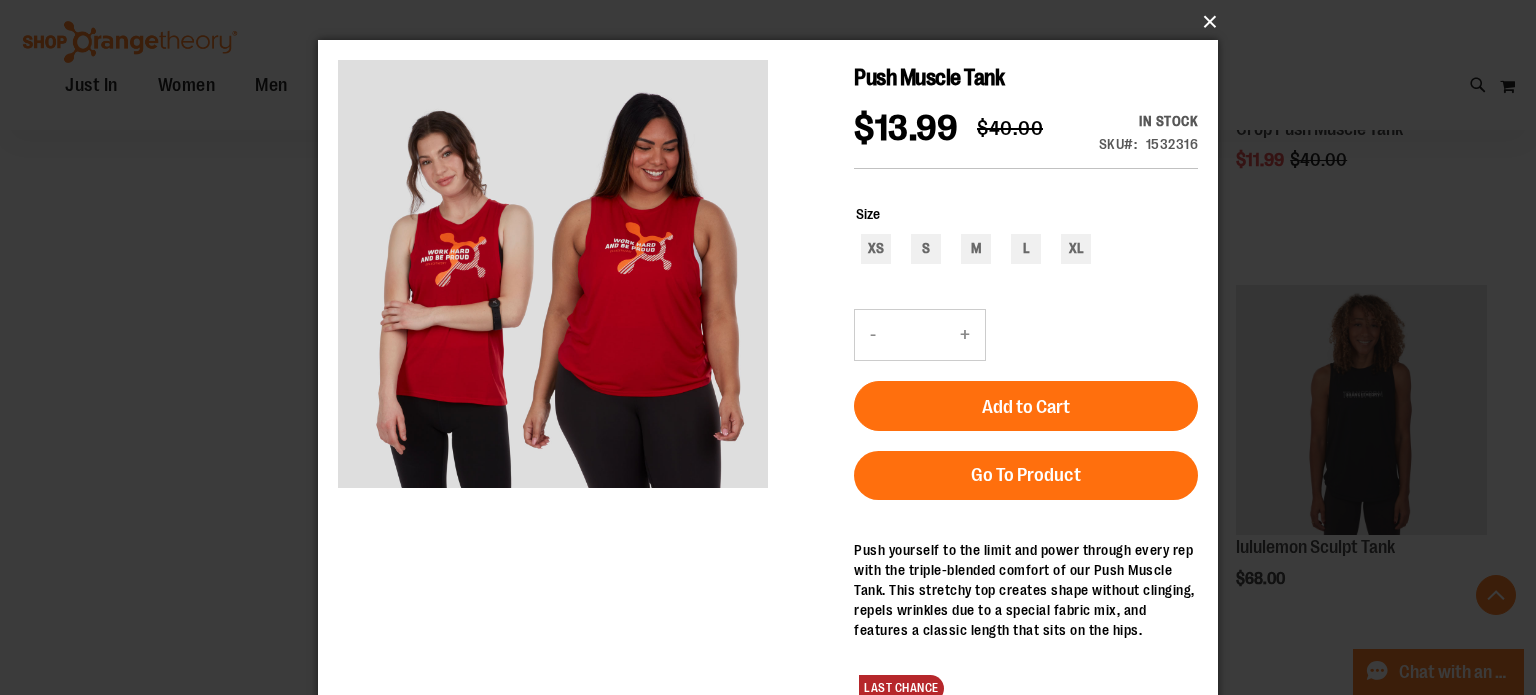 drag, startPoint x: 1204, startPoint y: 19, endPoint x: 1112, endPoint y: 175, distance: 181.1077 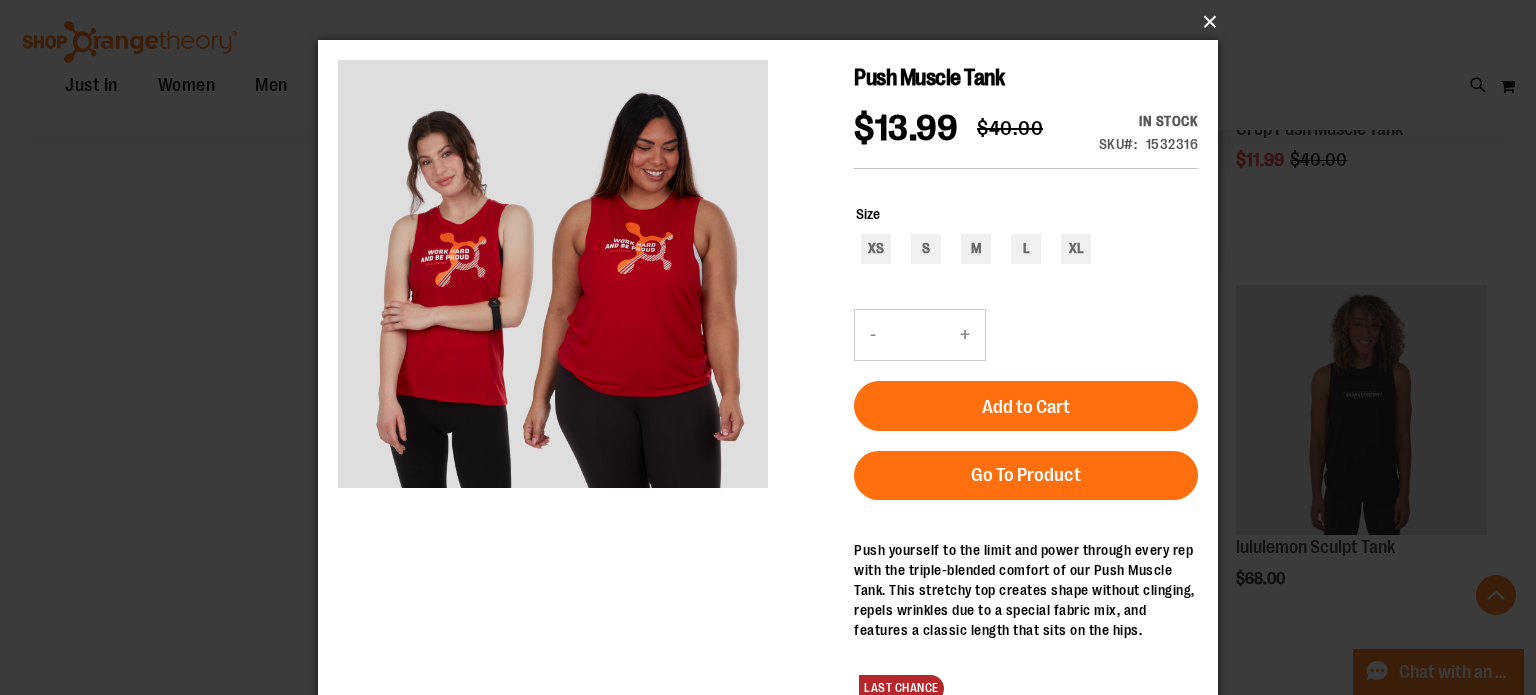 click on "×" at bounding box center (774, 22) 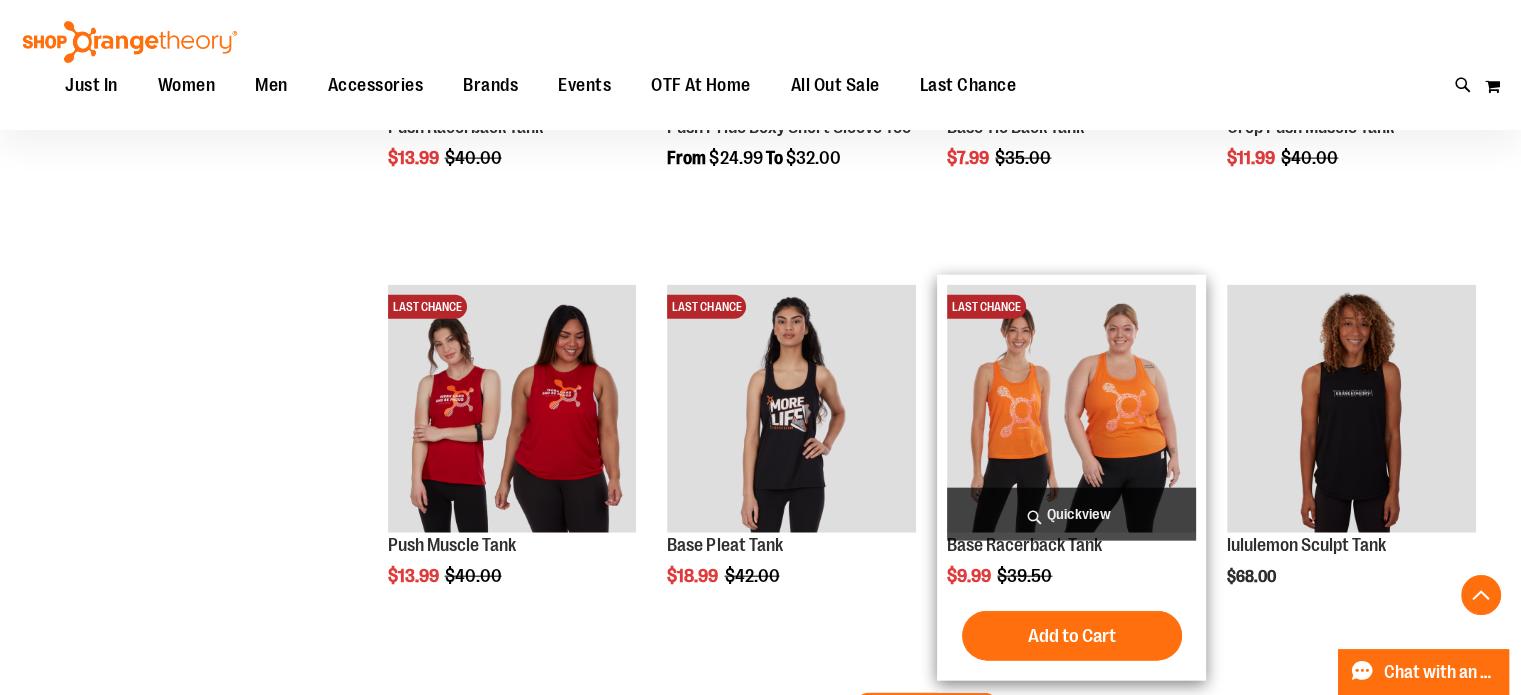 scroll, scrollTop: 4653, scrollLeft: 0, axis: vertical 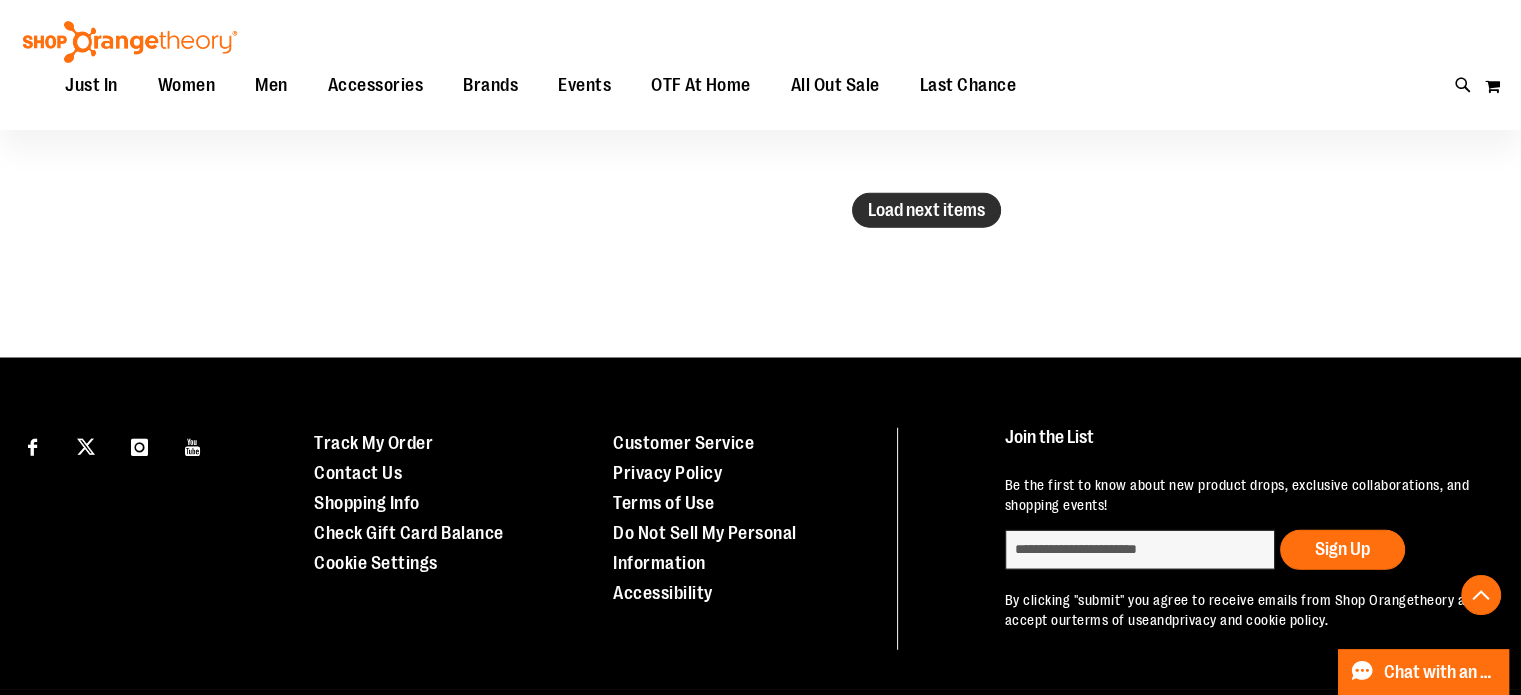 click on "Load next items" at bounding box center [926, 210] 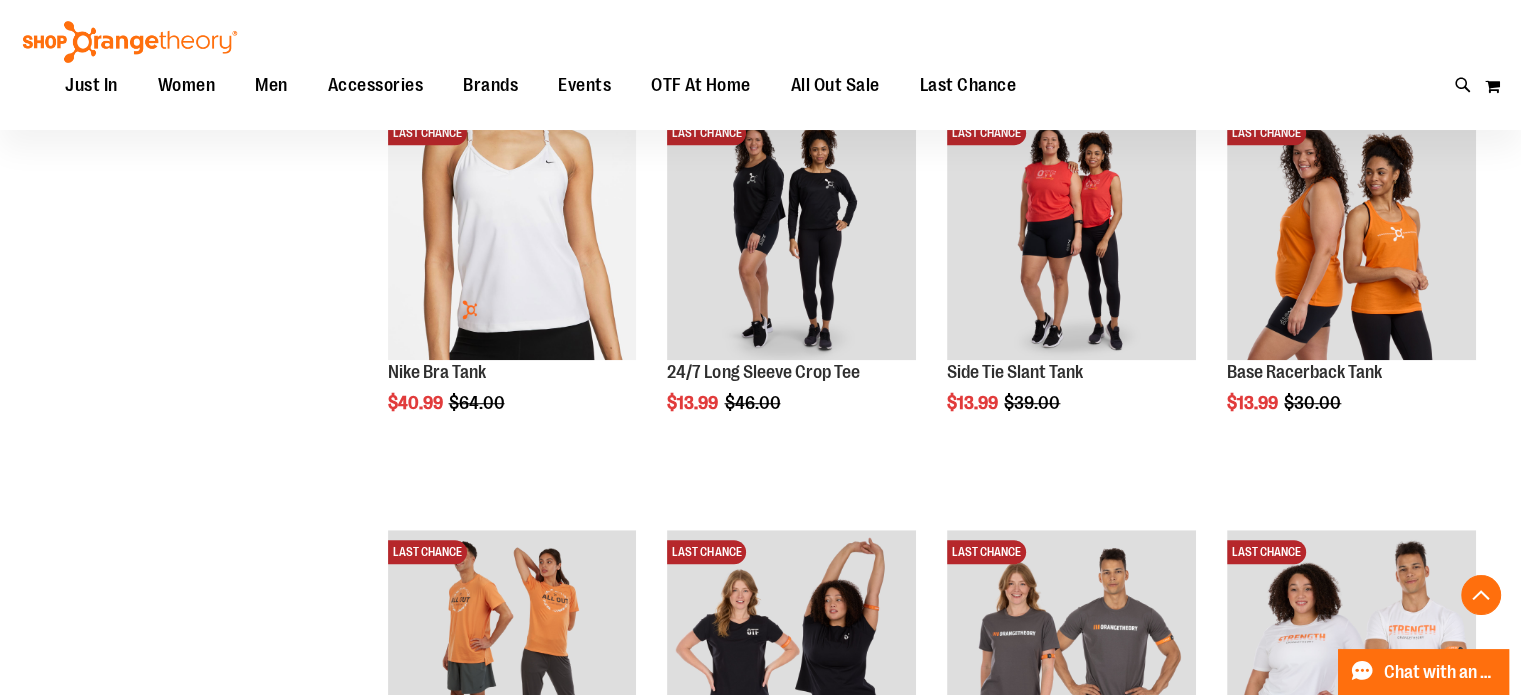 scroll, scrollTop: 1153, scrollLeft: 0, axis: vertical 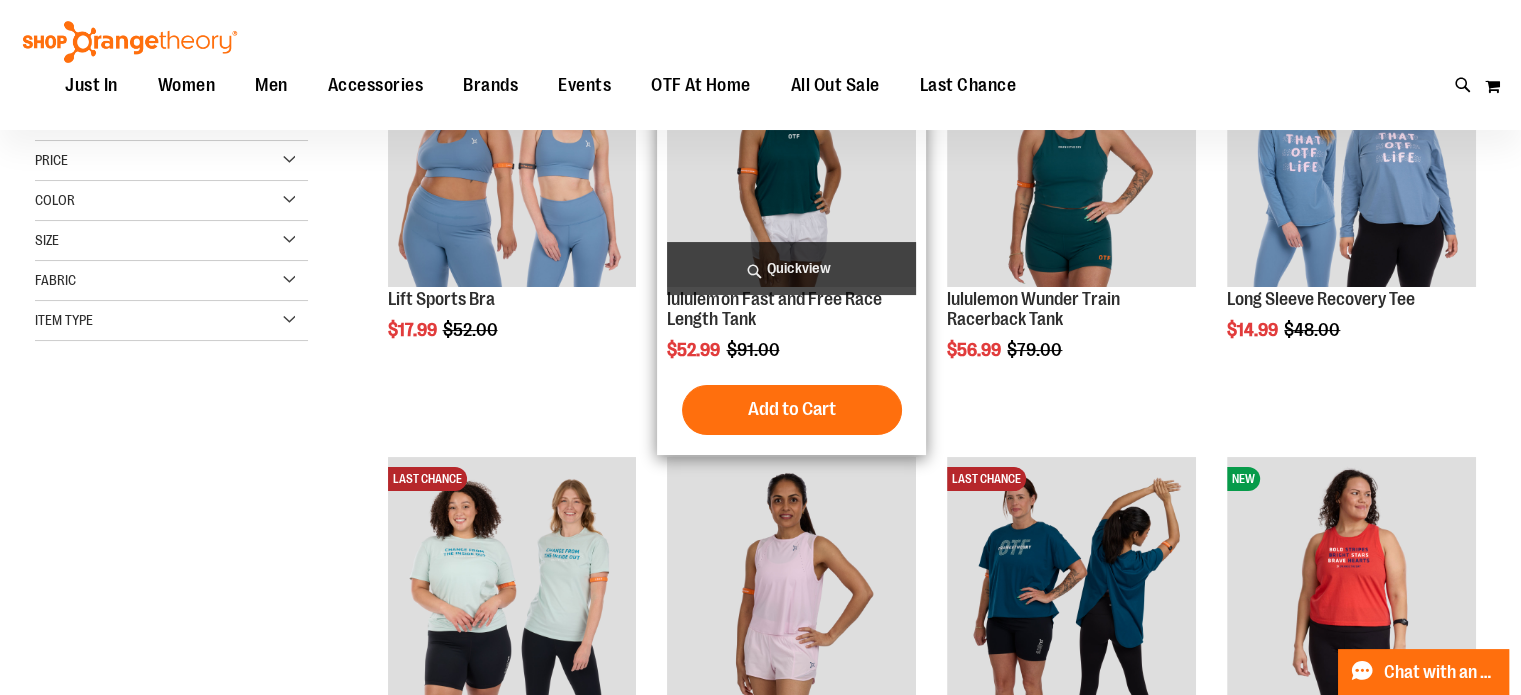 click on "Quickview" at bounding box center (791, 268) 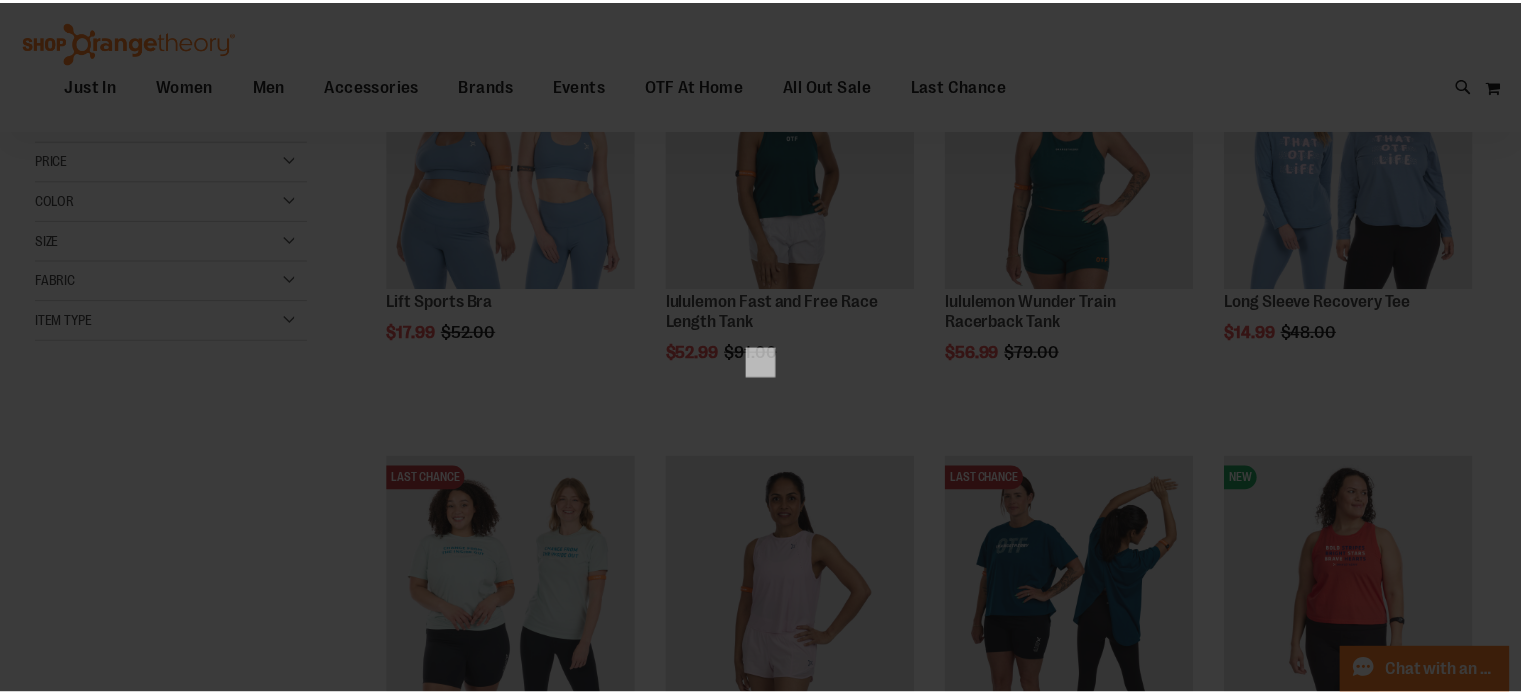 scroll, scrollTop: 0, scrollLeft: 0, axis: both 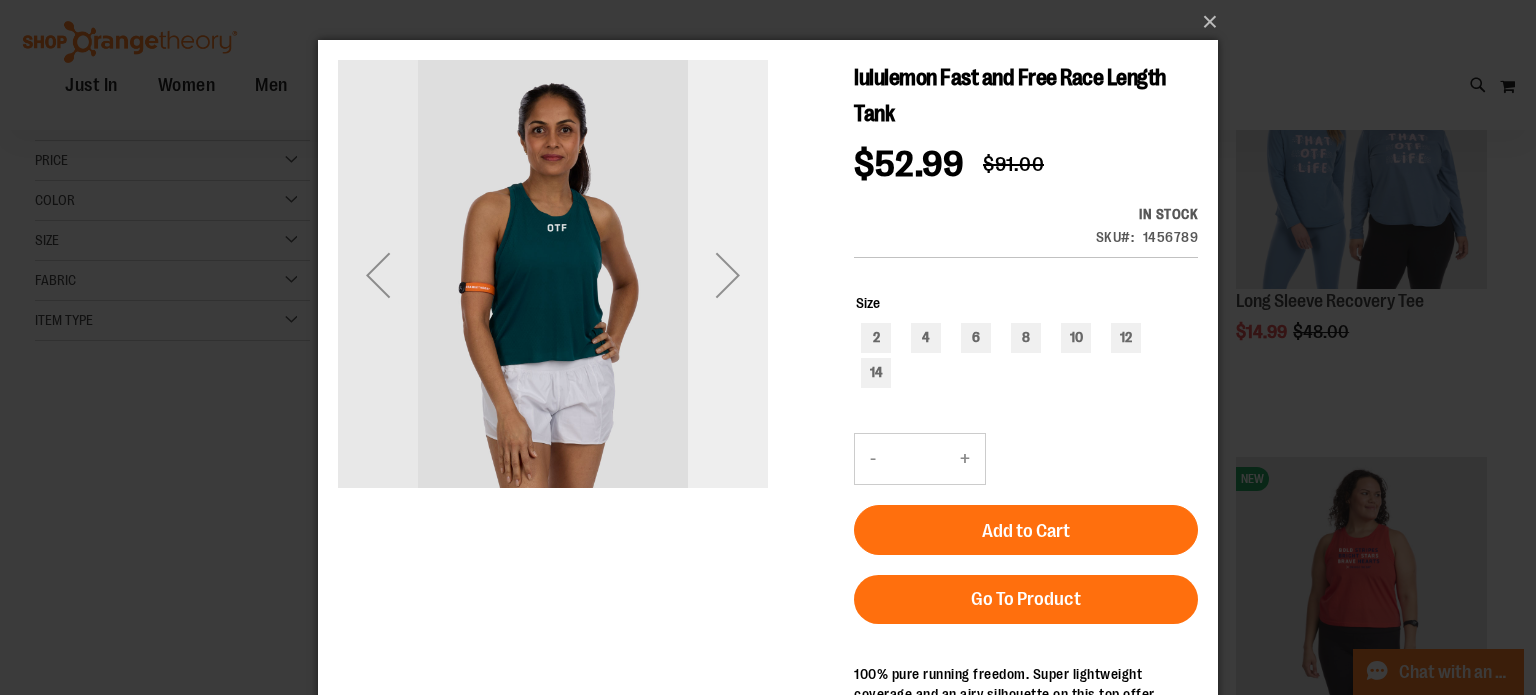 click at bounding box center (728, 275) 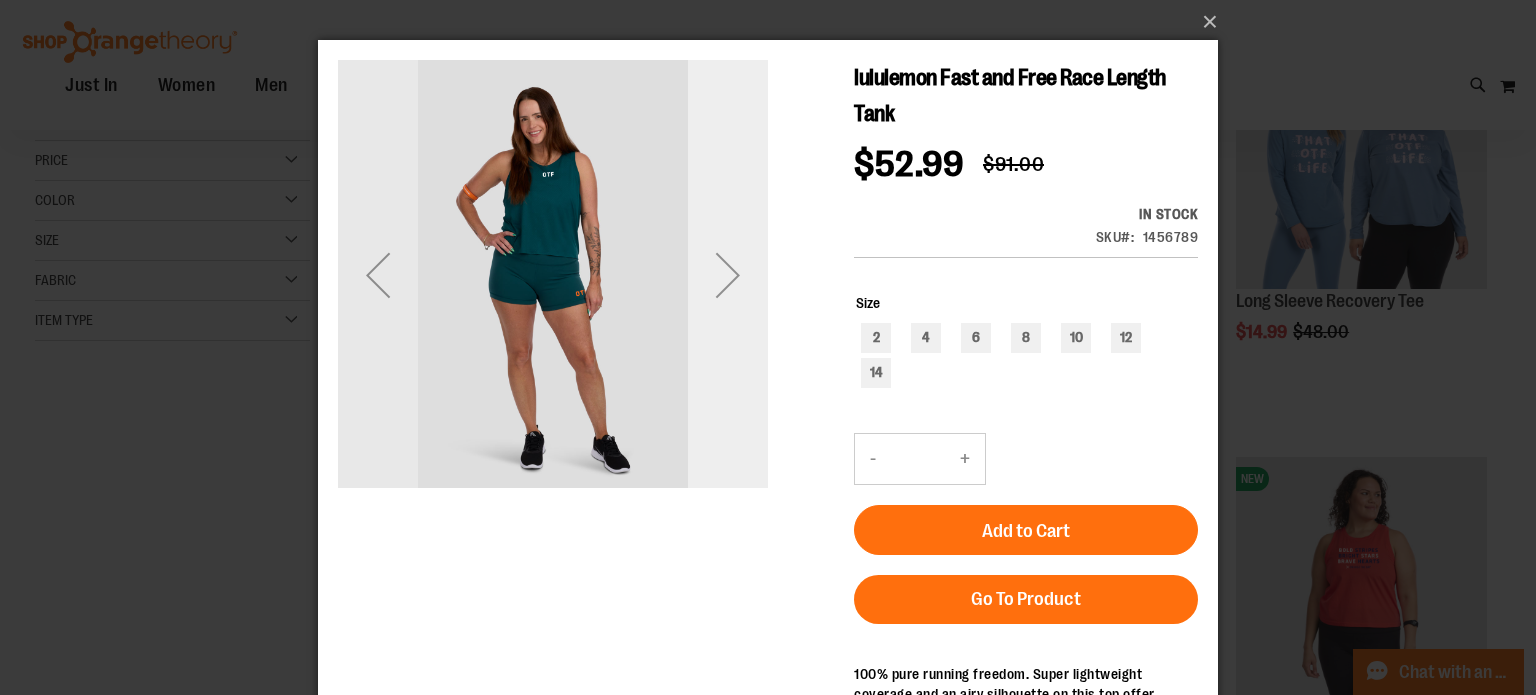 click at bounding box center [728, 275] 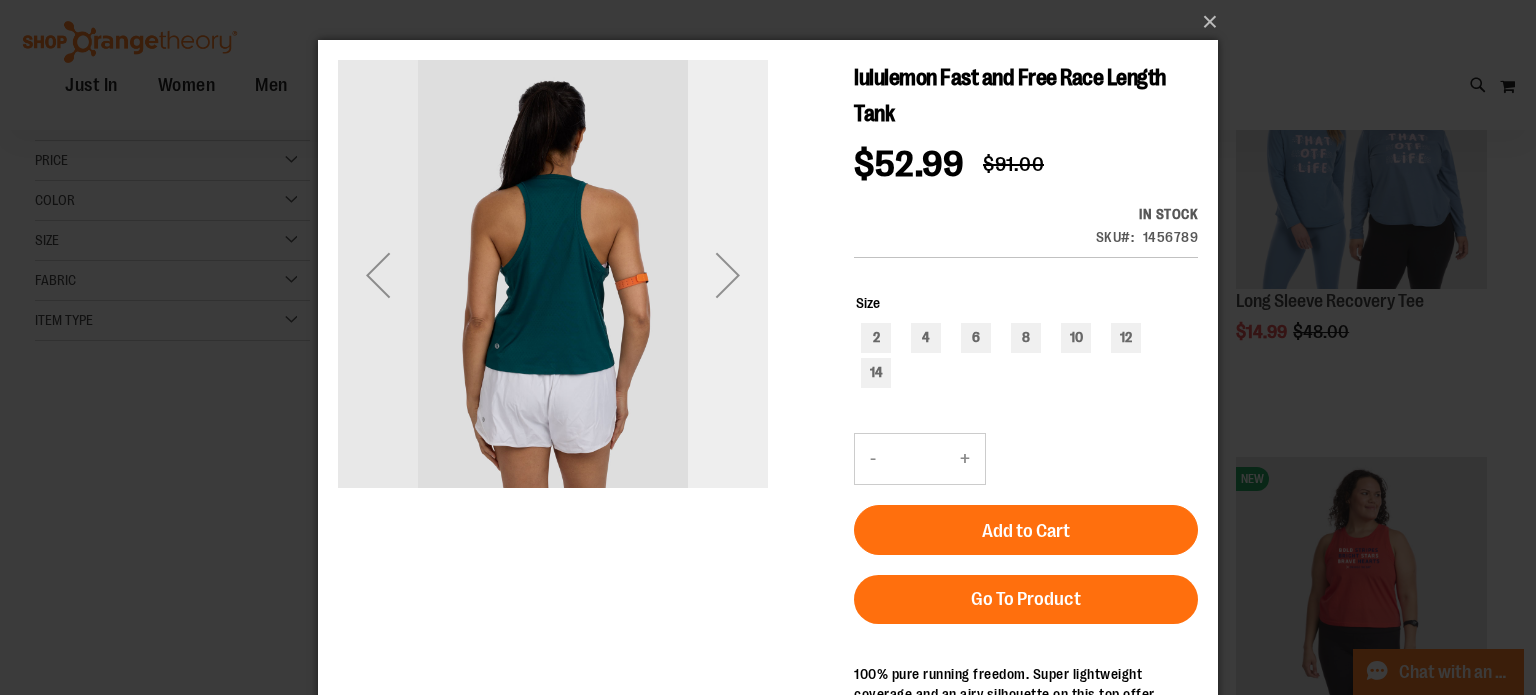 click at bounding box center [728, 275] 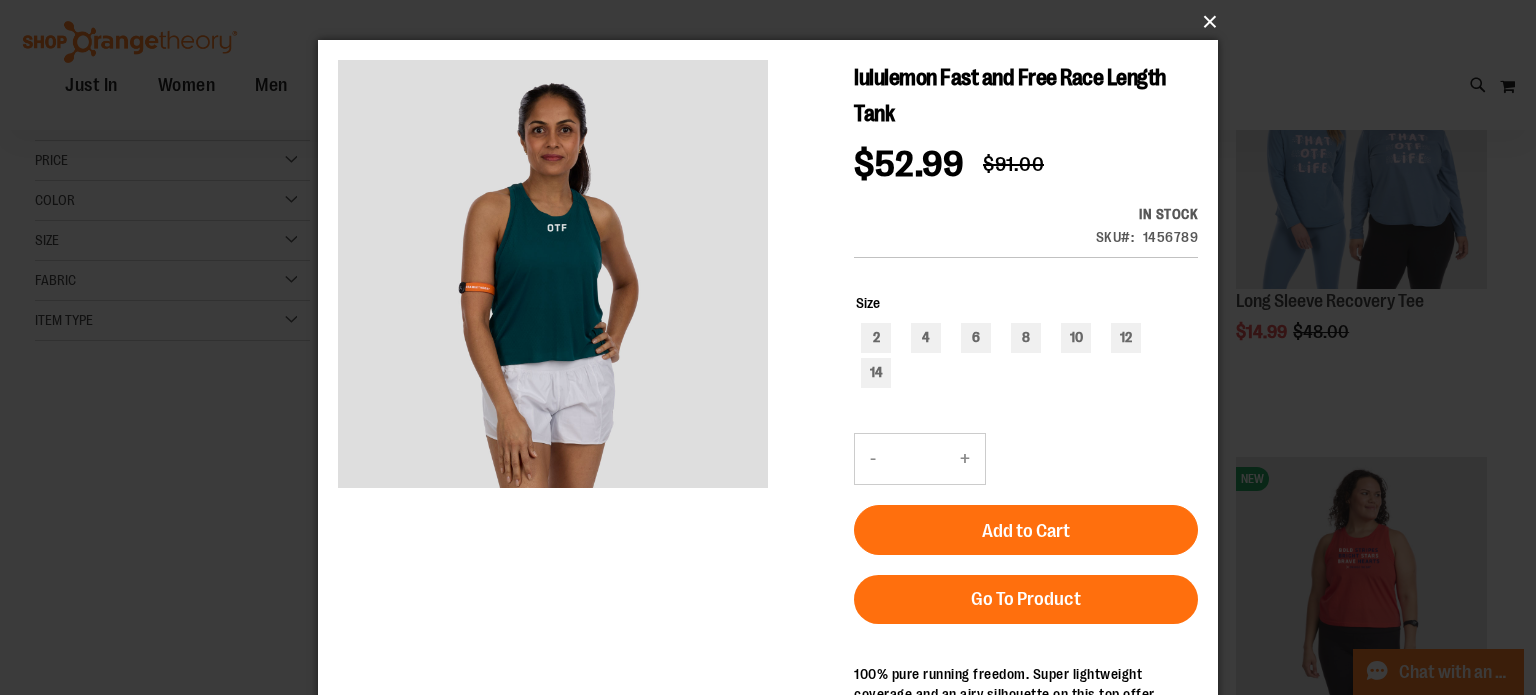 click on "×" at bounding box center (774, 22) 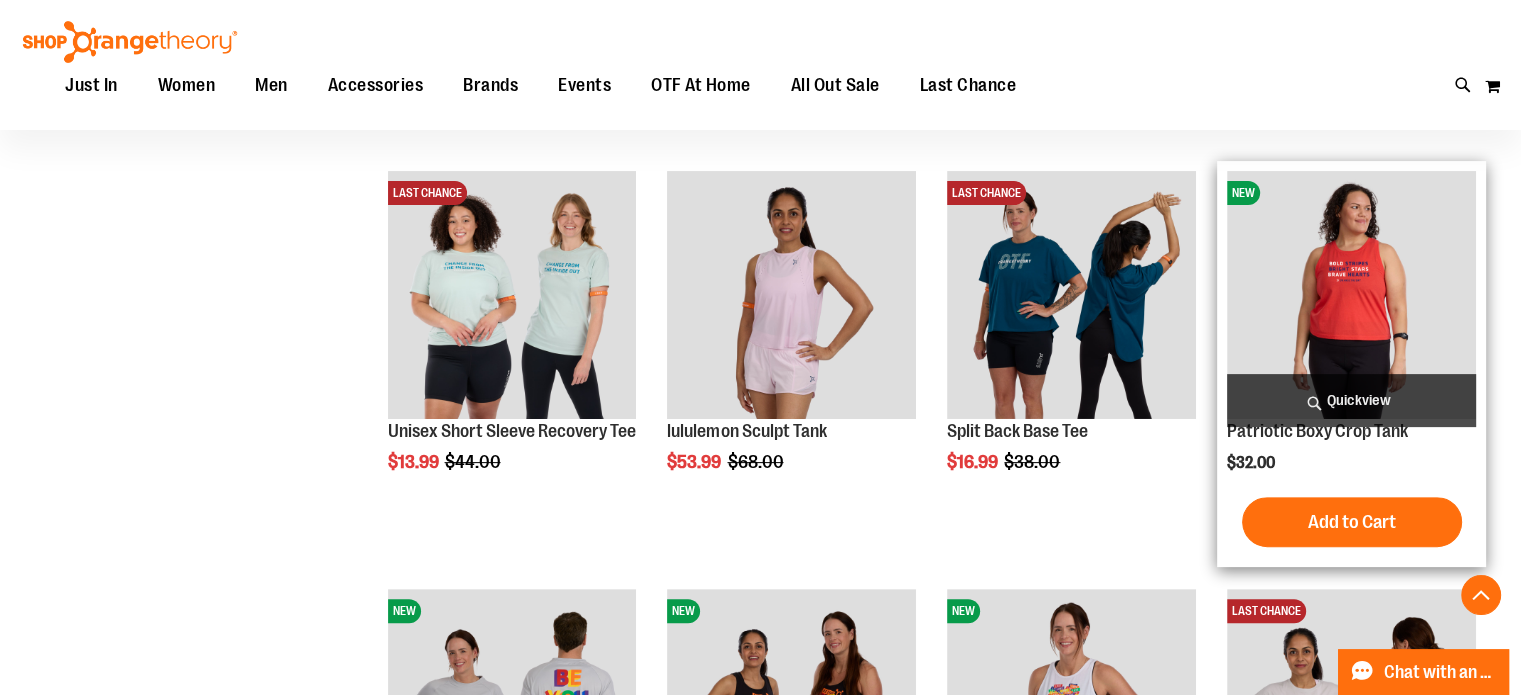 scroll, scrollTop: 498, scrollLeft: 0, axis: vertical 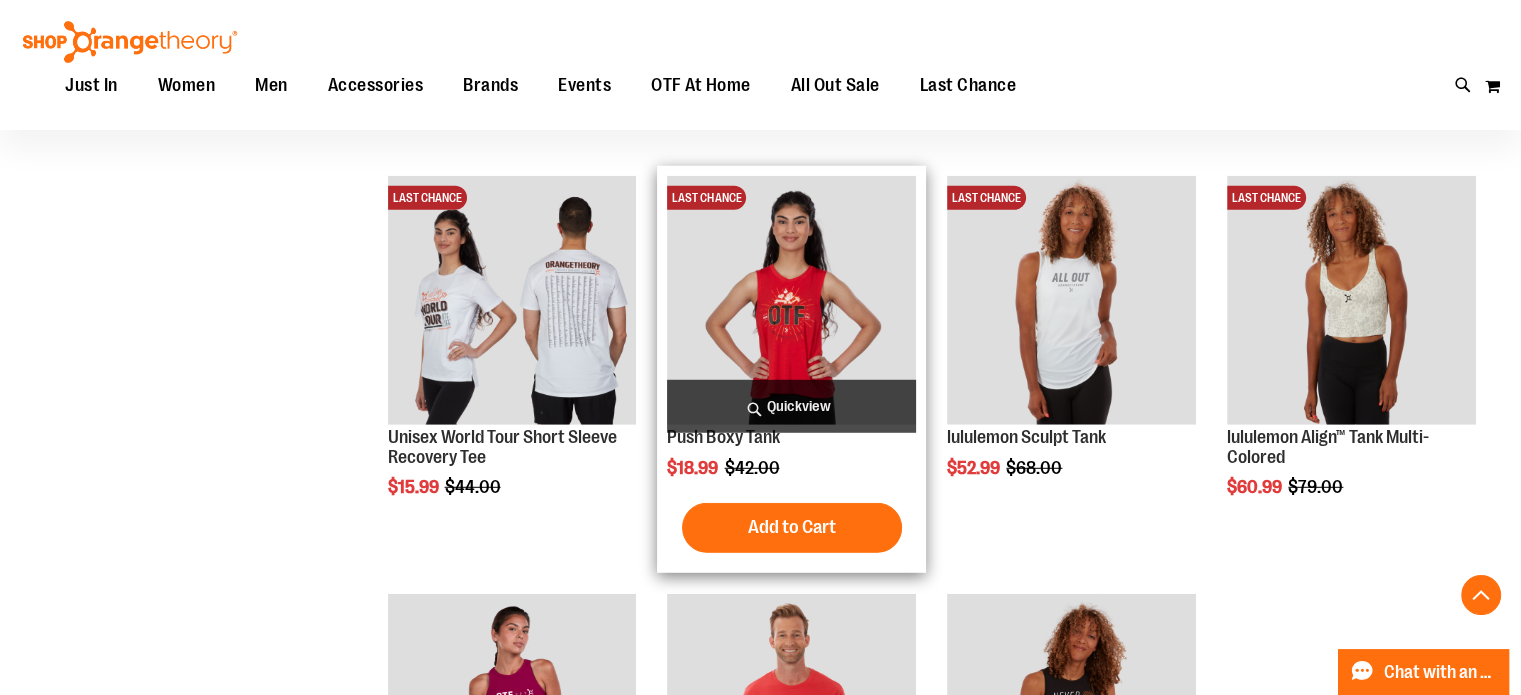 click on "Quickview" at bounding box center (791, 406) 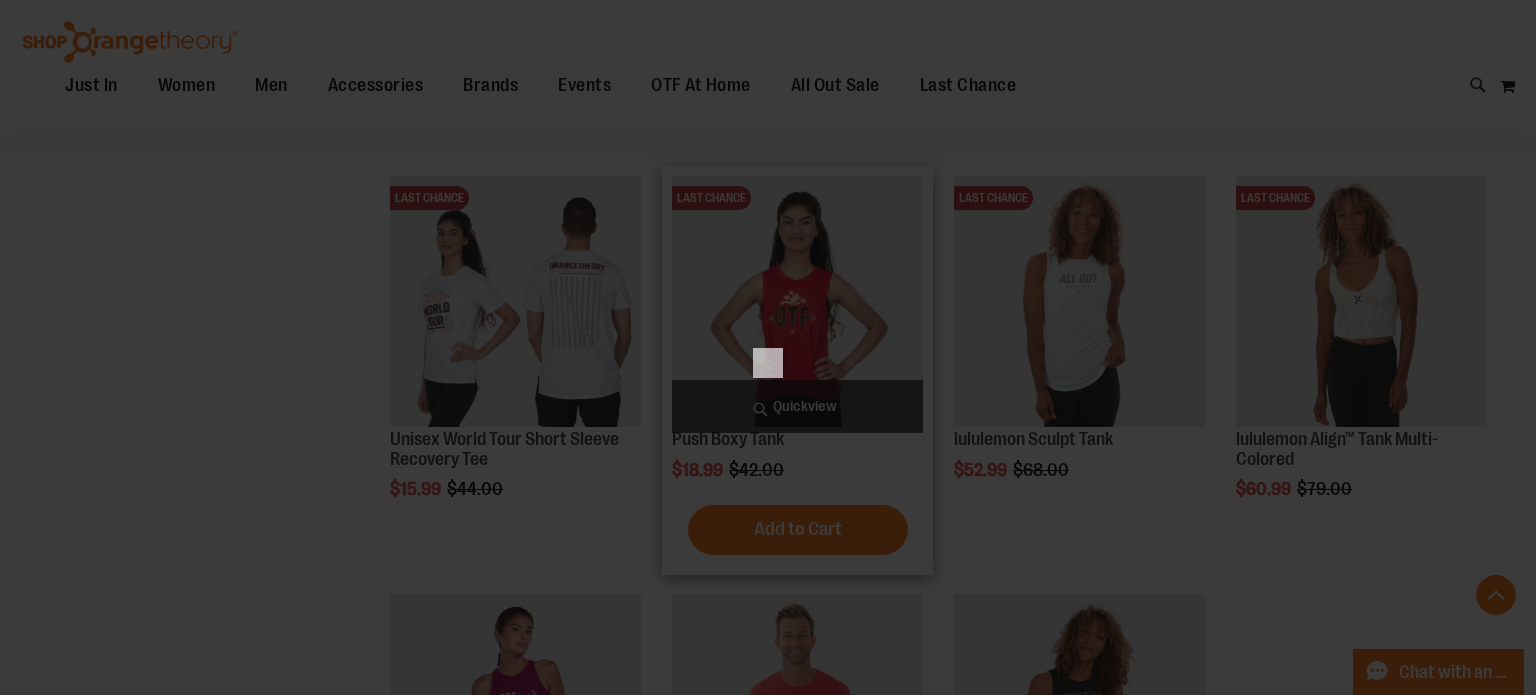 scroll, scrollTop: 0, scrollLeft: 0, axis: both 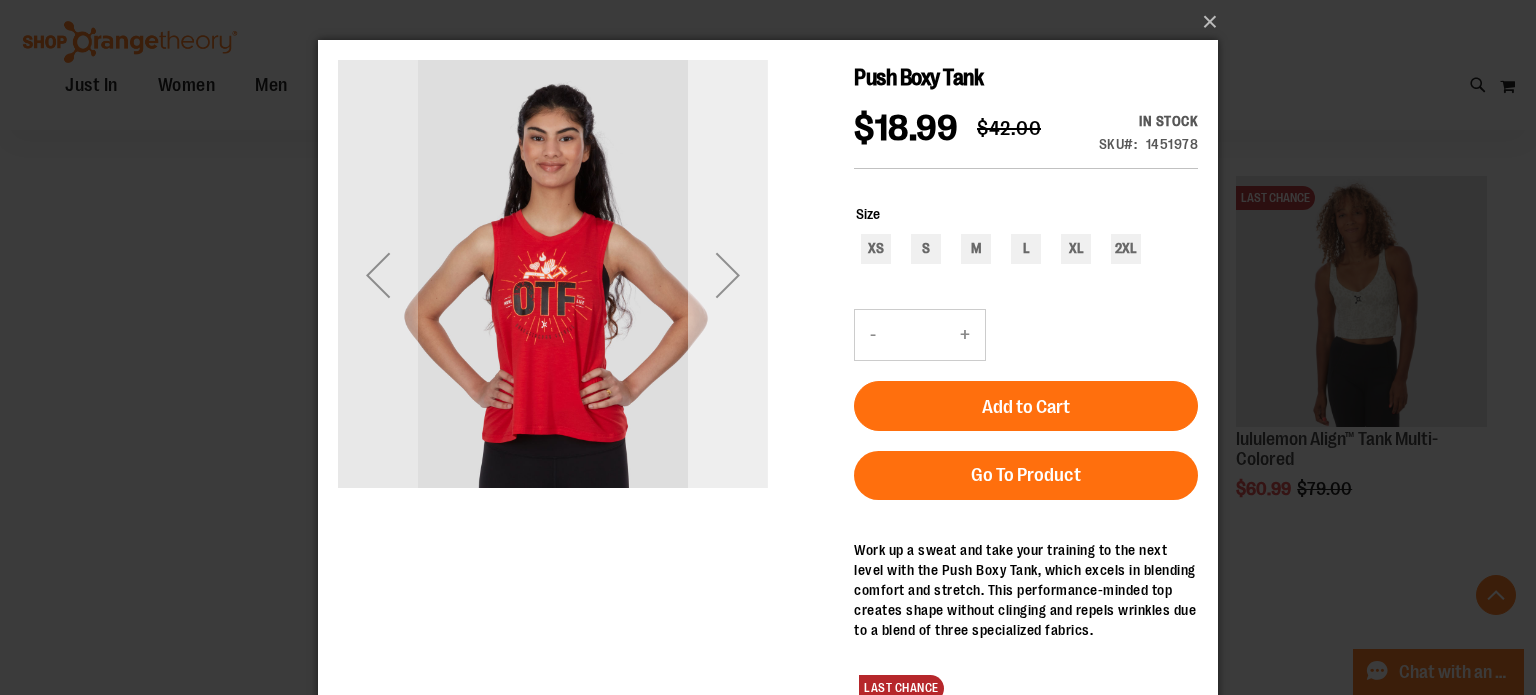 click at bounding box center [728, 275] 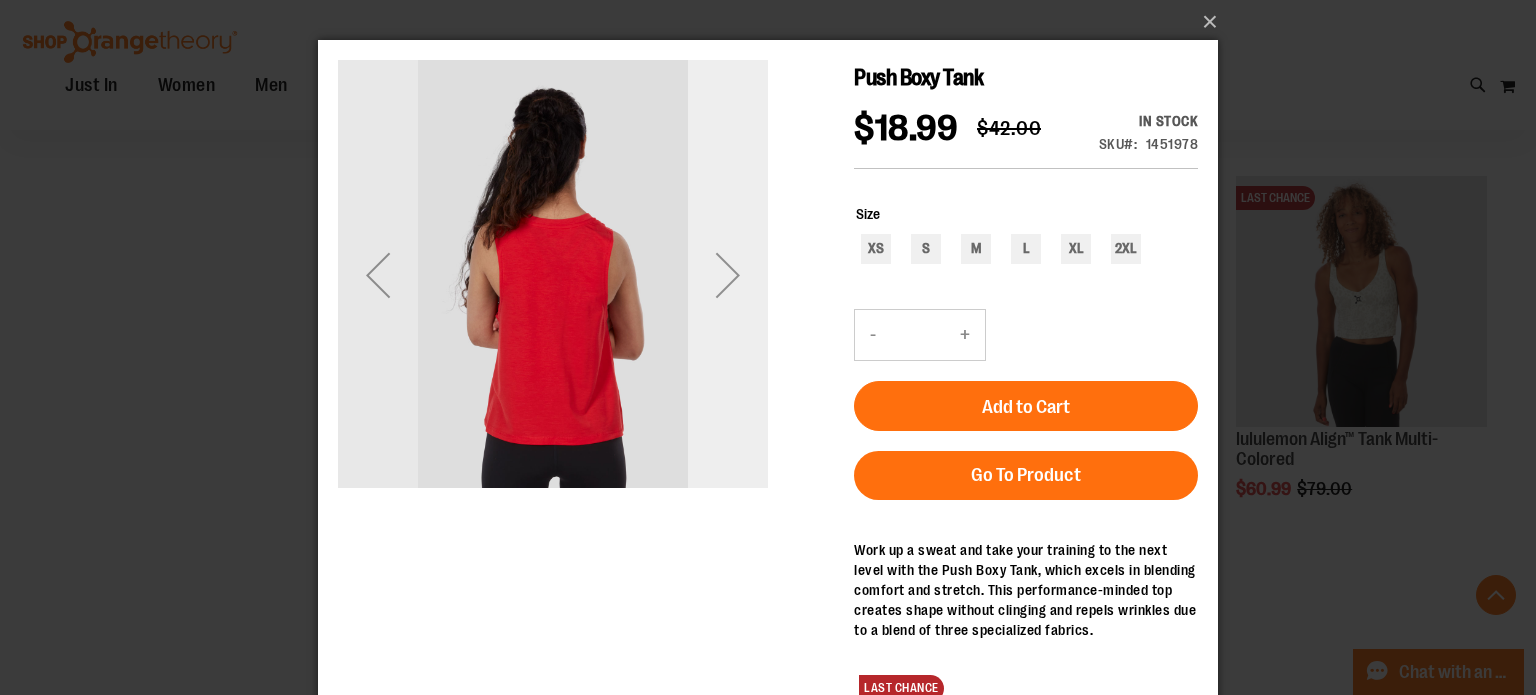 click at bounding box center (728, 275) 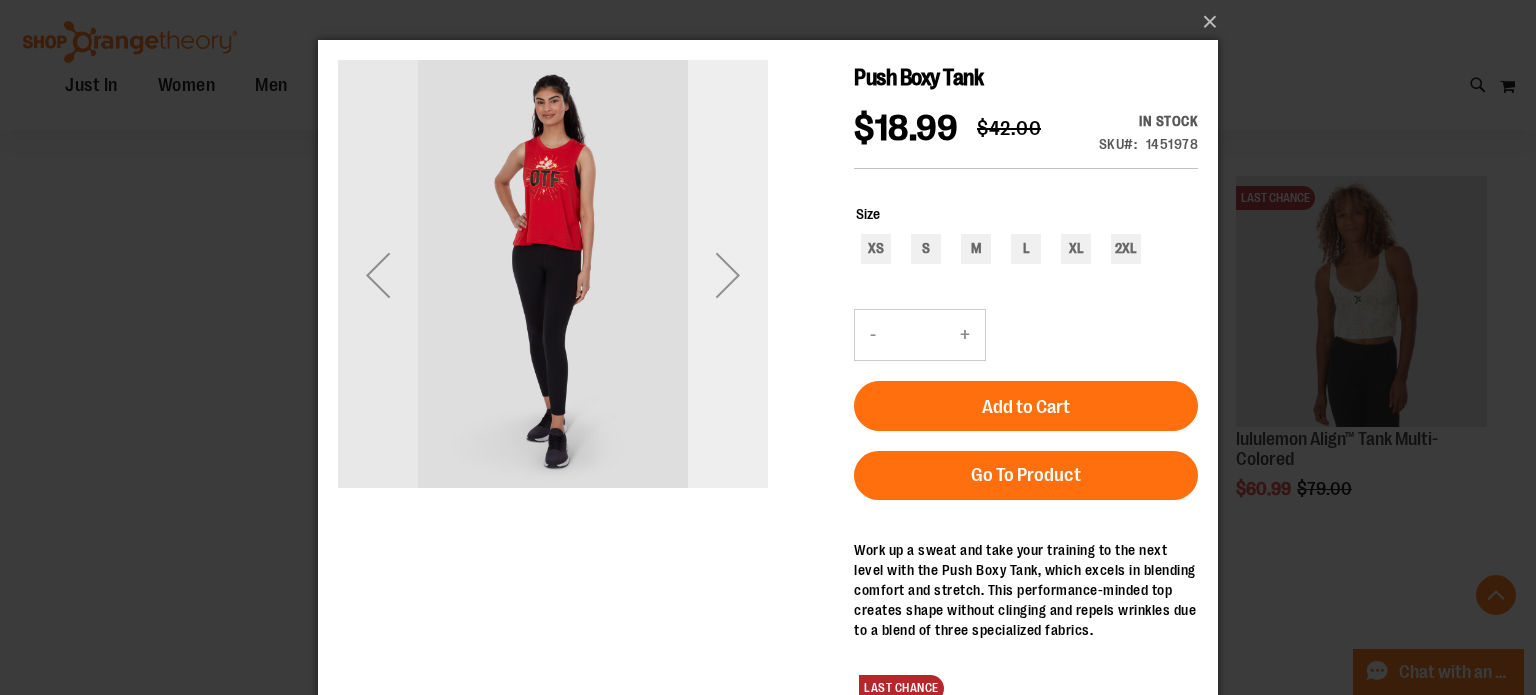 click at bounding box center (728, 275) 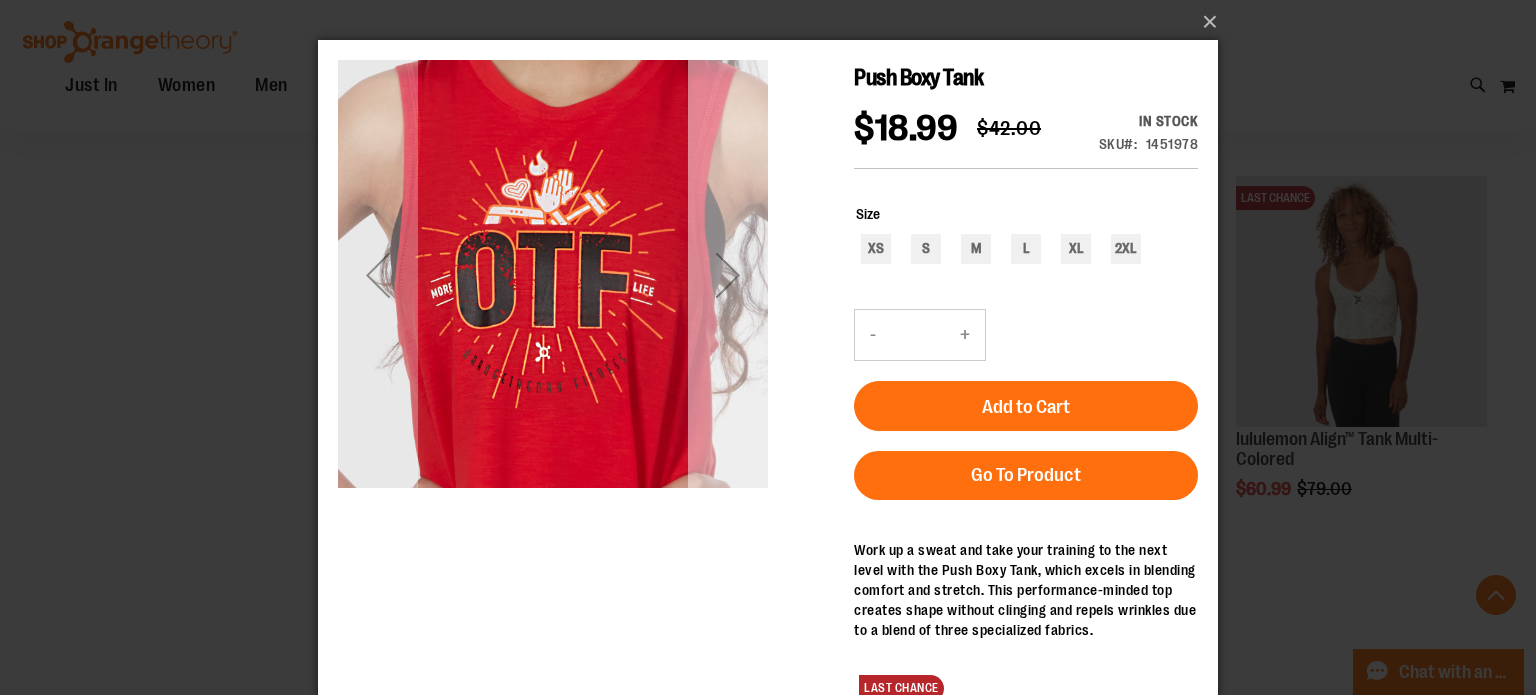 click at bounding box center [728, 275] 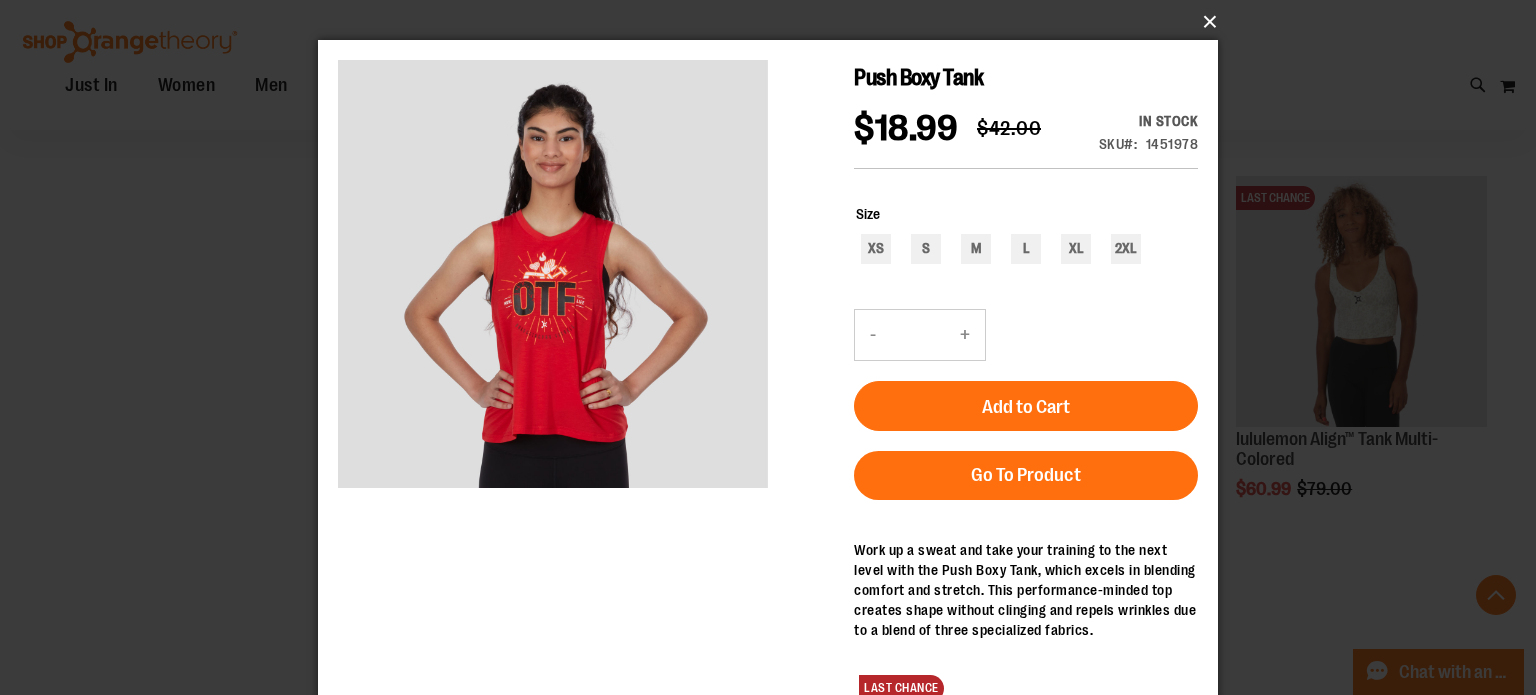 click on "×" at bounding box center [774, 22] 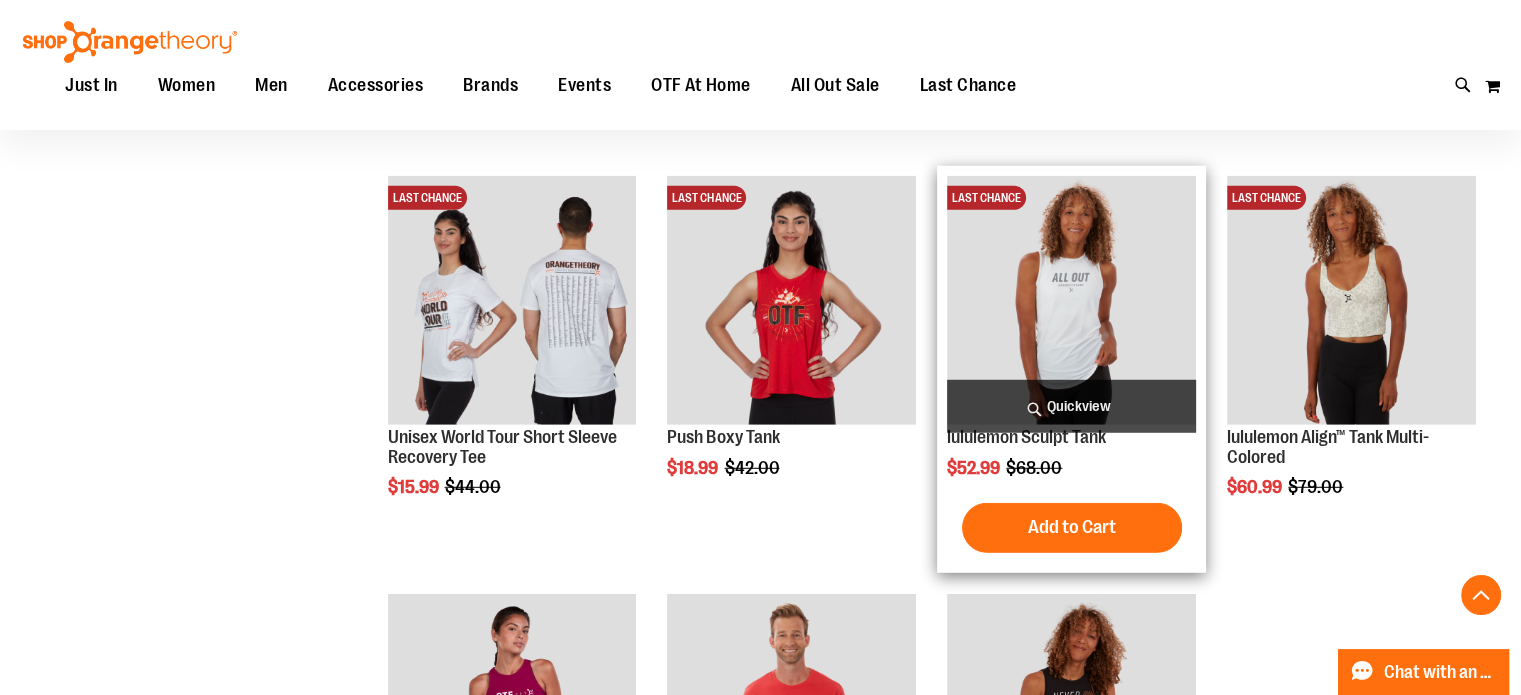 click on "Quickview" at bounding box center [1071, 406] 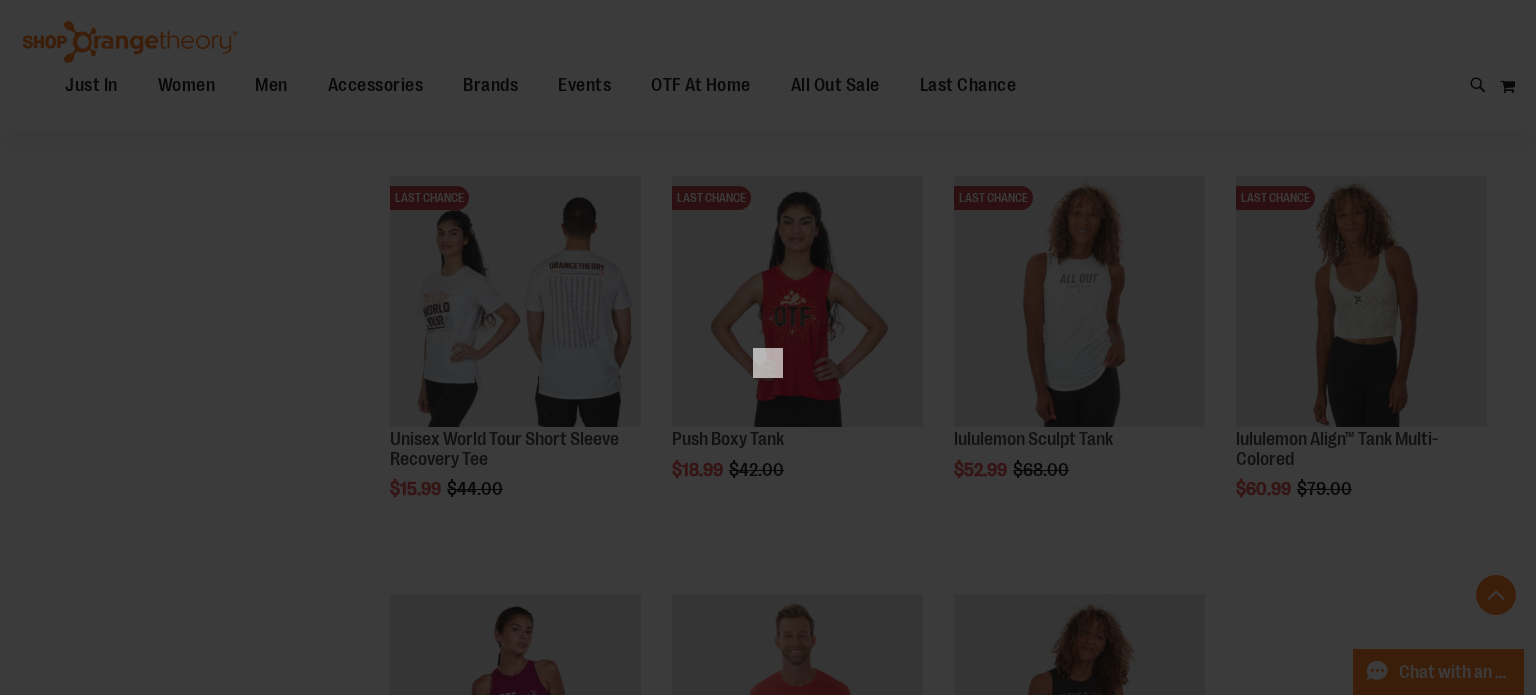 scroll, scrollTop: 0, scrollLeft: 0, axis: both 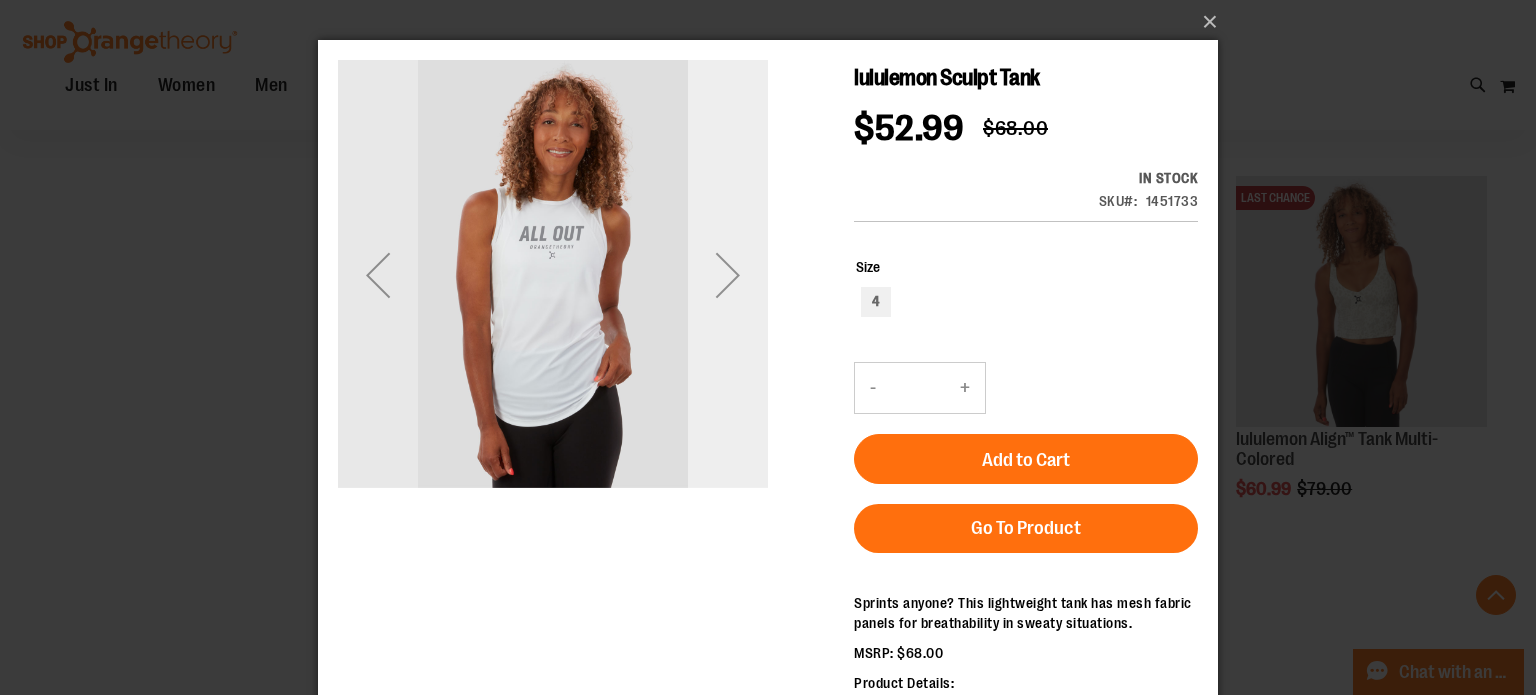 click at bounding box center [728, 275] 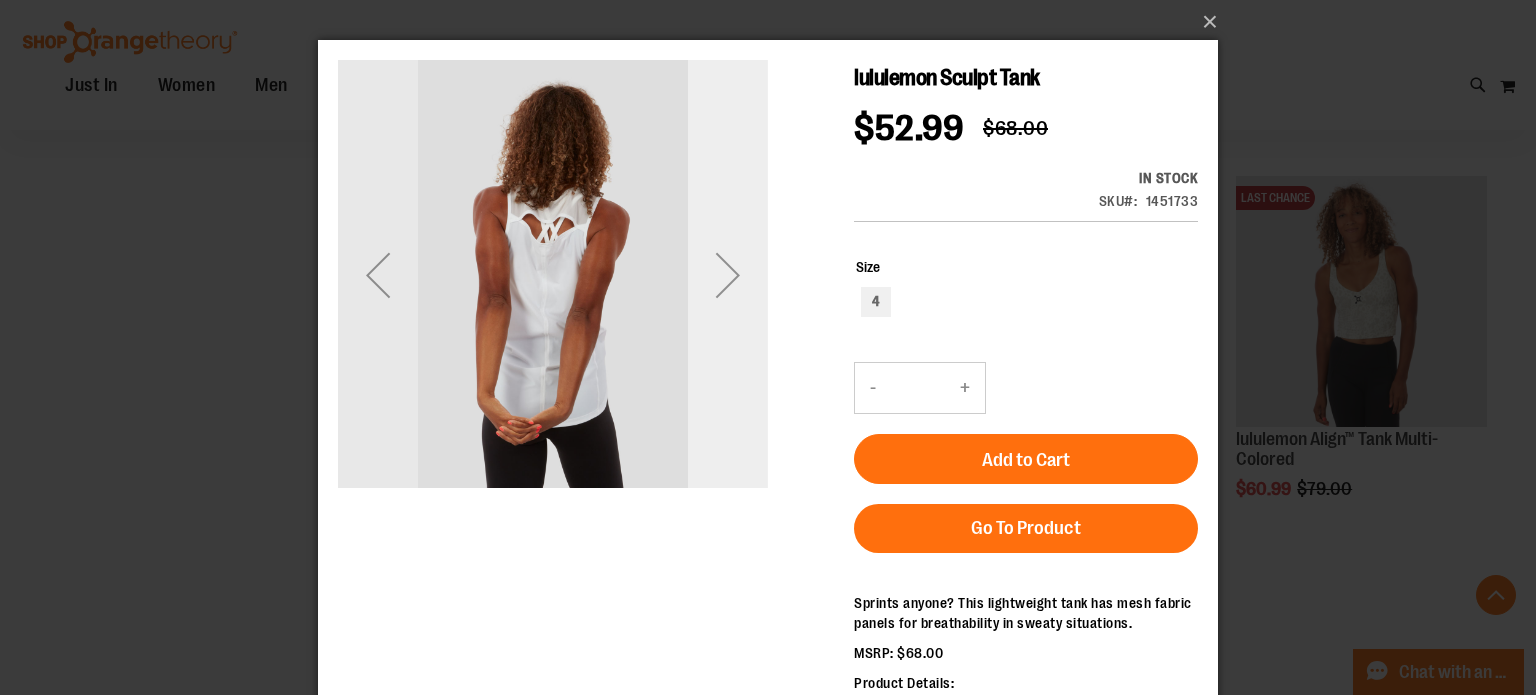 click at bounding box center [728, 275] 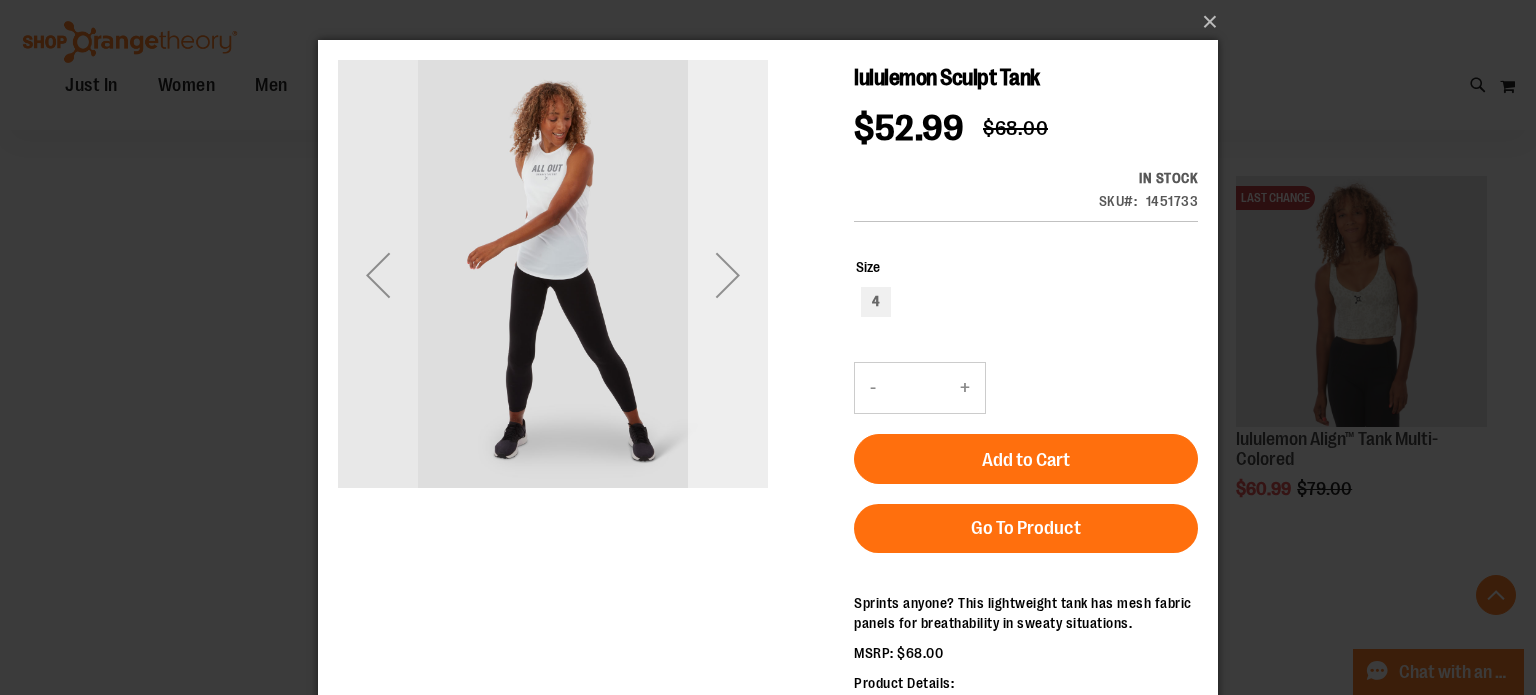click at bounding box center [728, 275] 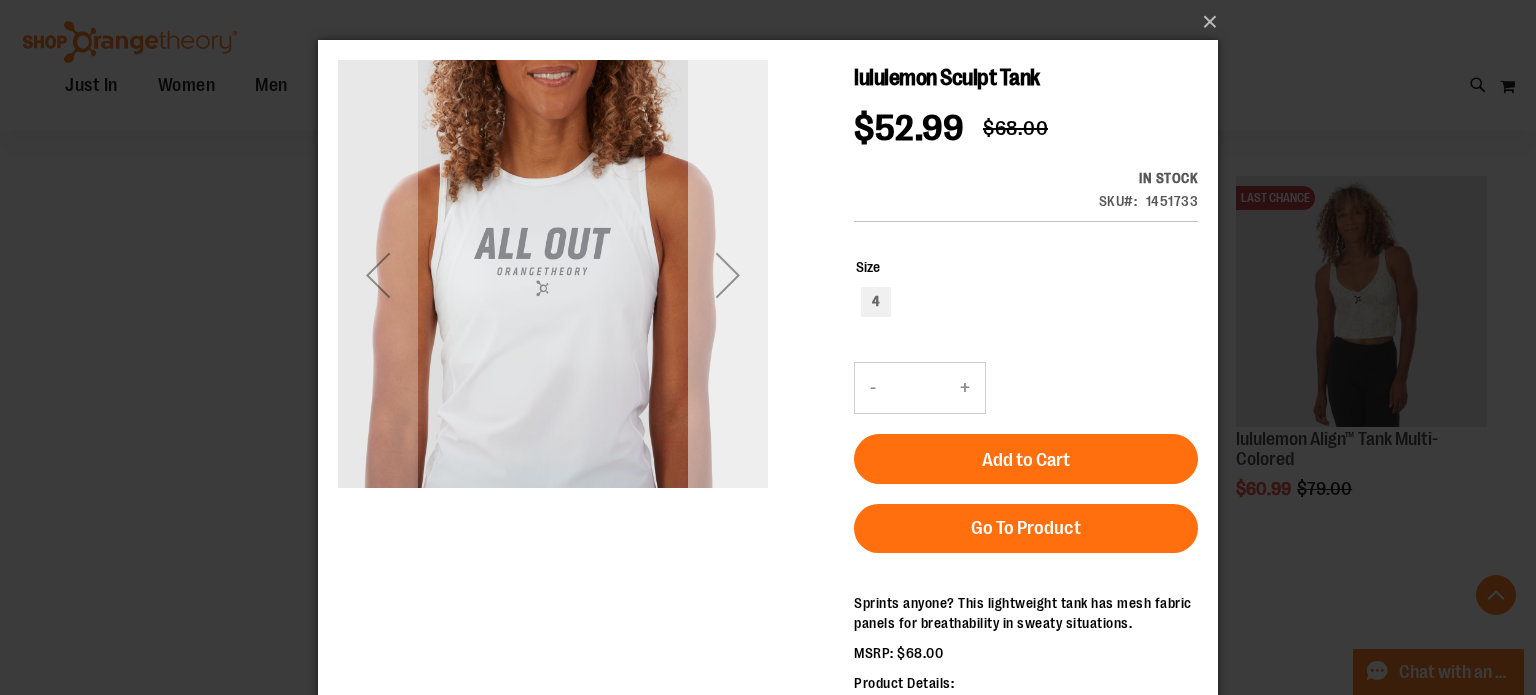 click at bounding box center (728, 275) 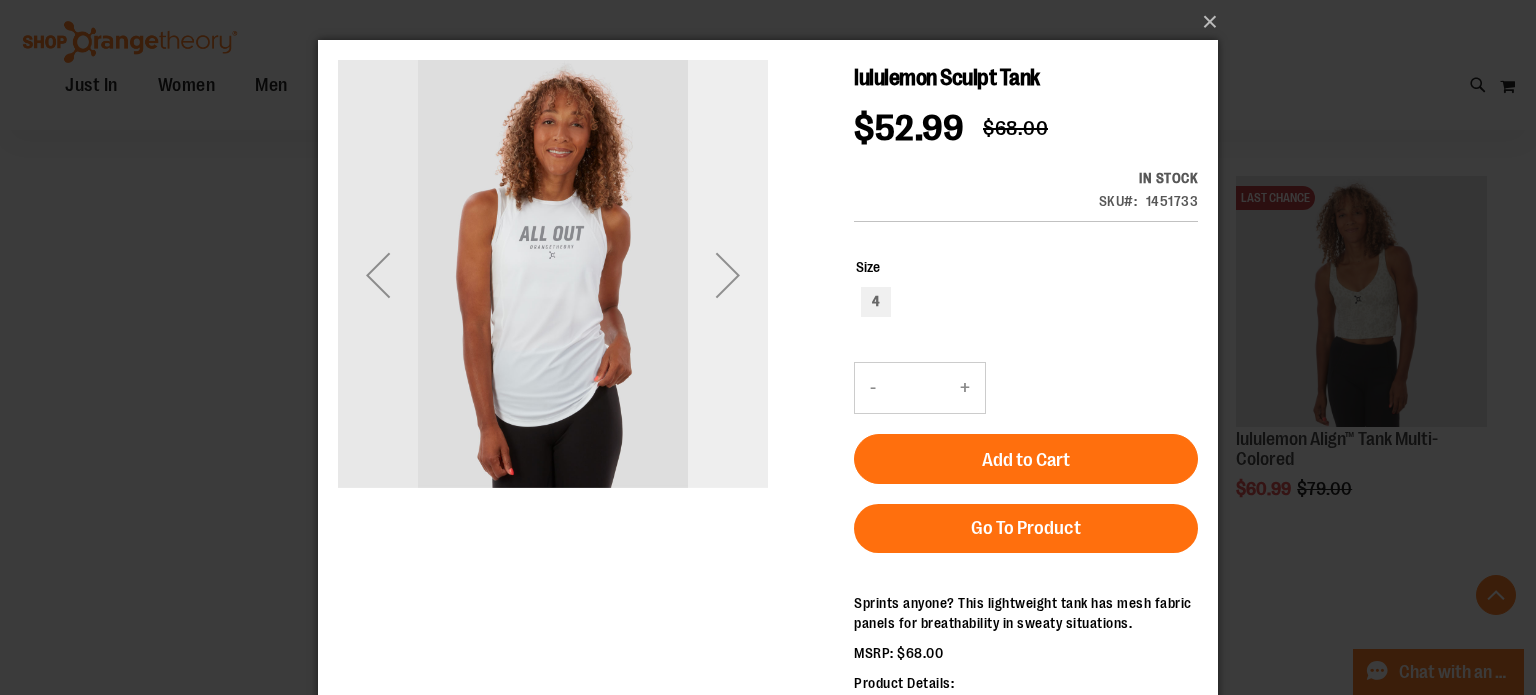 click at bounding box center [728, 275] 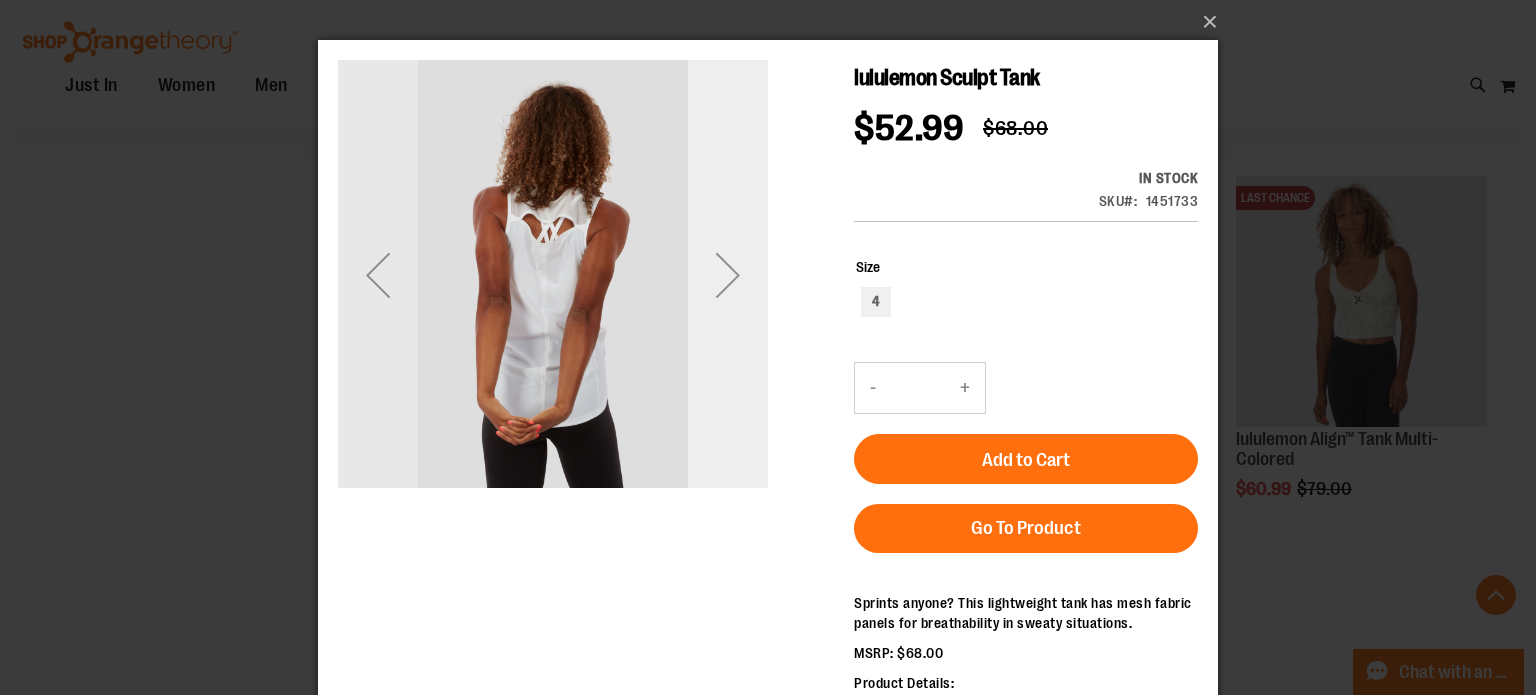 click at bounding box center (728, 275) 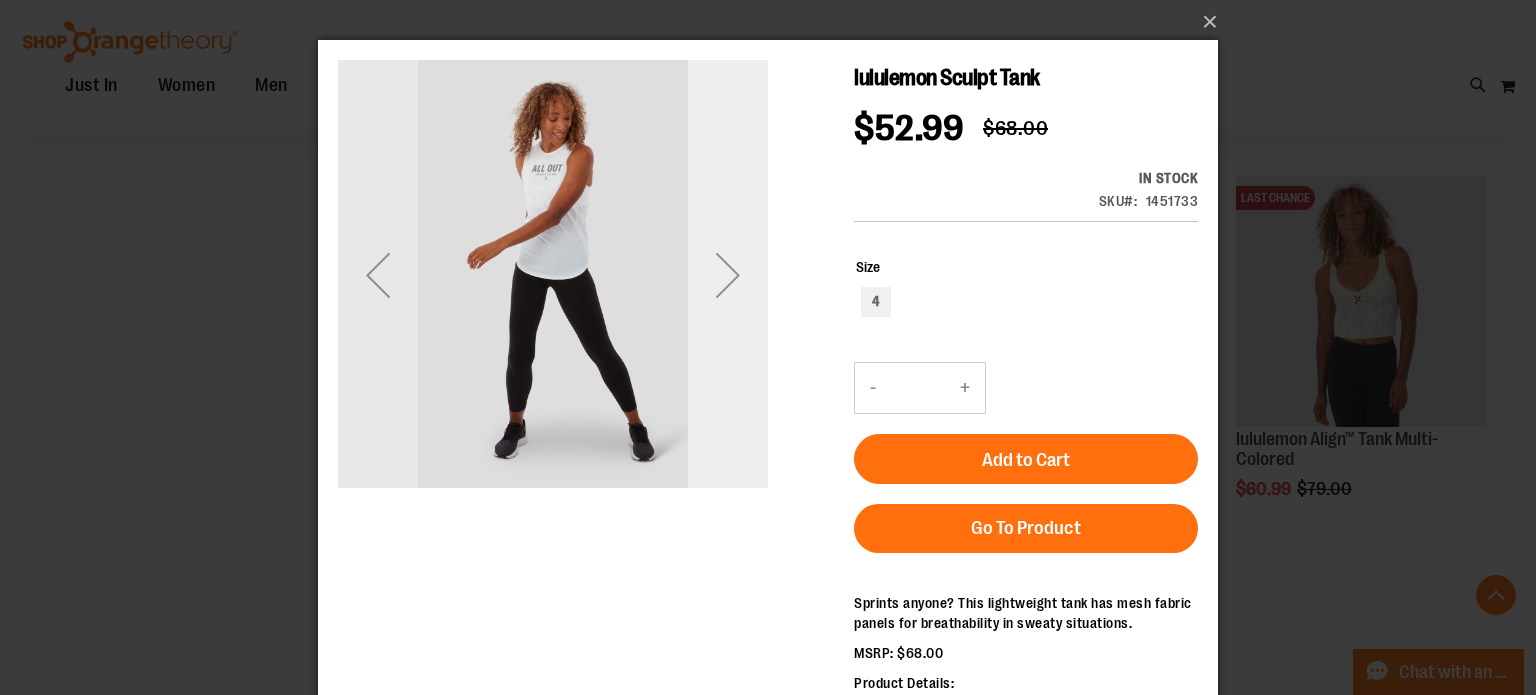 click at bounding box center (728, 275) 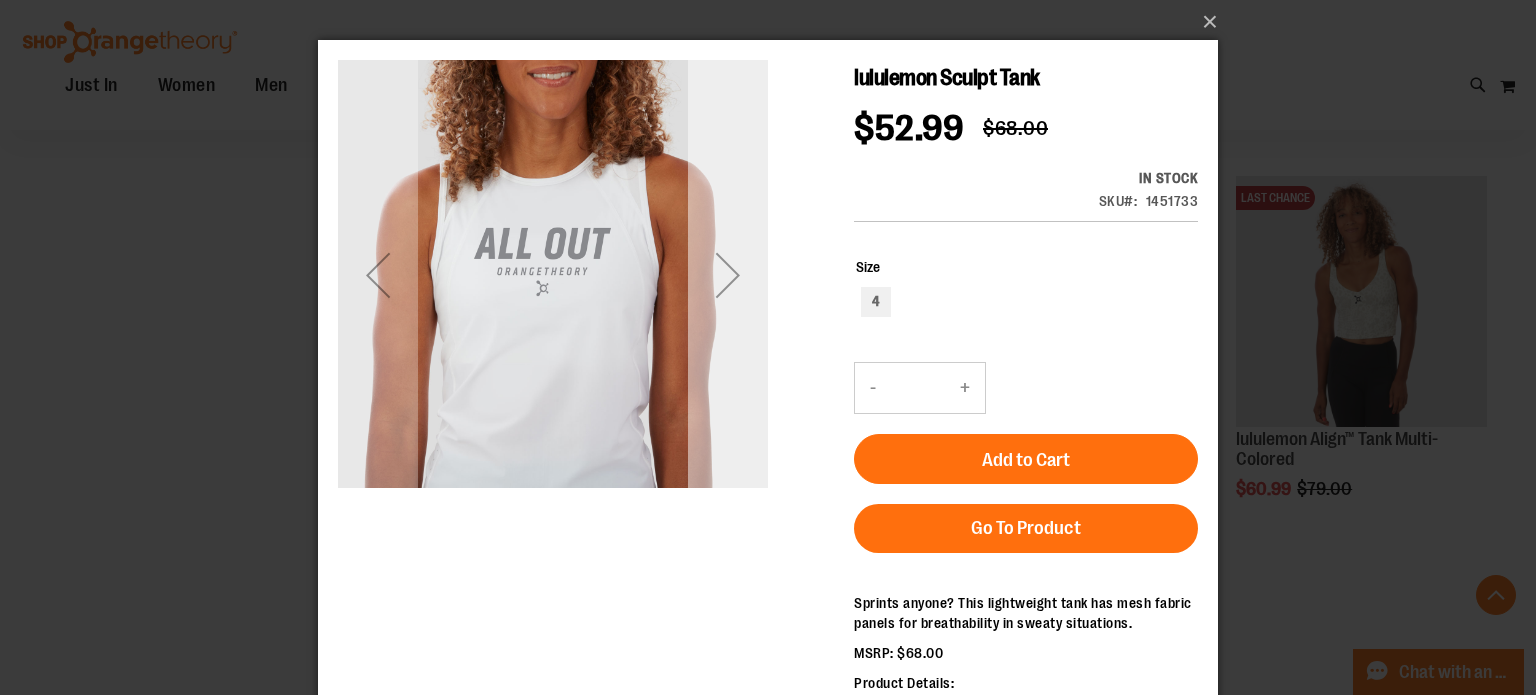 click at bounding box center (728, 275) 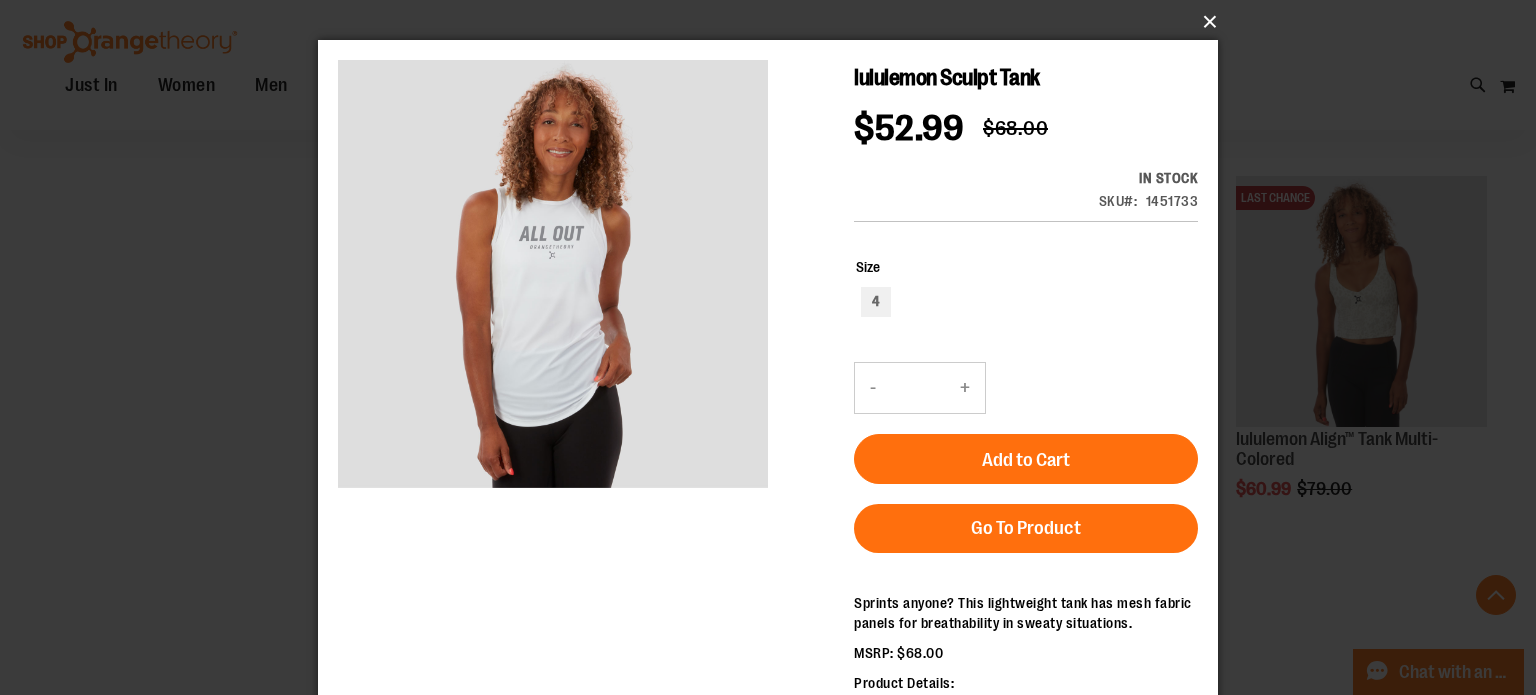 drag, startPoint x: 1205, startPoint y: 28, endPoint x: 1245, endPoint y: 92, distance: 75.47185 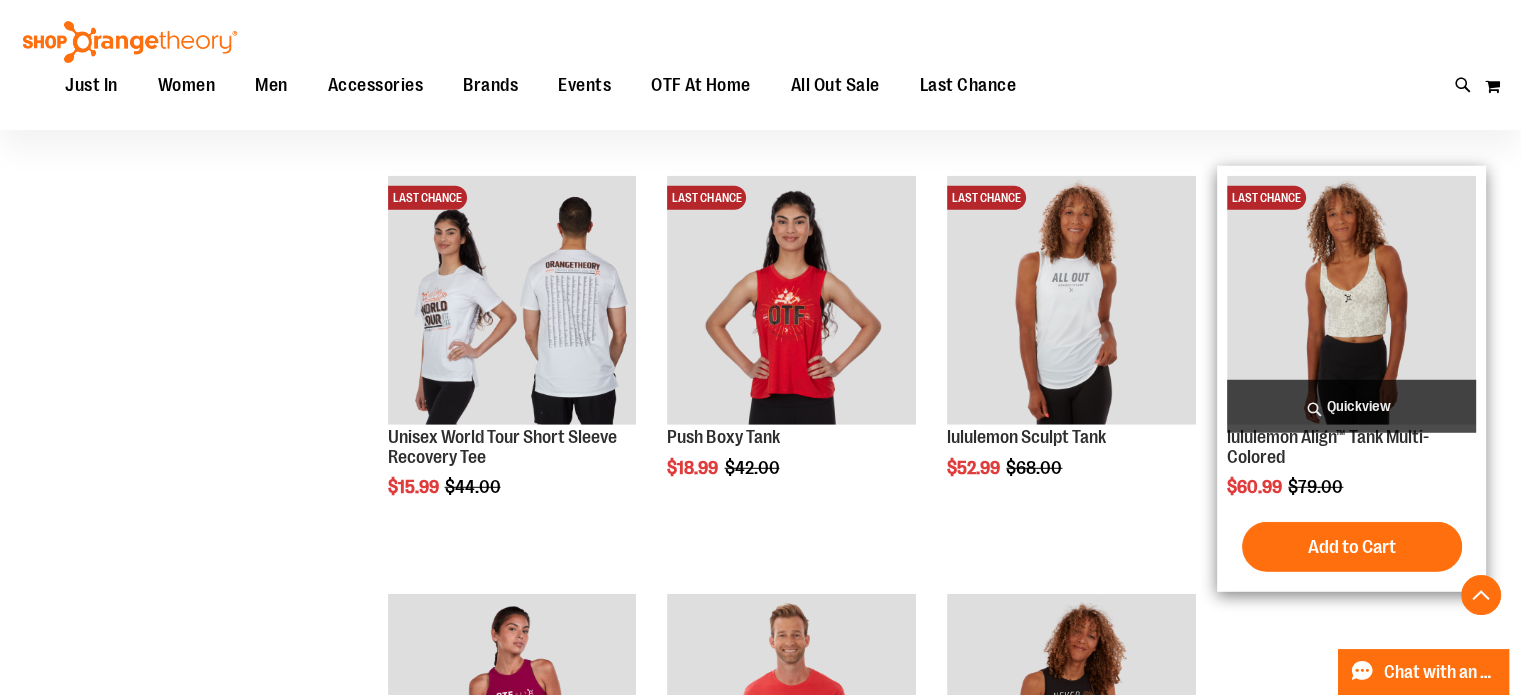 click on "Quickview" at bounding box center [1351, 406] 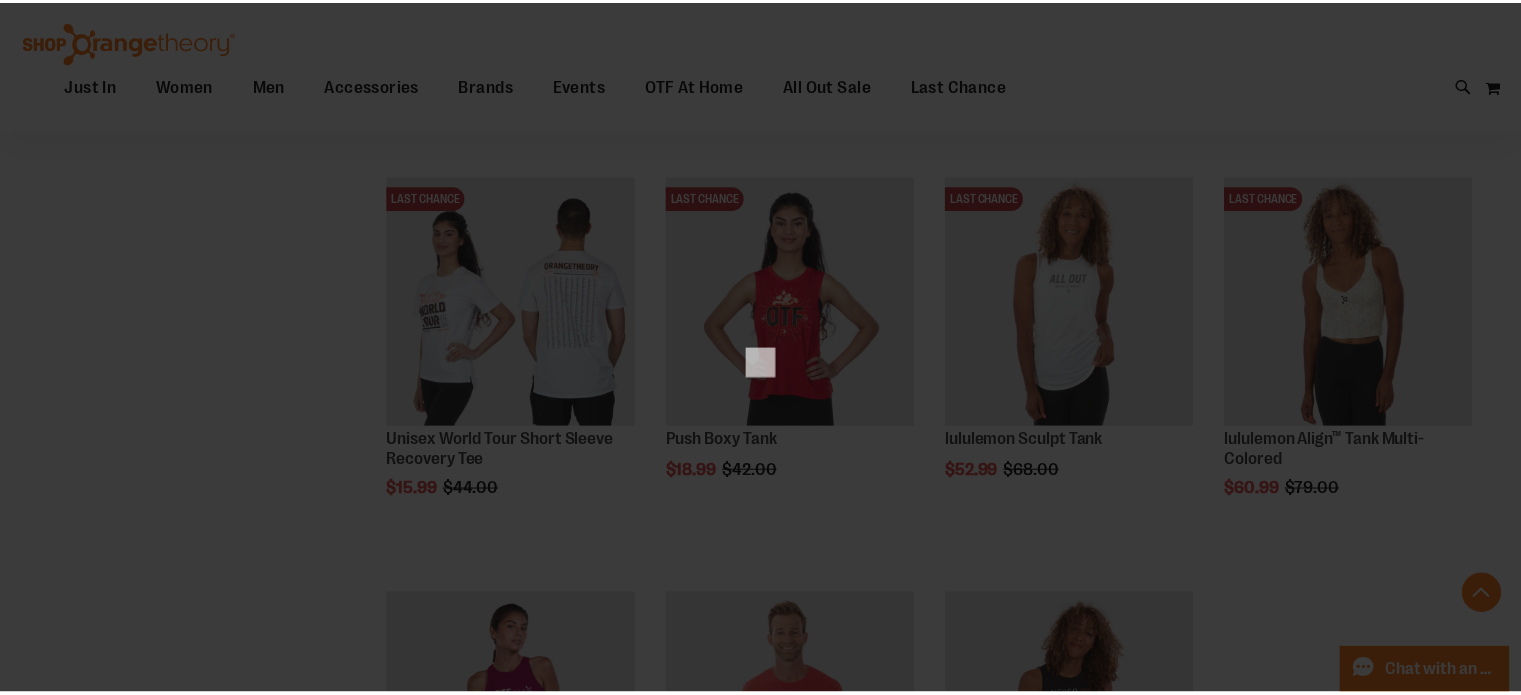 scroll, scrollTop: 0, scrollLeft: 0, axis: both 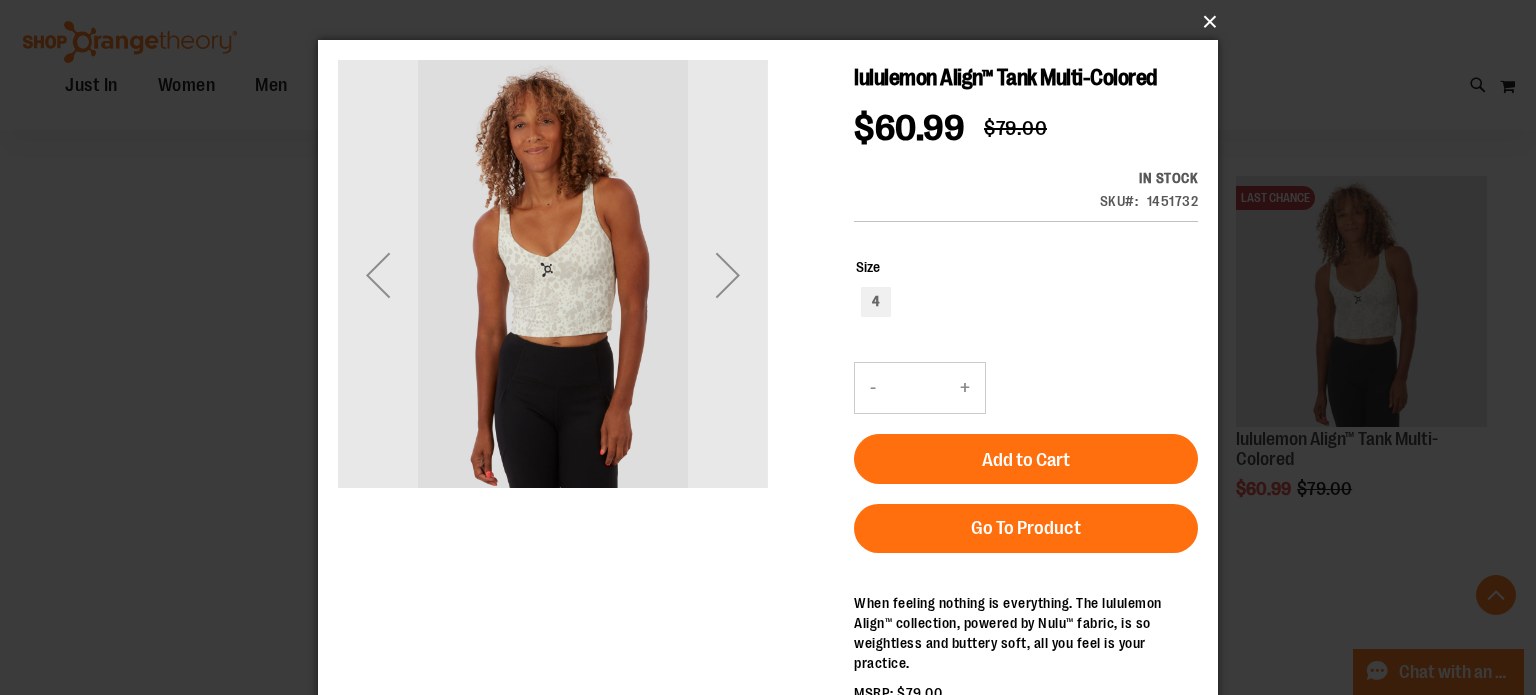 click on "×" at bounding box center [774, 22] 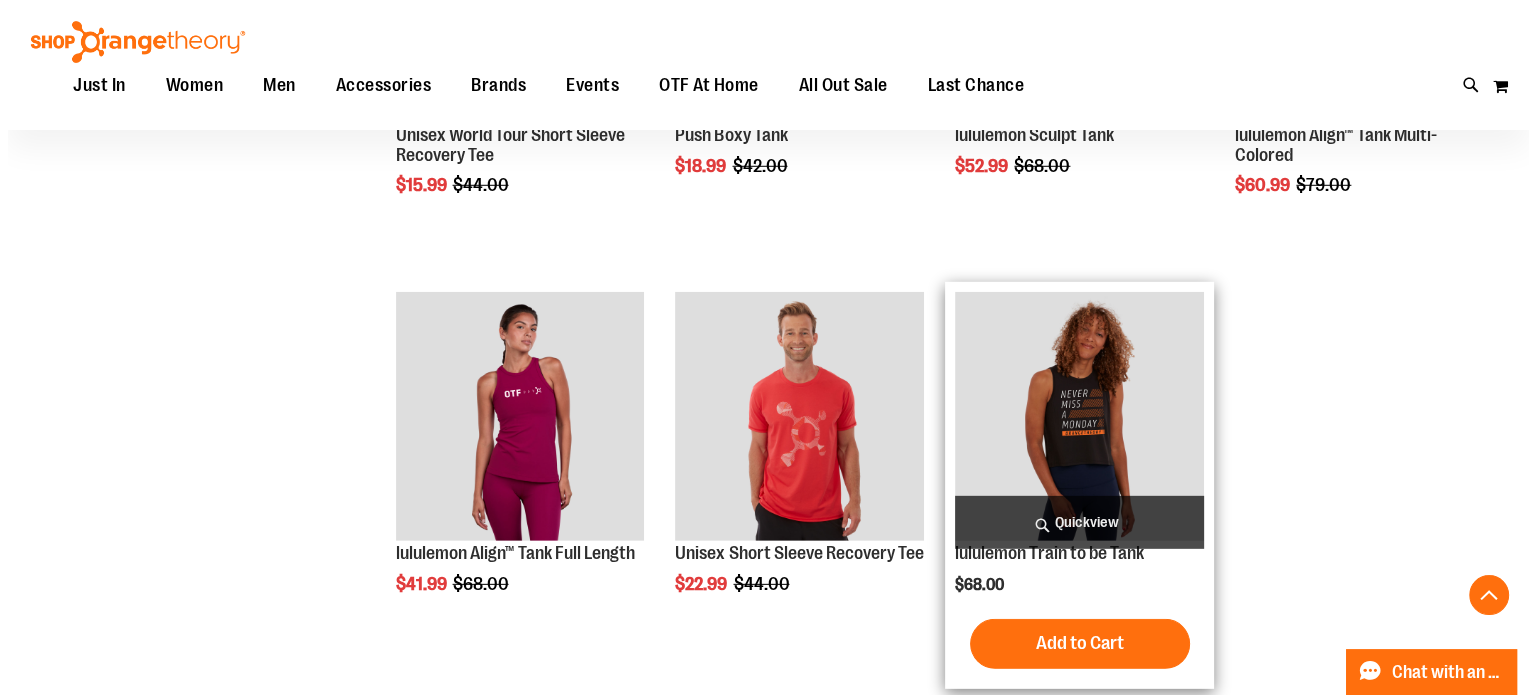 scroll, scrollTop: 5798, scrollLeft: 0, axis: vertical 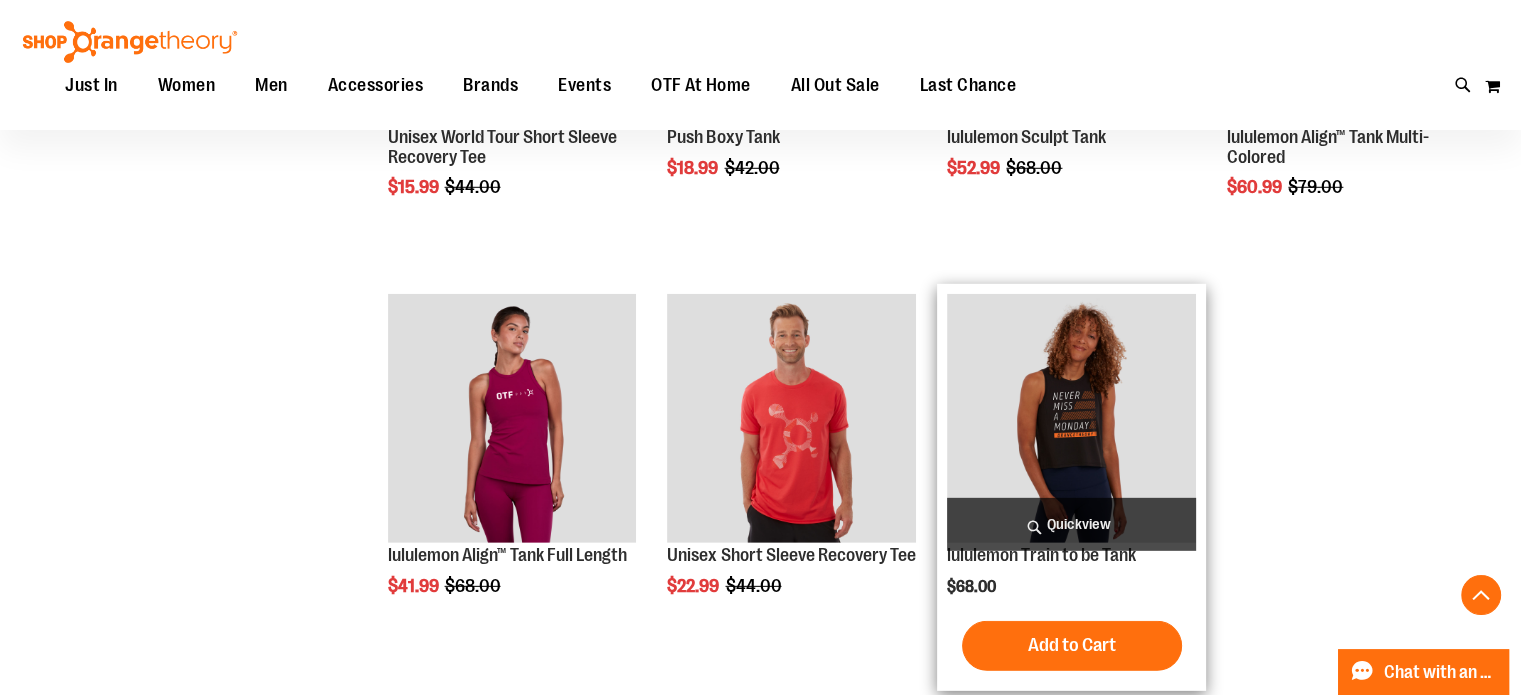 click on "Quickview" at bounding box center (1071, 524) 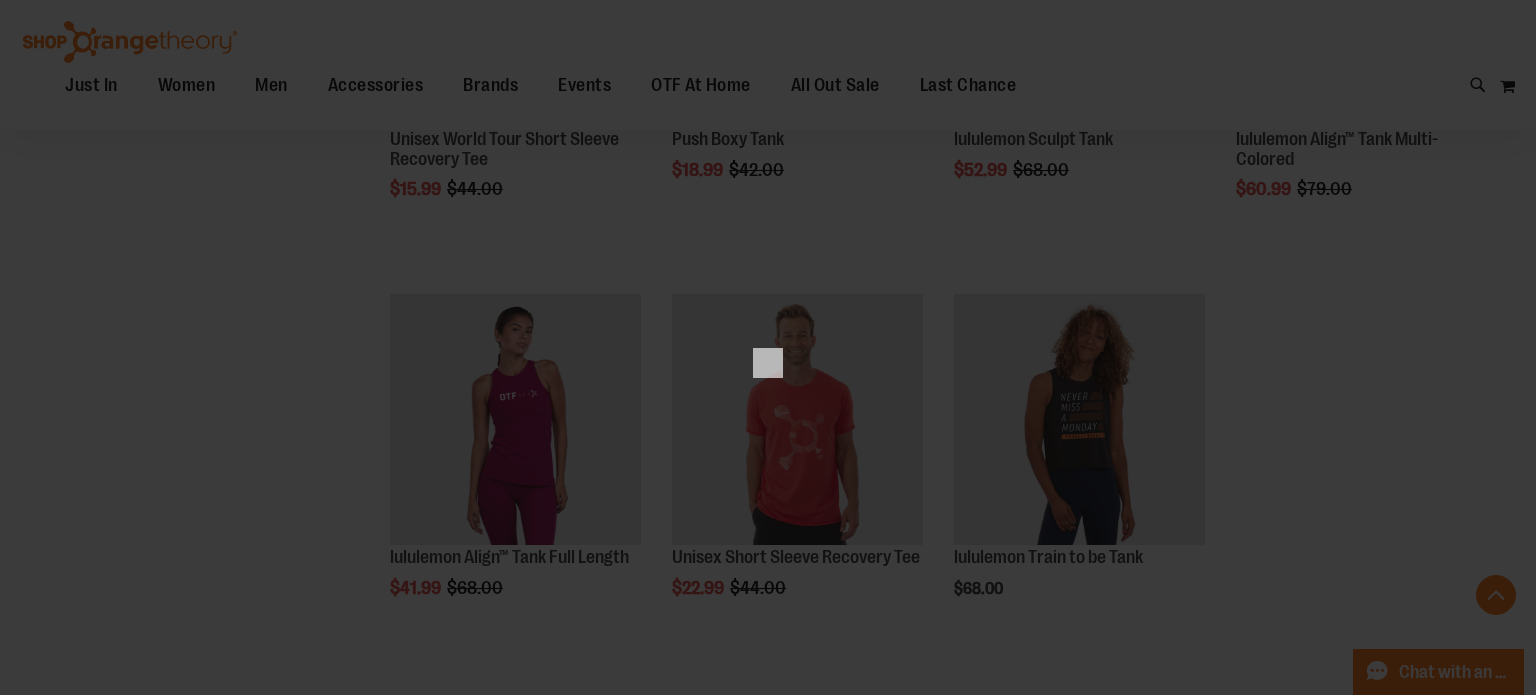 scroll, scrollTop: 0, scrollLeft: 0, axis: both 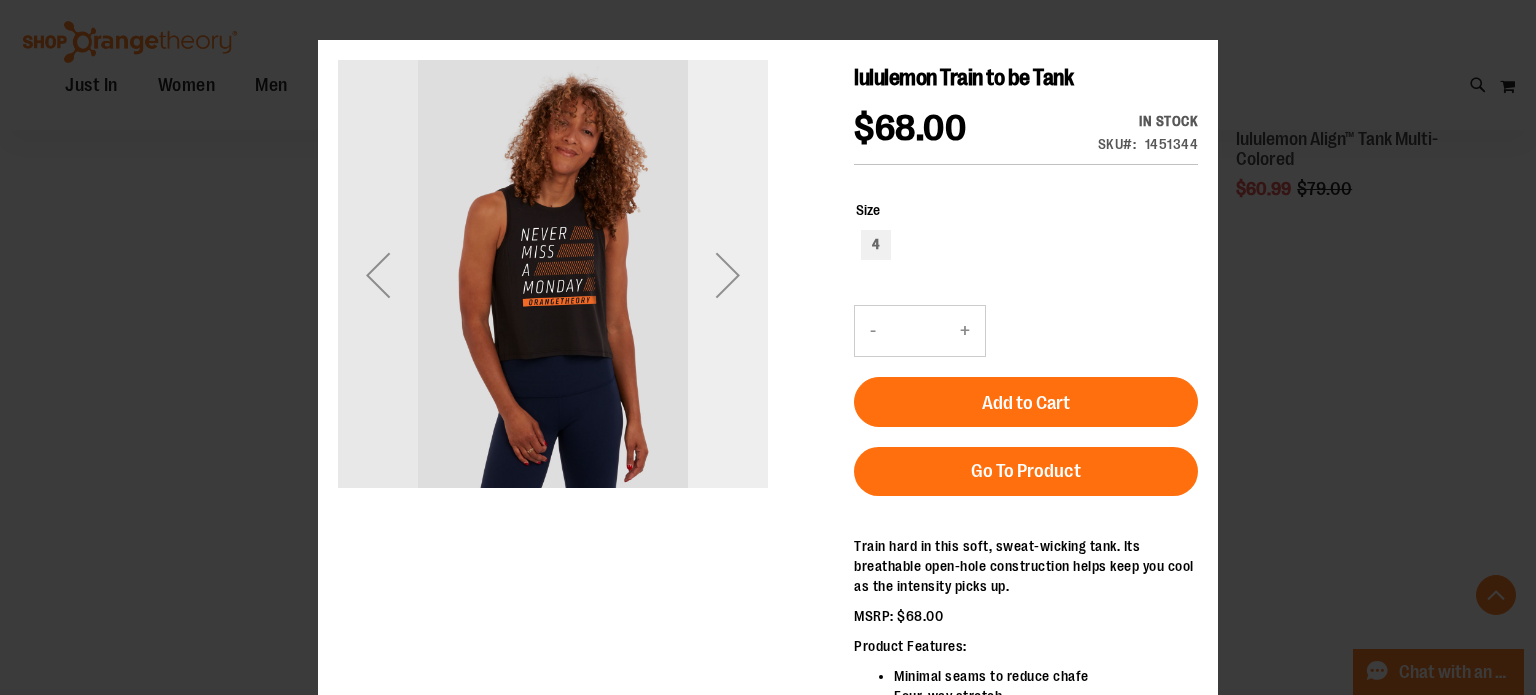 click at bounding box center [728, 275] 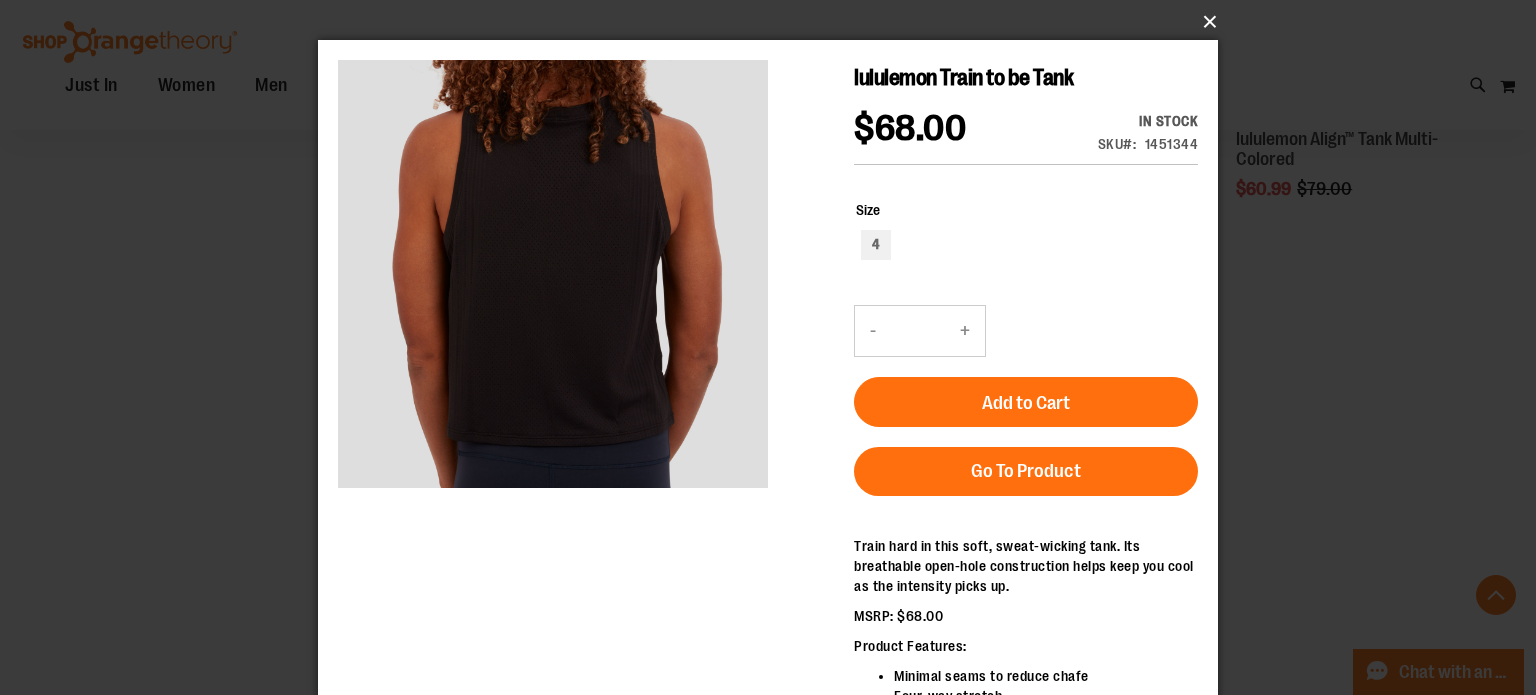 click on "×" at bounding box center [774, 22] 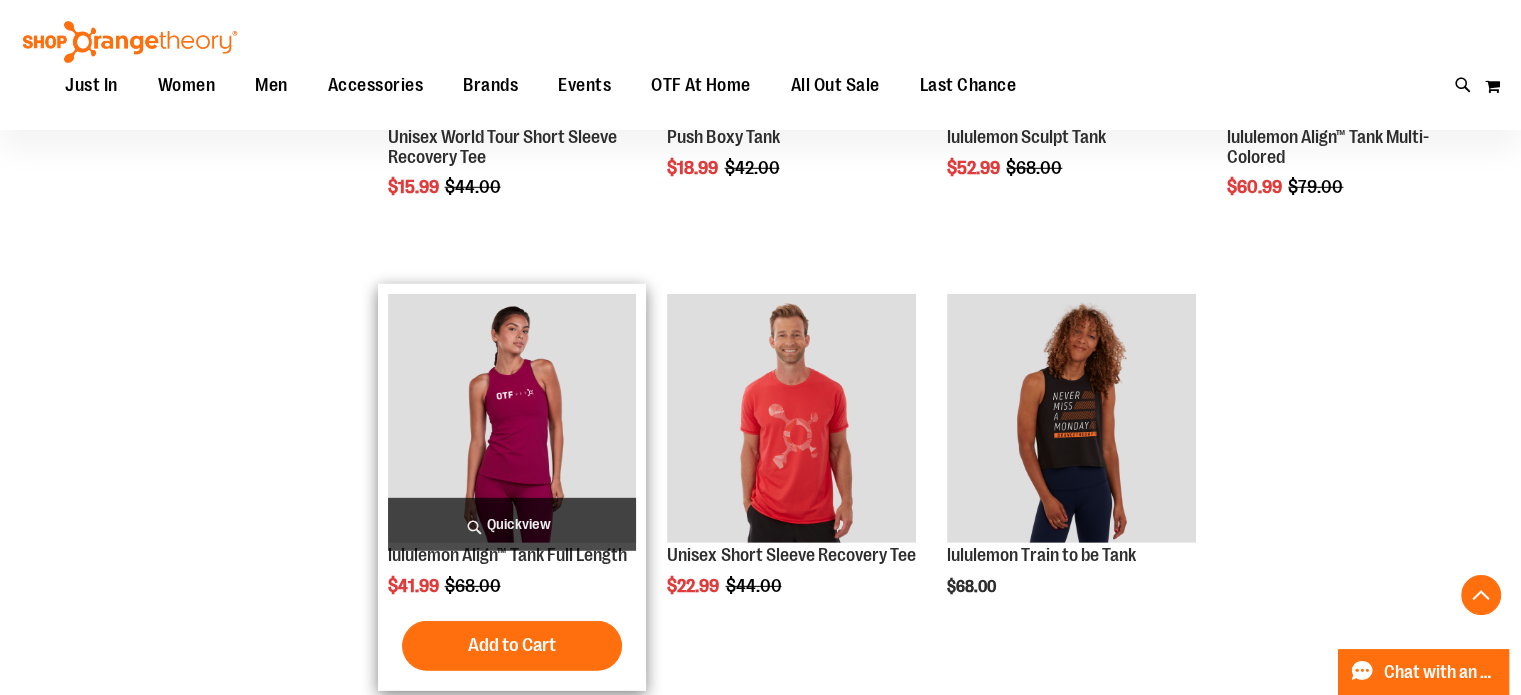 click on "Quickview" at bounding box center (512, 524) 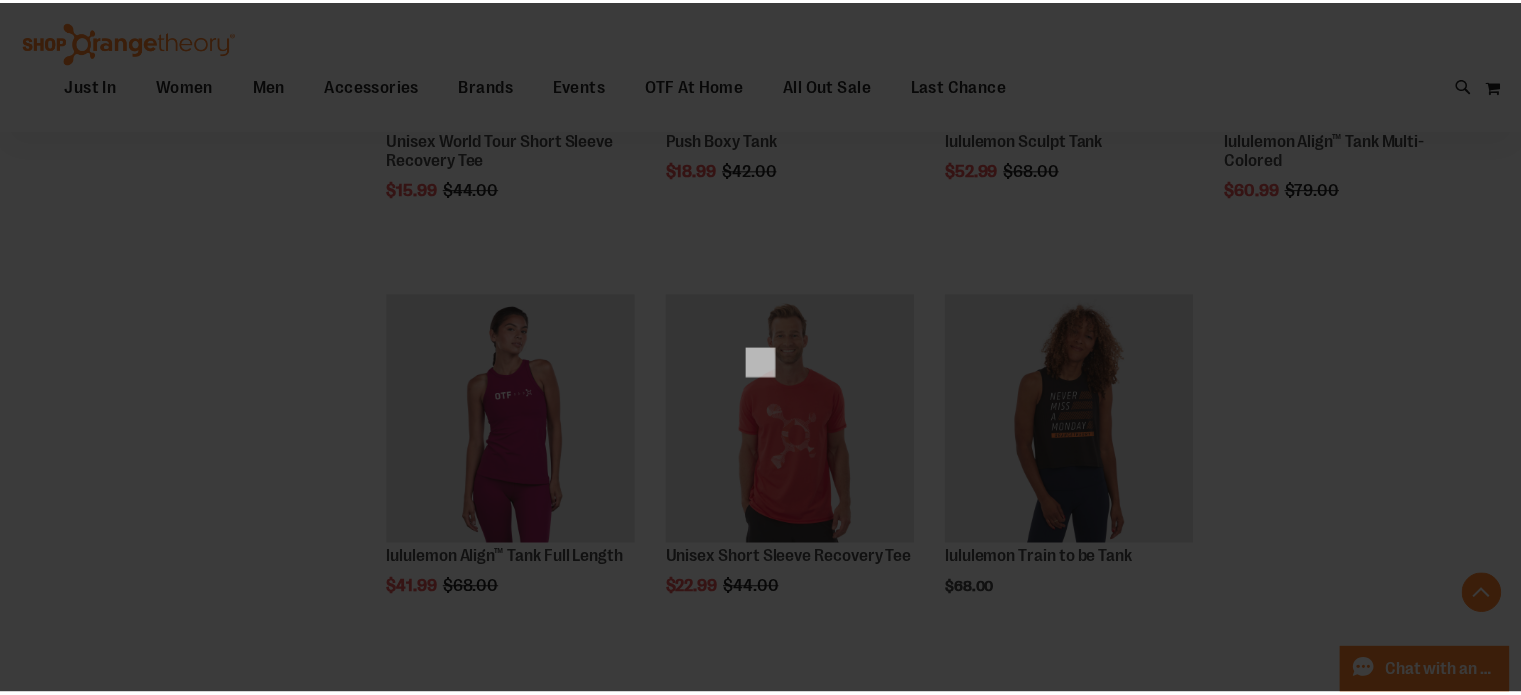 scroll, scrollTop: 0, scrollLeft: 0, axis: both 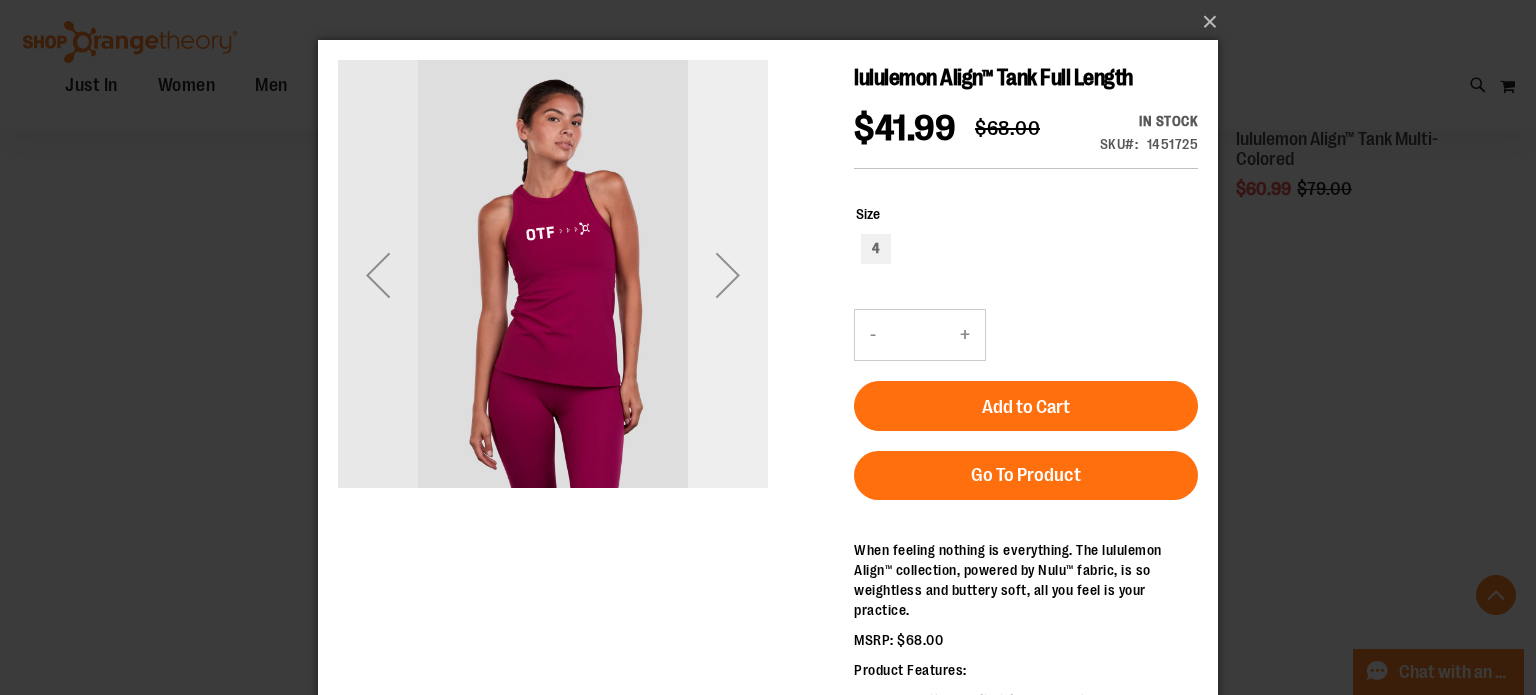 click at bounding box center (728, 275) 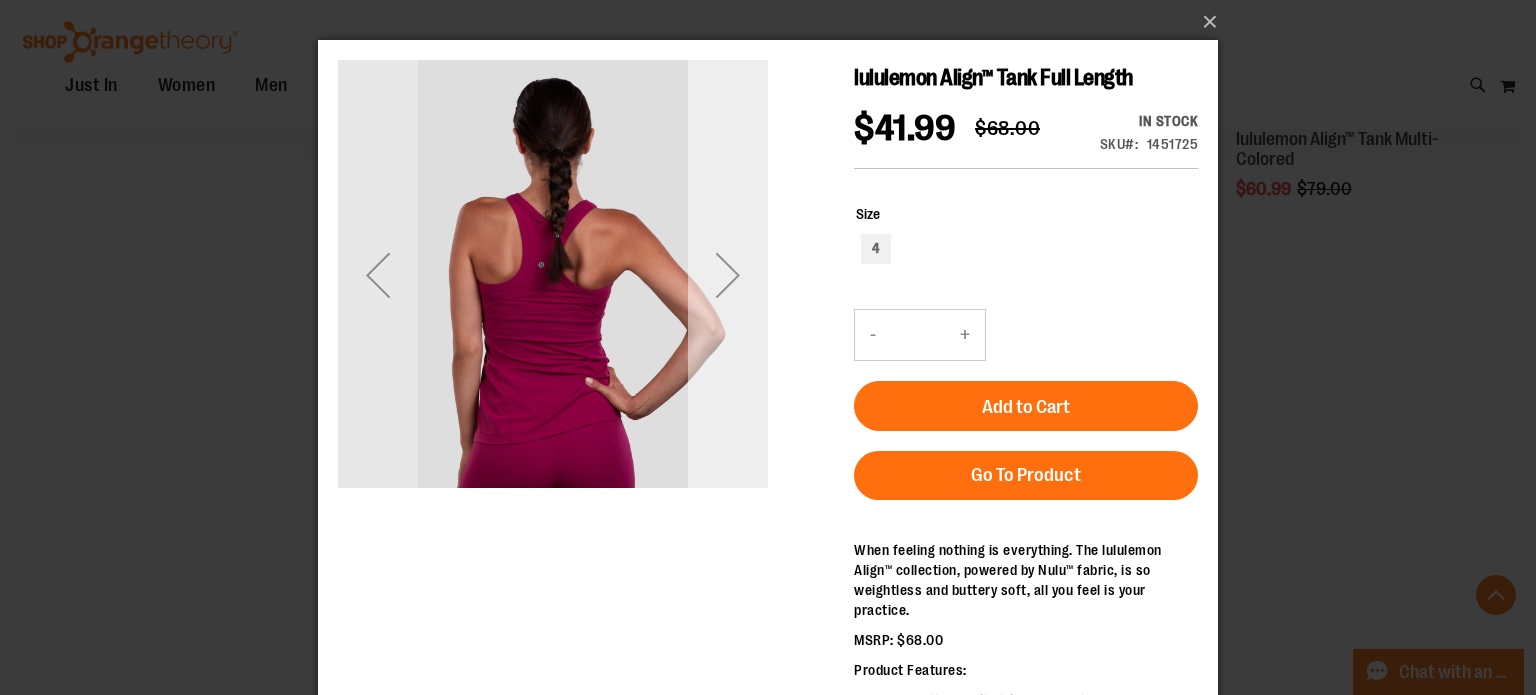 click at bounding box center (728, 275) 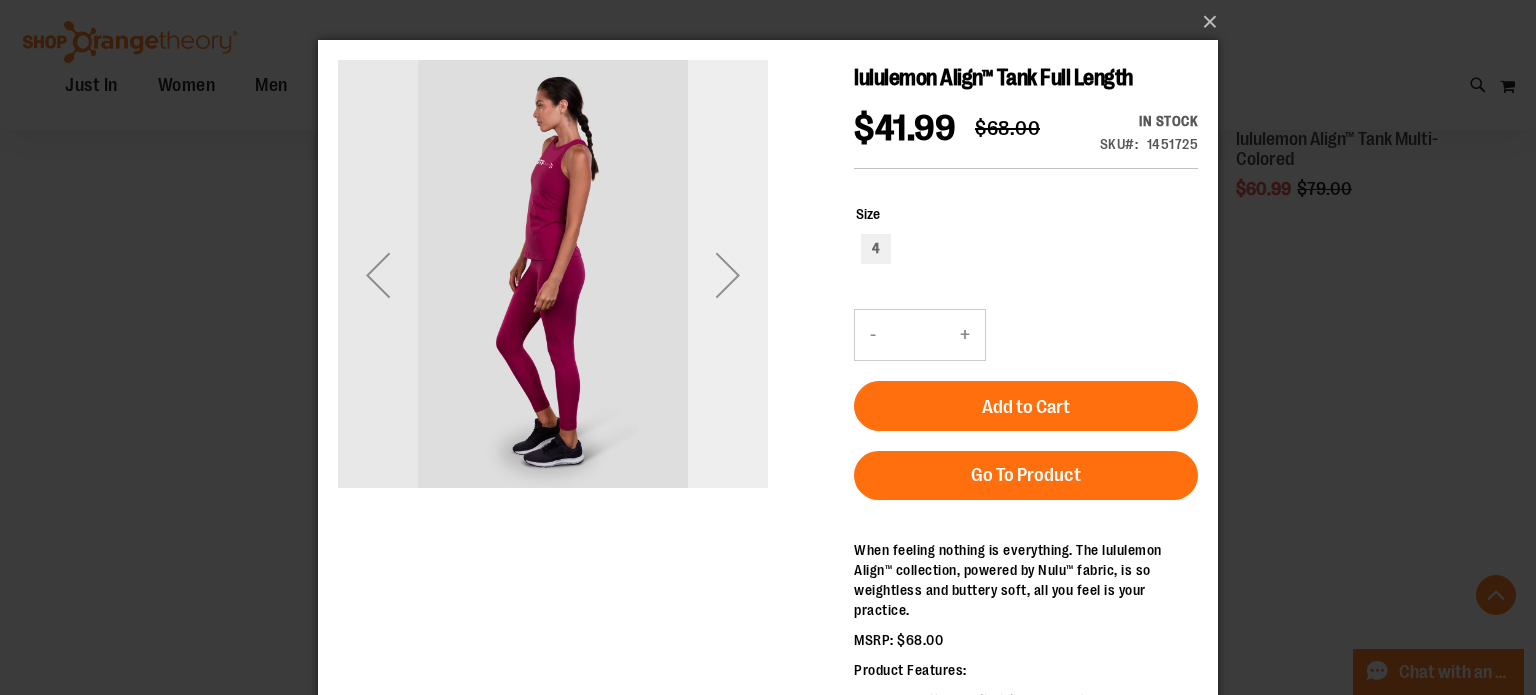 click at bounding box center [728, 275] 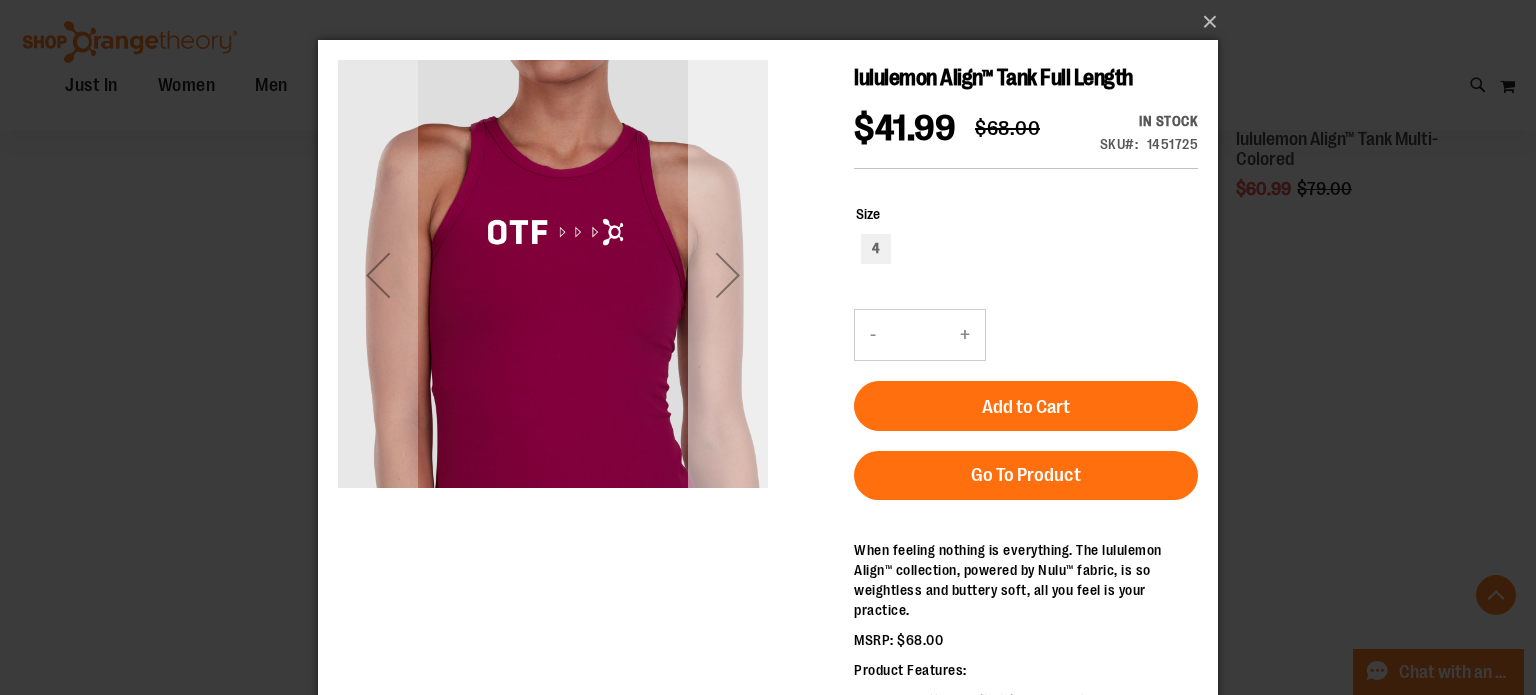 click at bounding box center [728, 275] 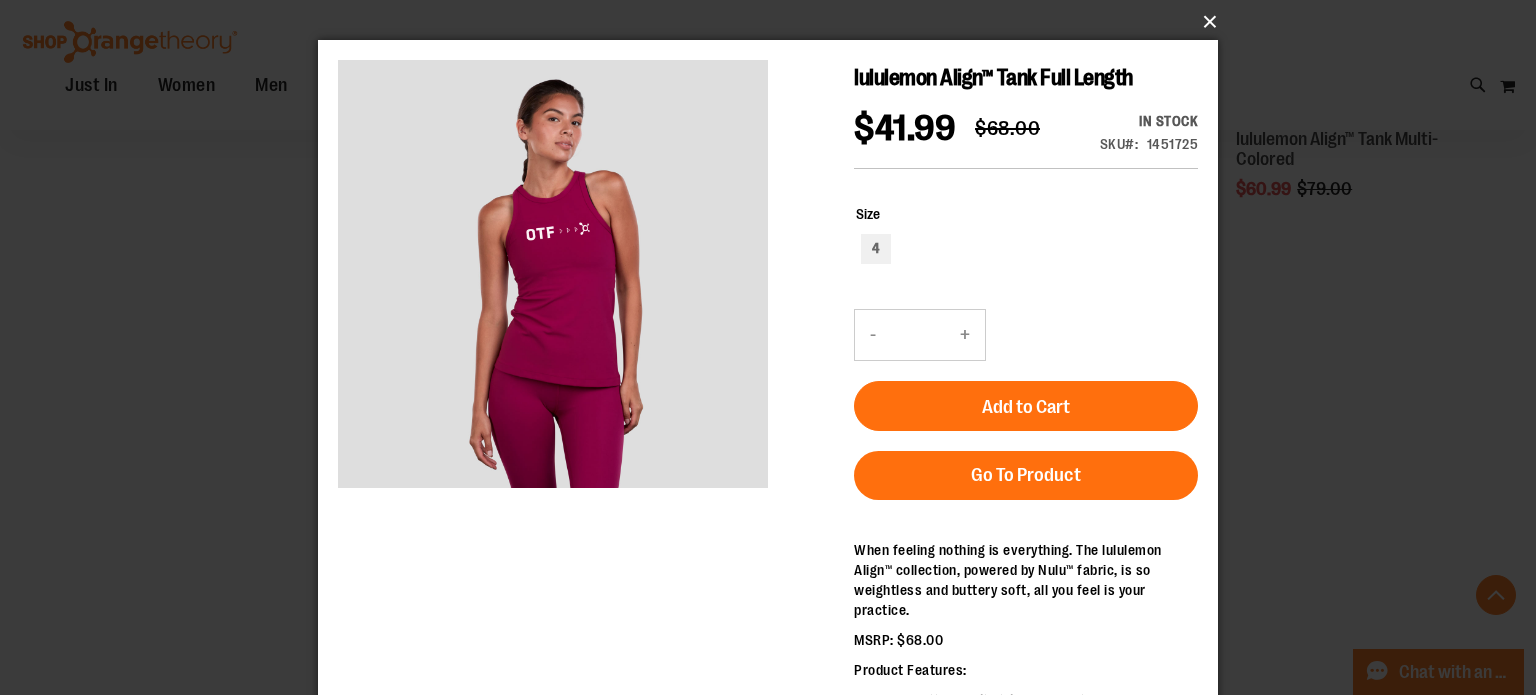 click on "×" at bounding box center [774, 22] 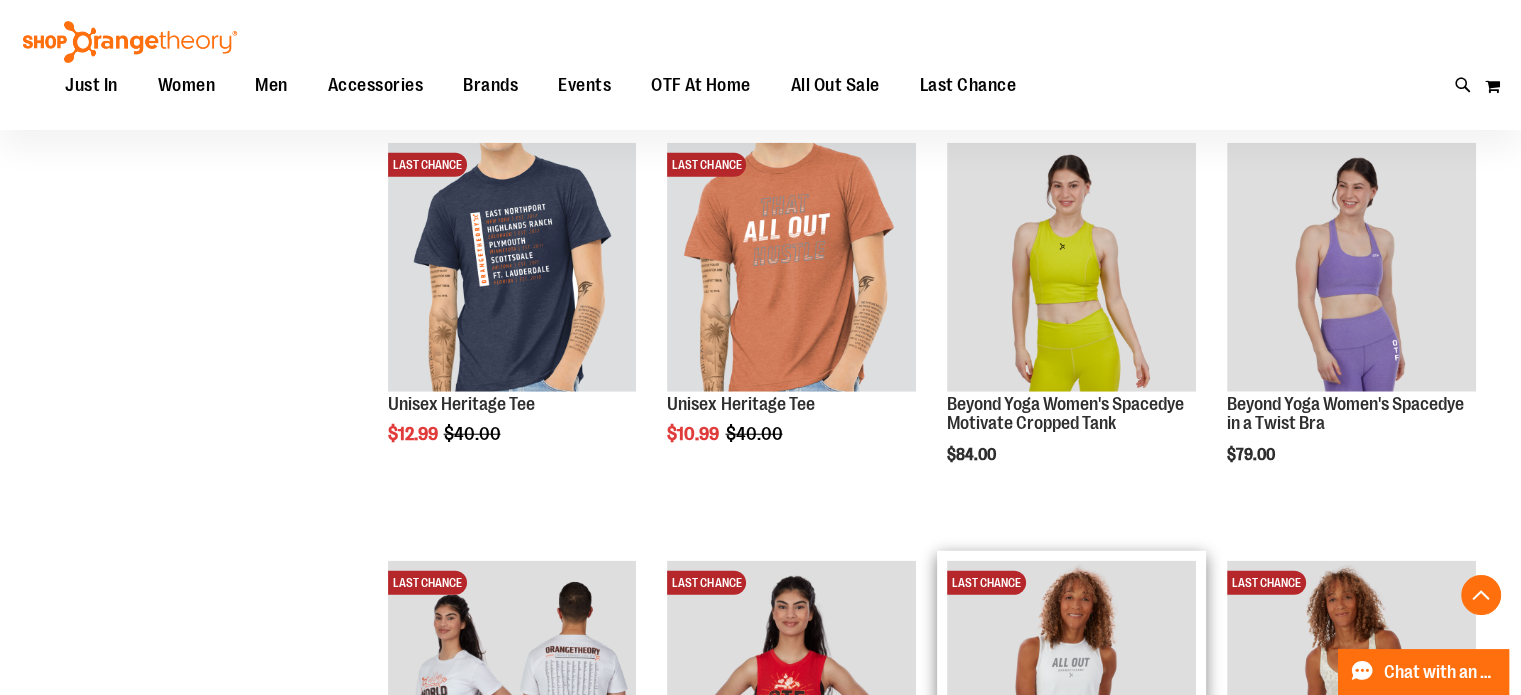 scroll, scrollTop: 5098, scrollLeft: 0, axis: vertical 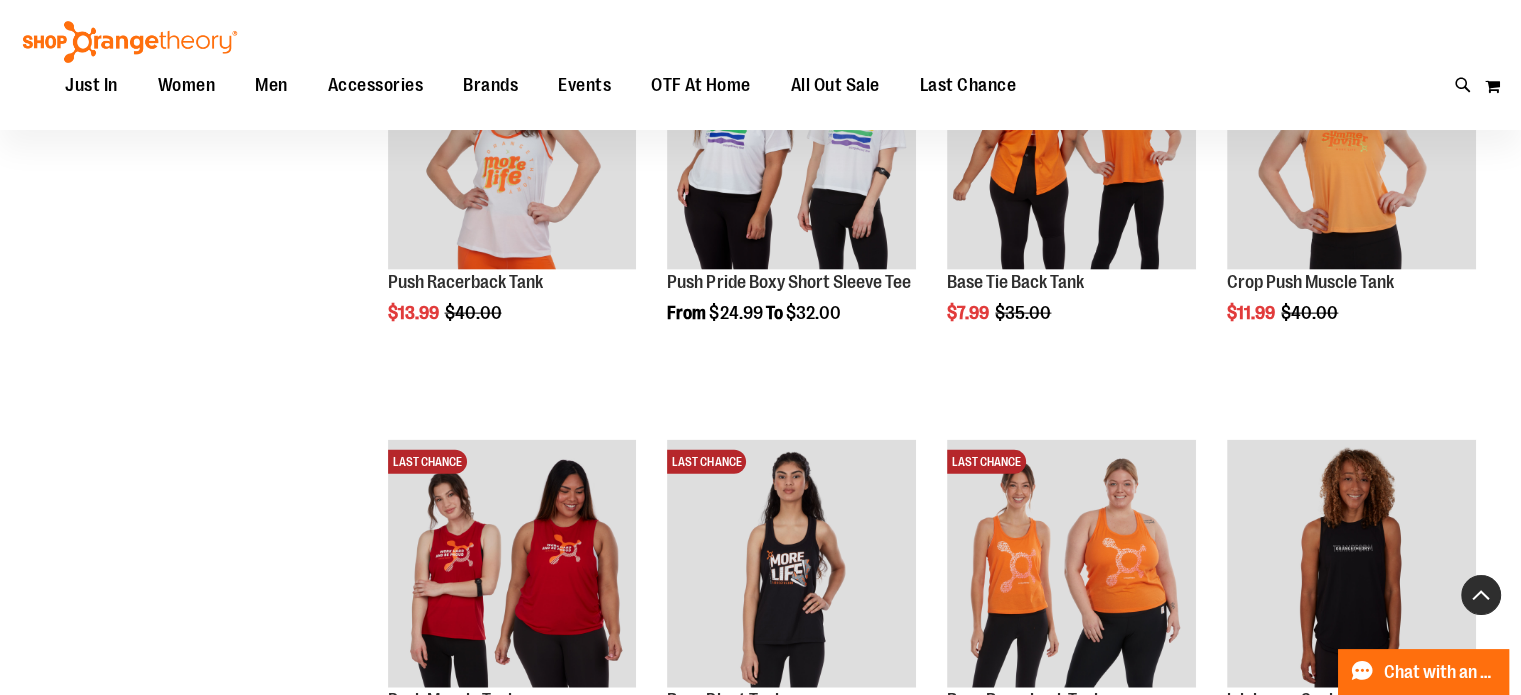 click at bounding box center (1481, 595) 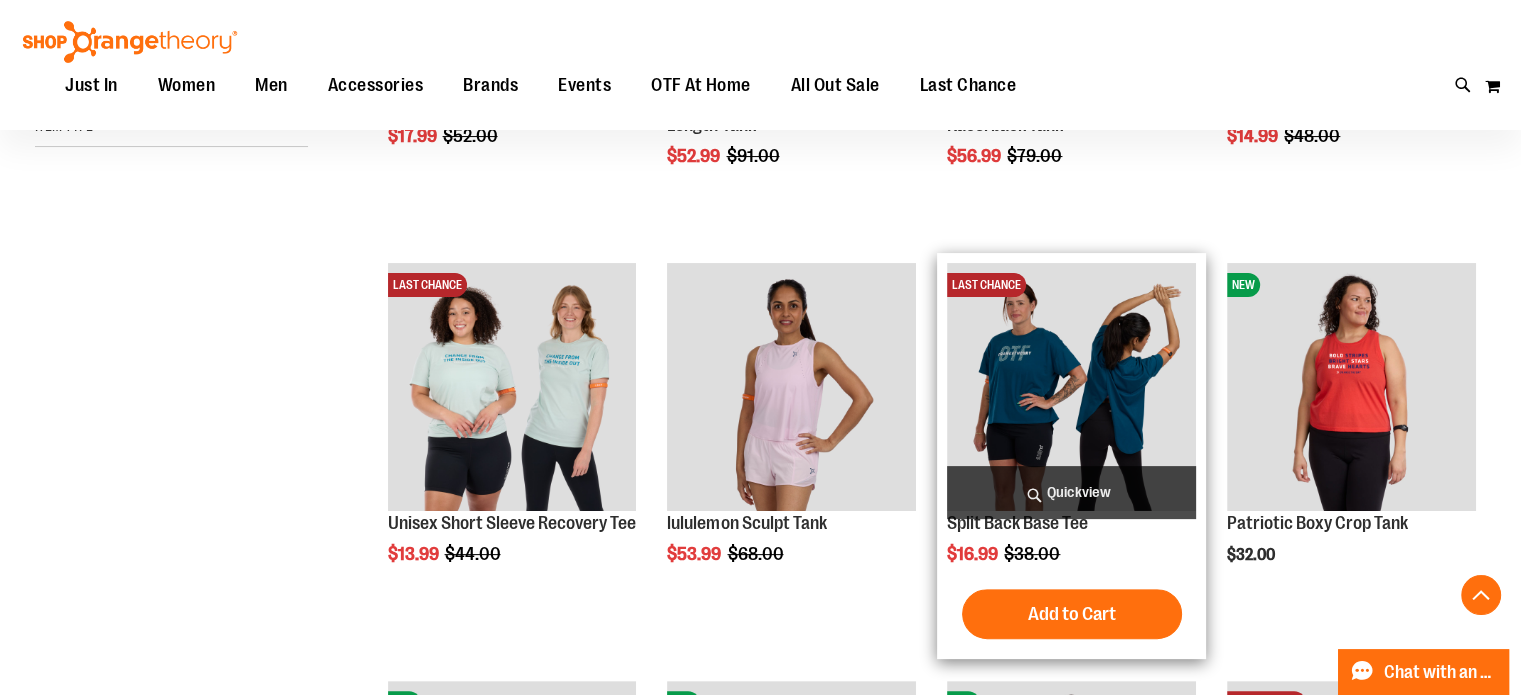 scroll, scrollTop: 398, scrollLeft: 0, axis: vertical 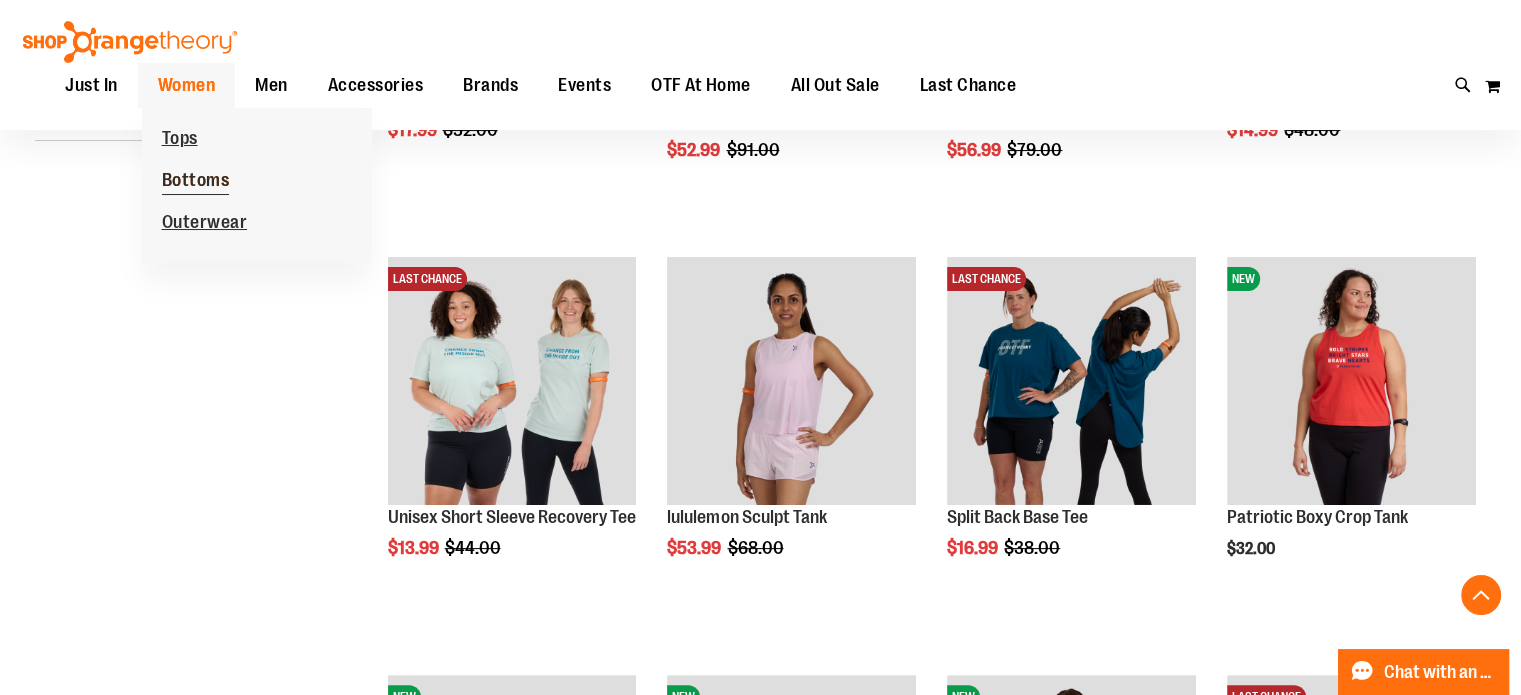 click on "Bottoms" at bounding box center (196, 182) 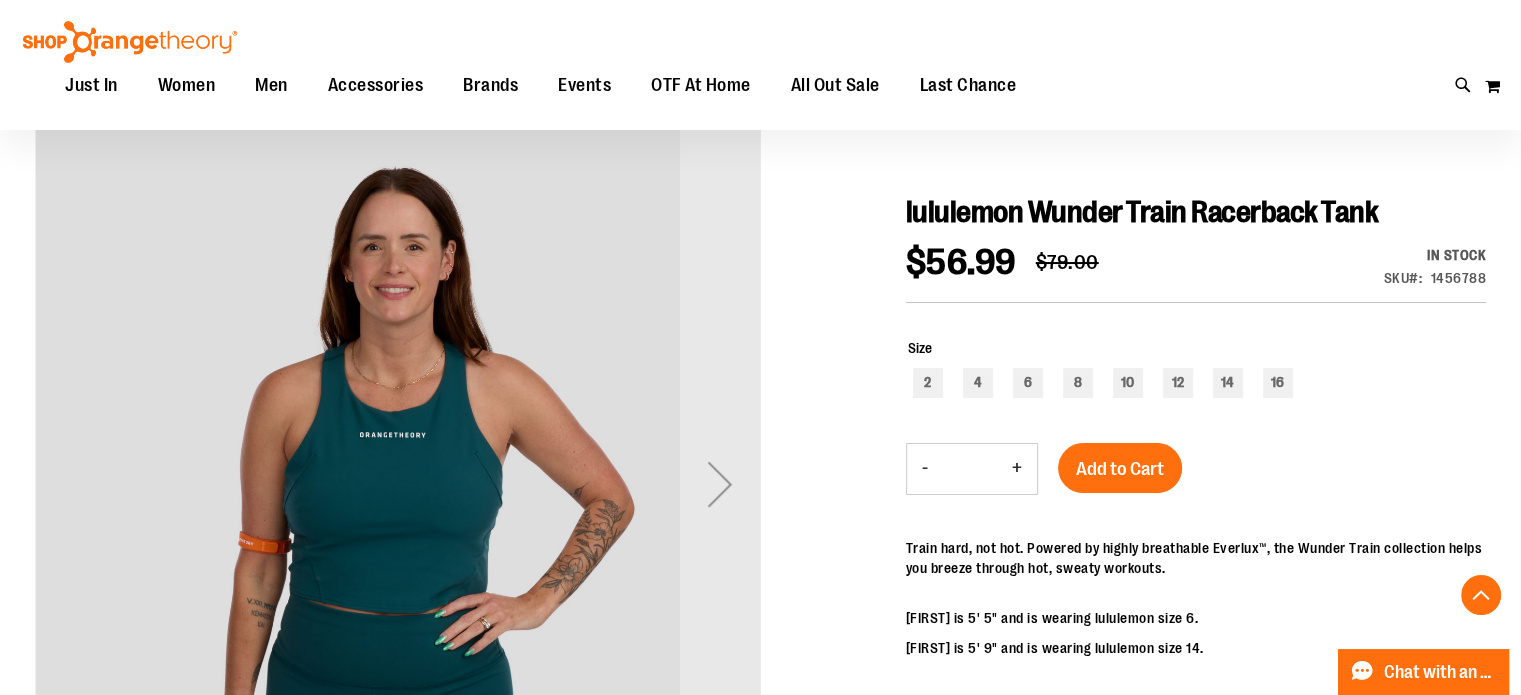 scroll, scrollTop: 399, scrollLeft: 0, axis: vertical 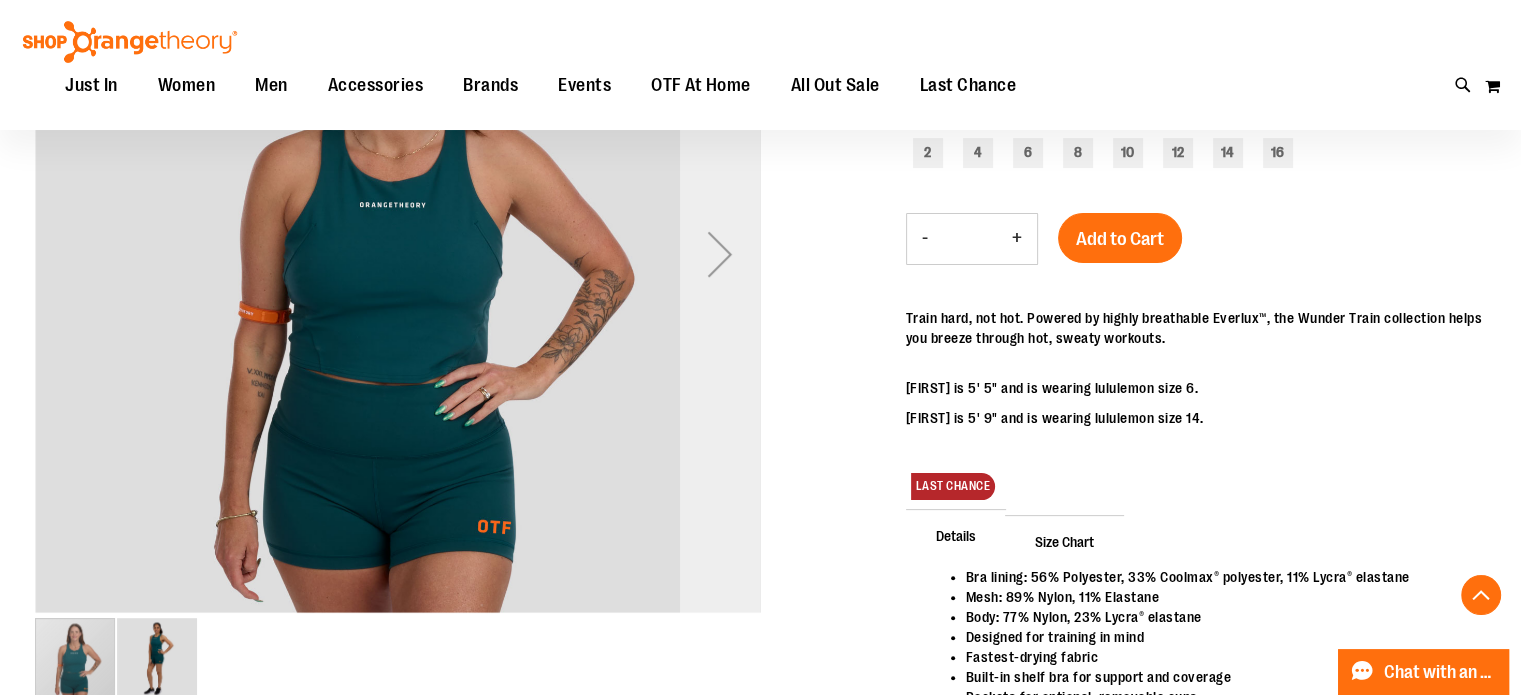 click at bounding box center [720, 254] 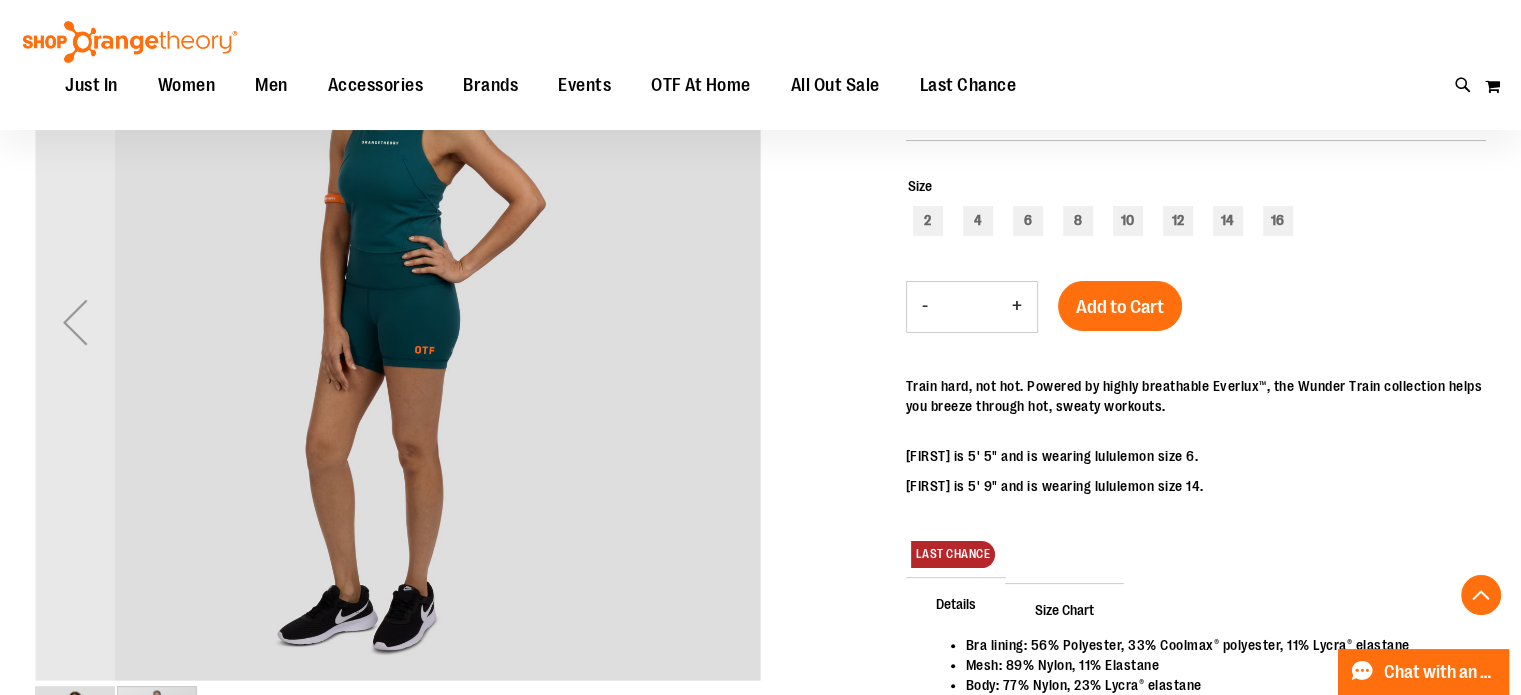 scroll, scrollTop: 199, scrollLeft: 0, axis: vertical 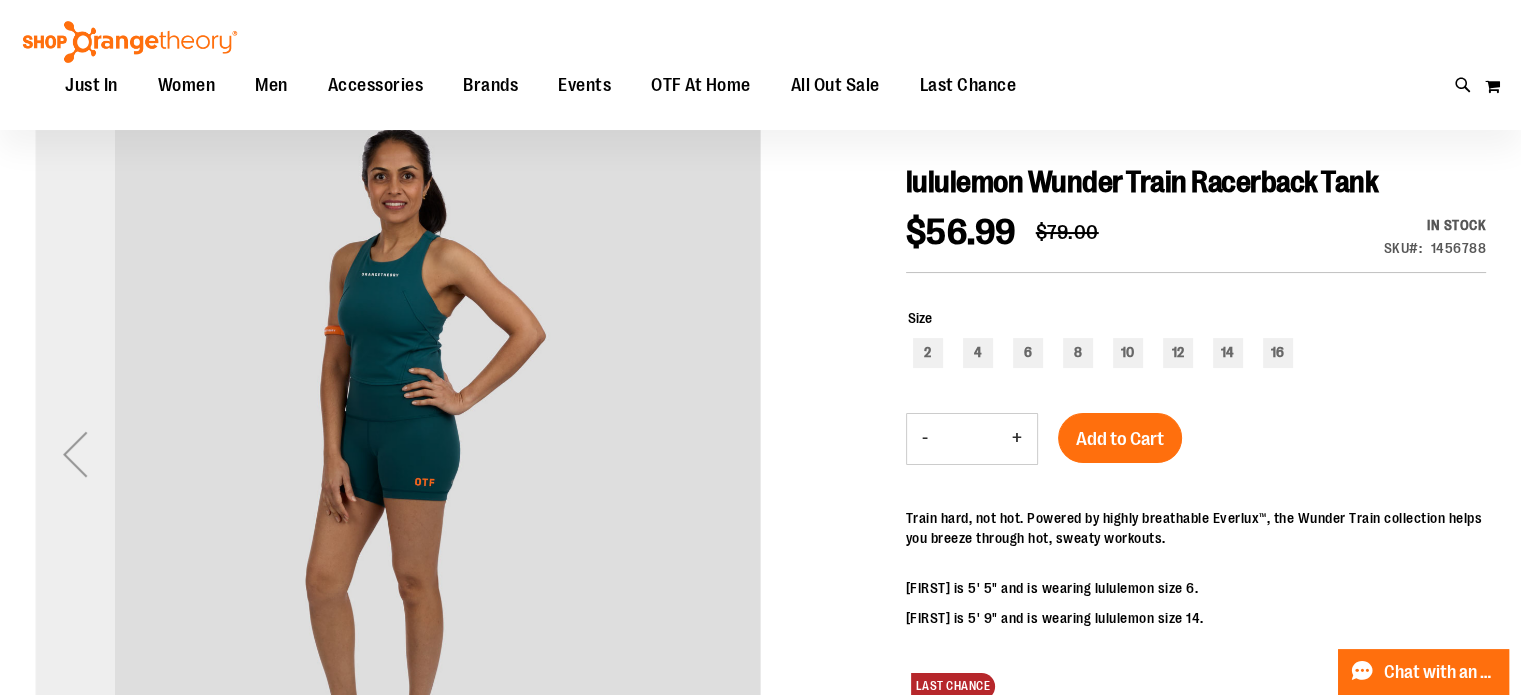 click at bounding box center (75, 454) 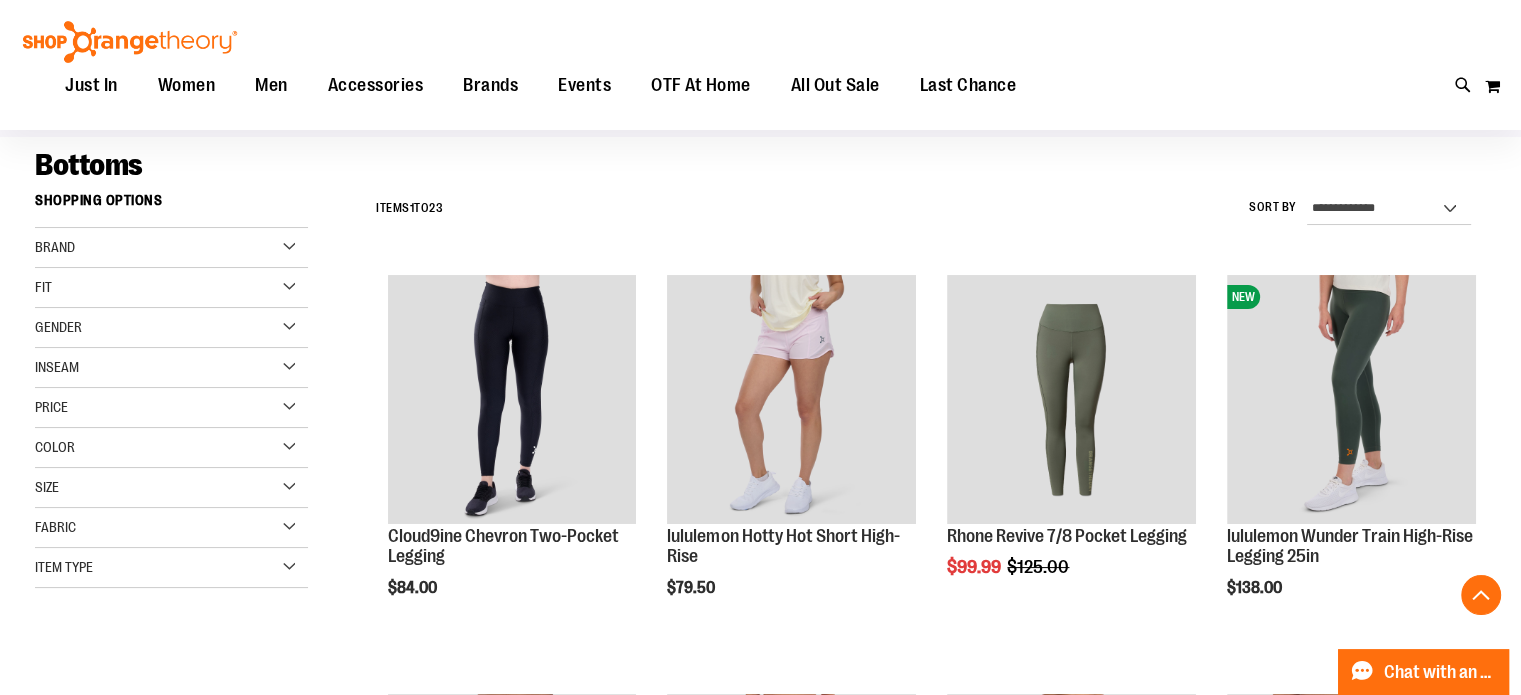 scroll, scrollTop: 600, scrollLeft: 0, axis: vertical 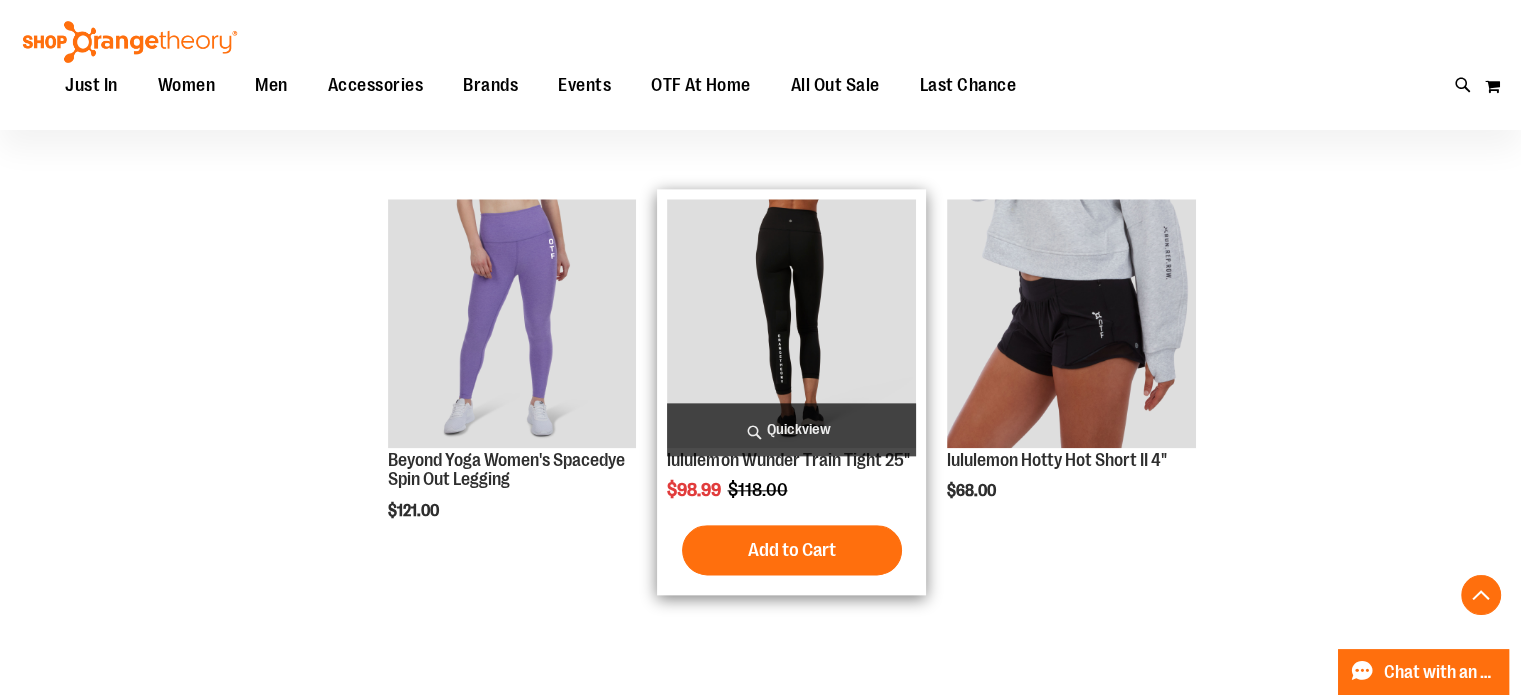 click on "Quickview" at bounding box center [791, 429] 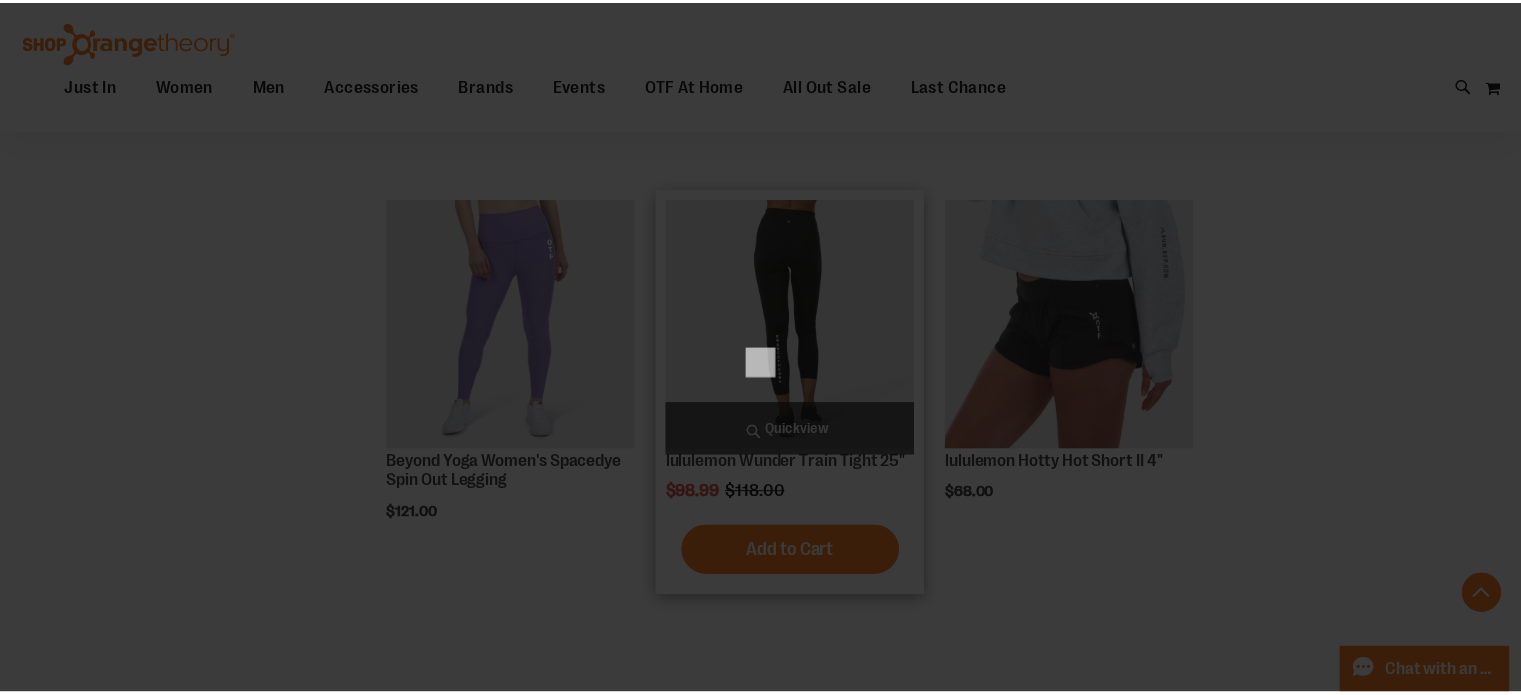 scroll, scrollTop: 0, scrollLeft: 0, axis: both 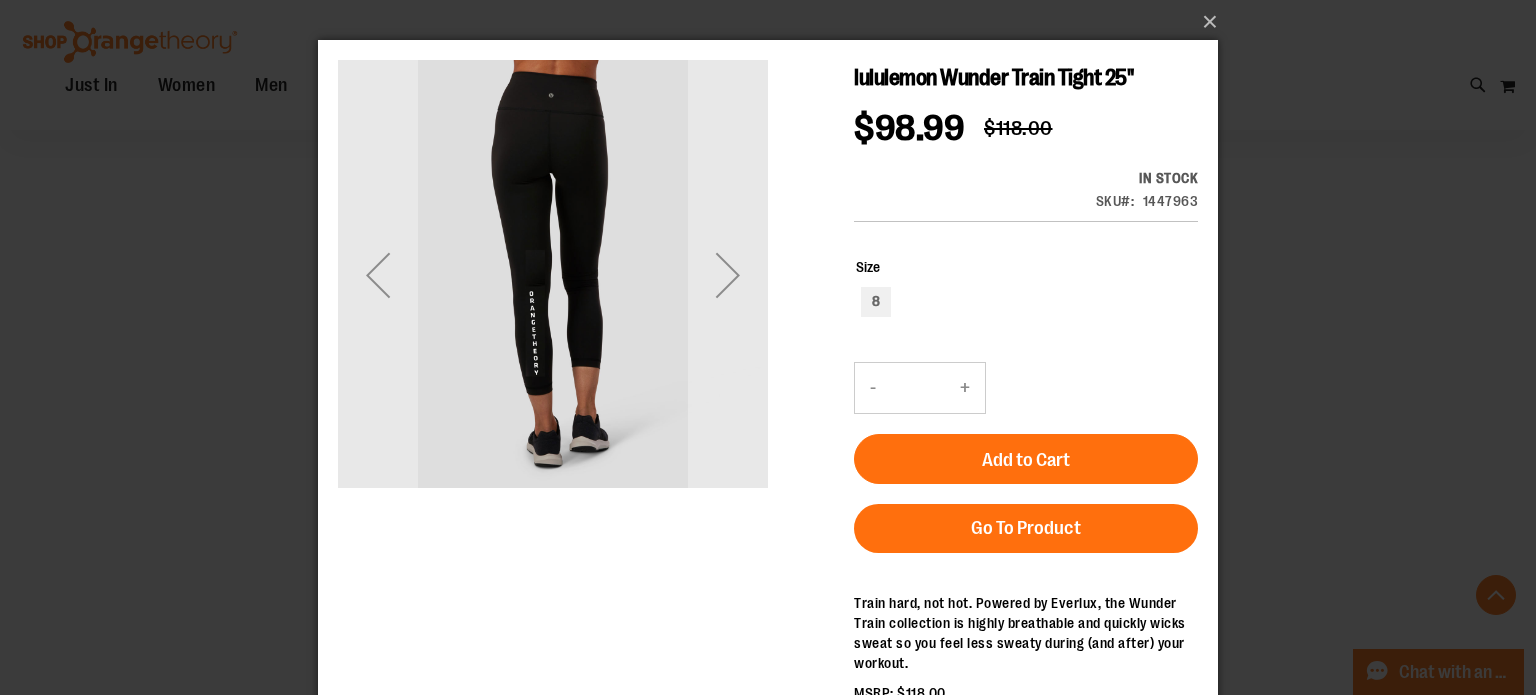 click on "×" at bounding box center (768, 347) 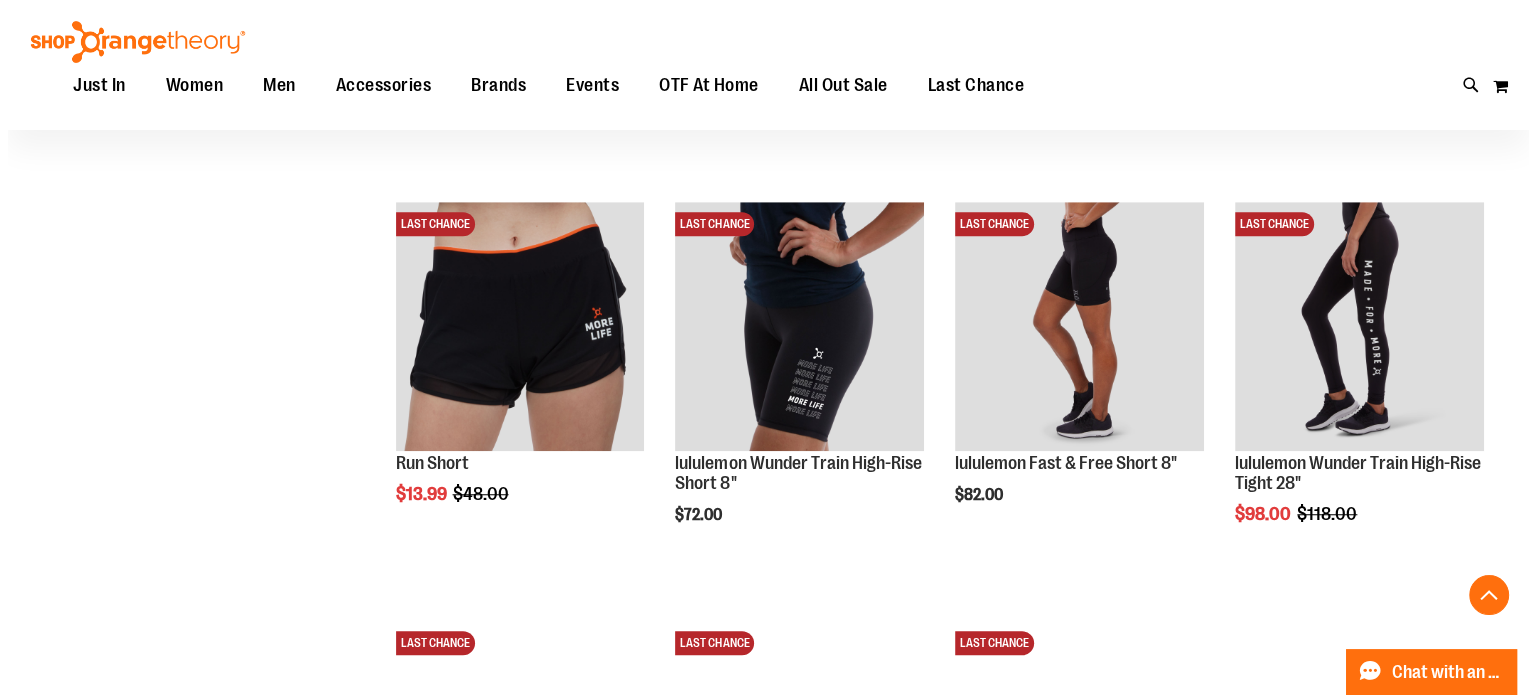 scroll, scrollTop: 1500, scrollLeft: 0, axis: vertical 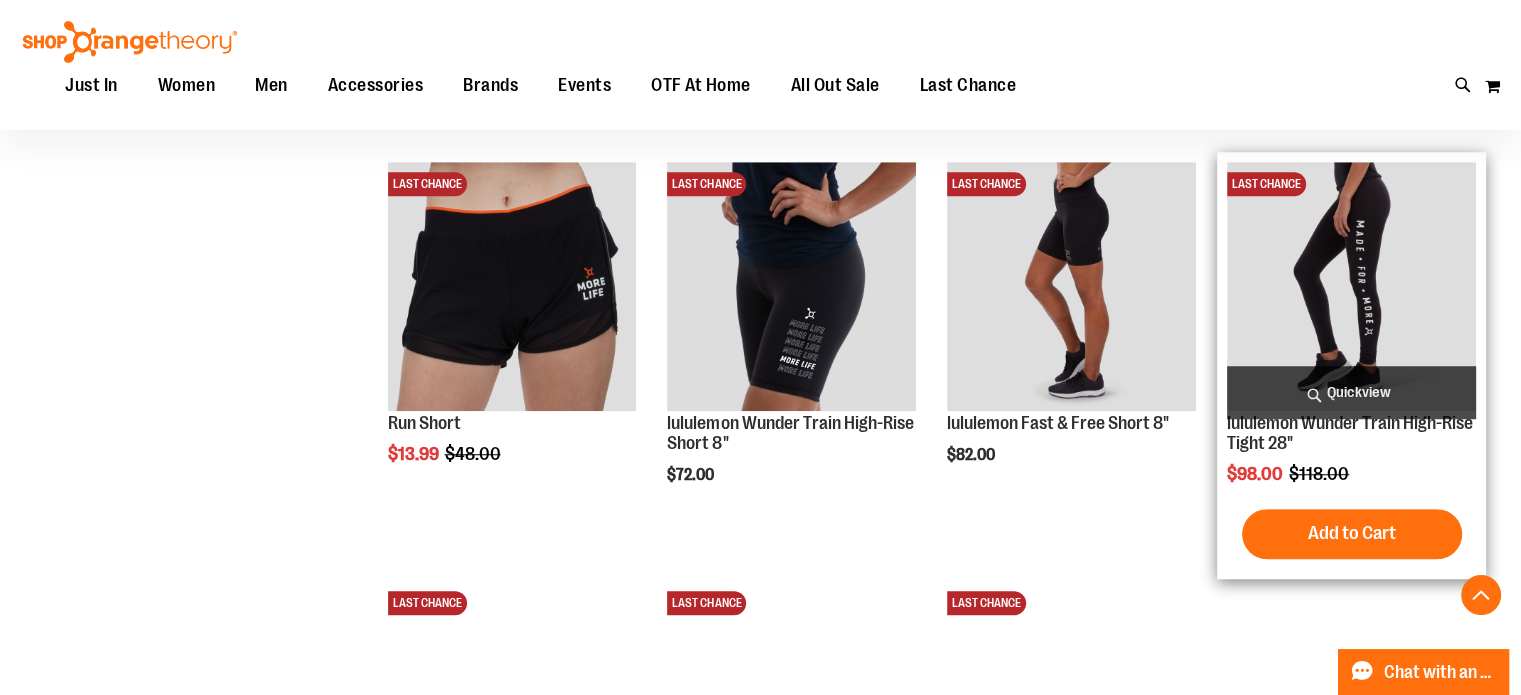click on "Quickview" at bounding box center (1351, 392) 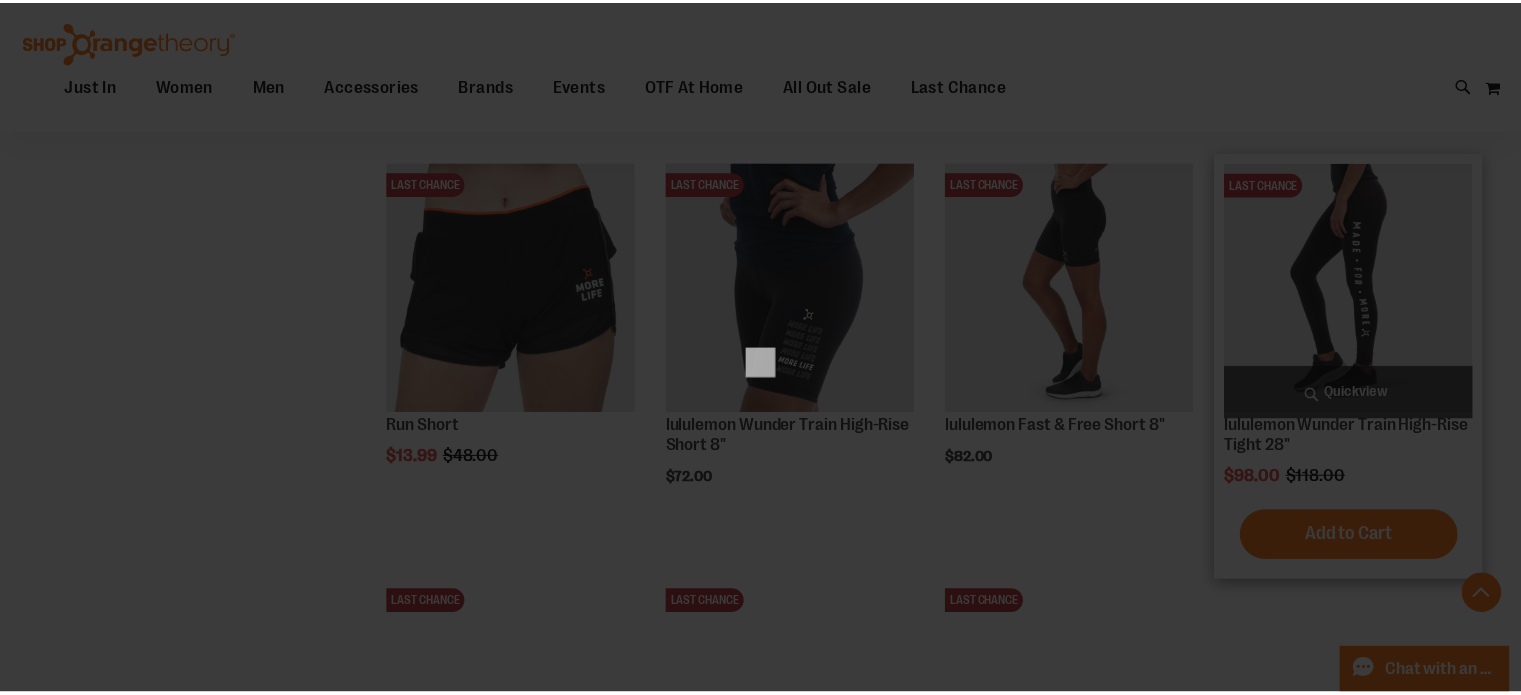 scroll, scrollTop: 0, scrollLeft: 0, axis: both 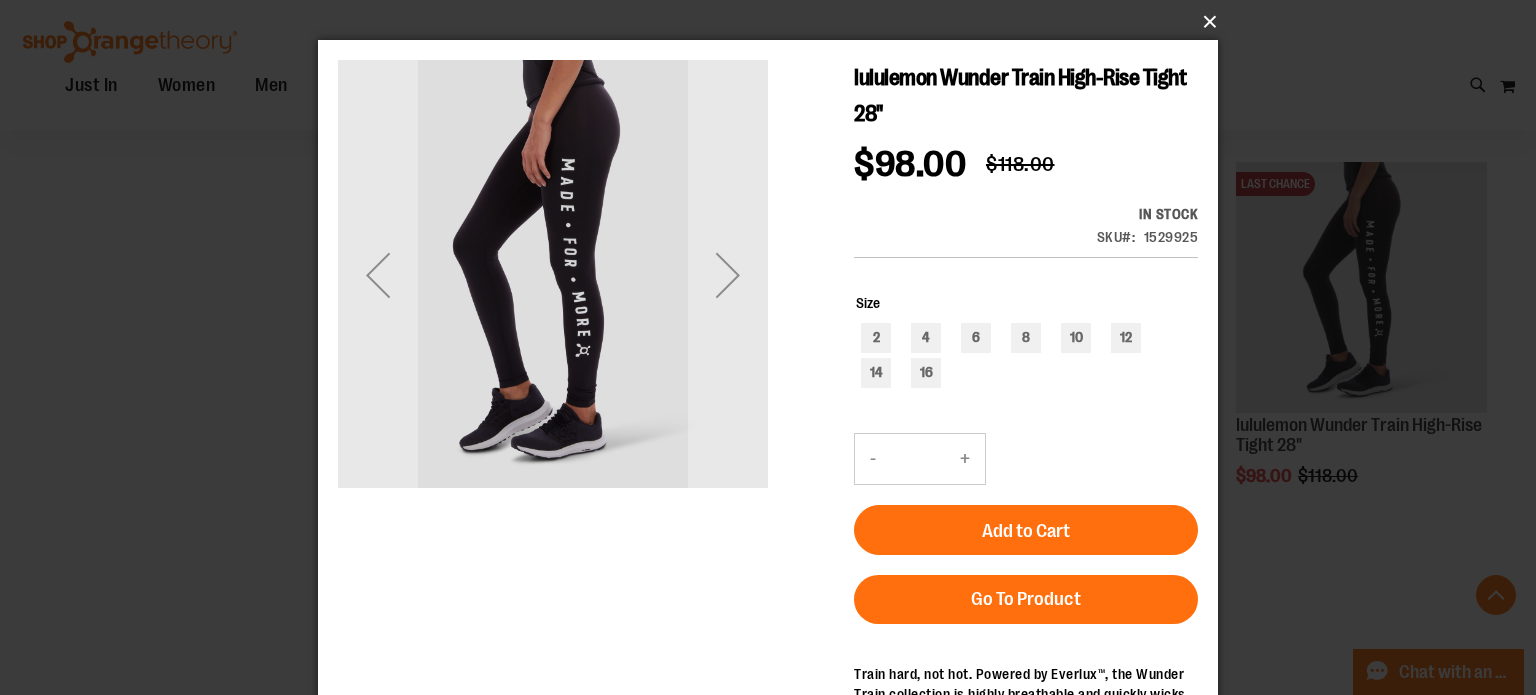 click on "×" at bounding box center [774, 22] 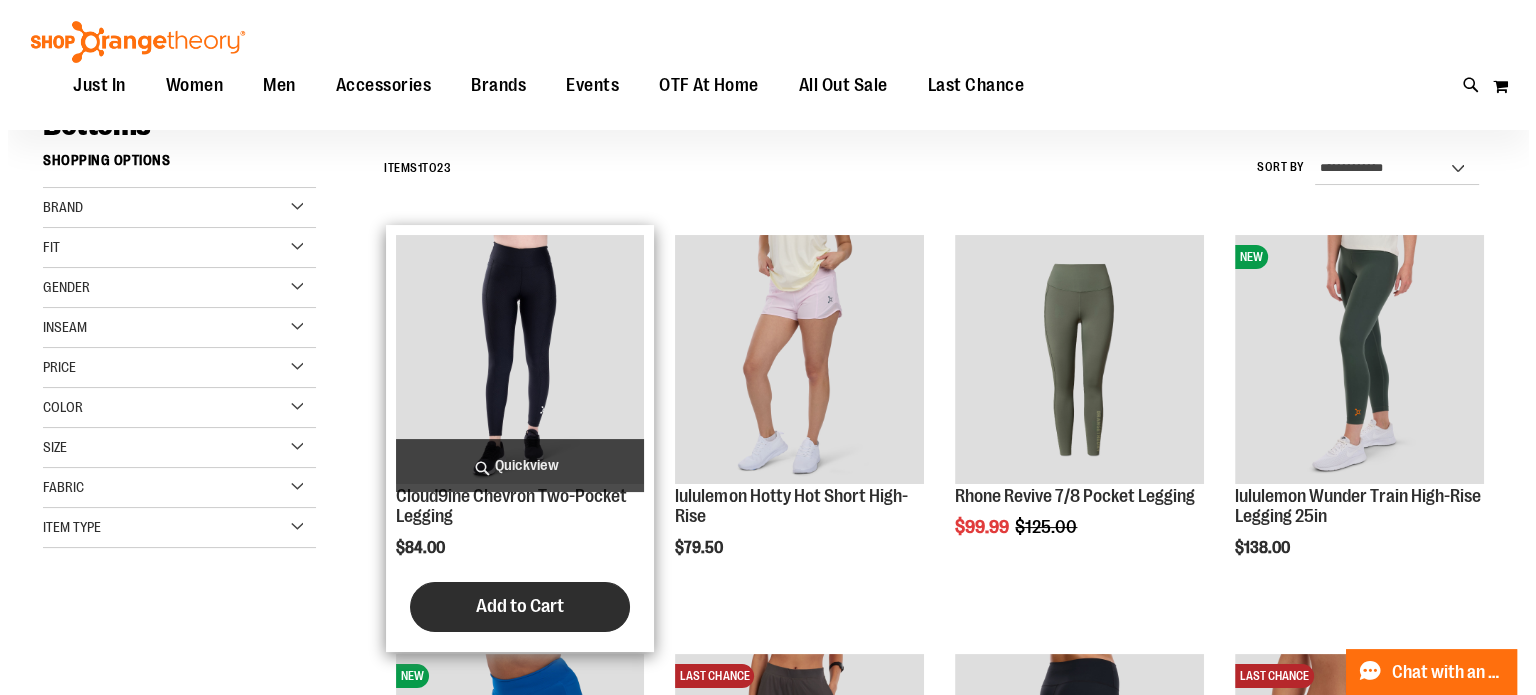 scroll, scrollTop: 299, scrollLeft: 0, axis: vertical 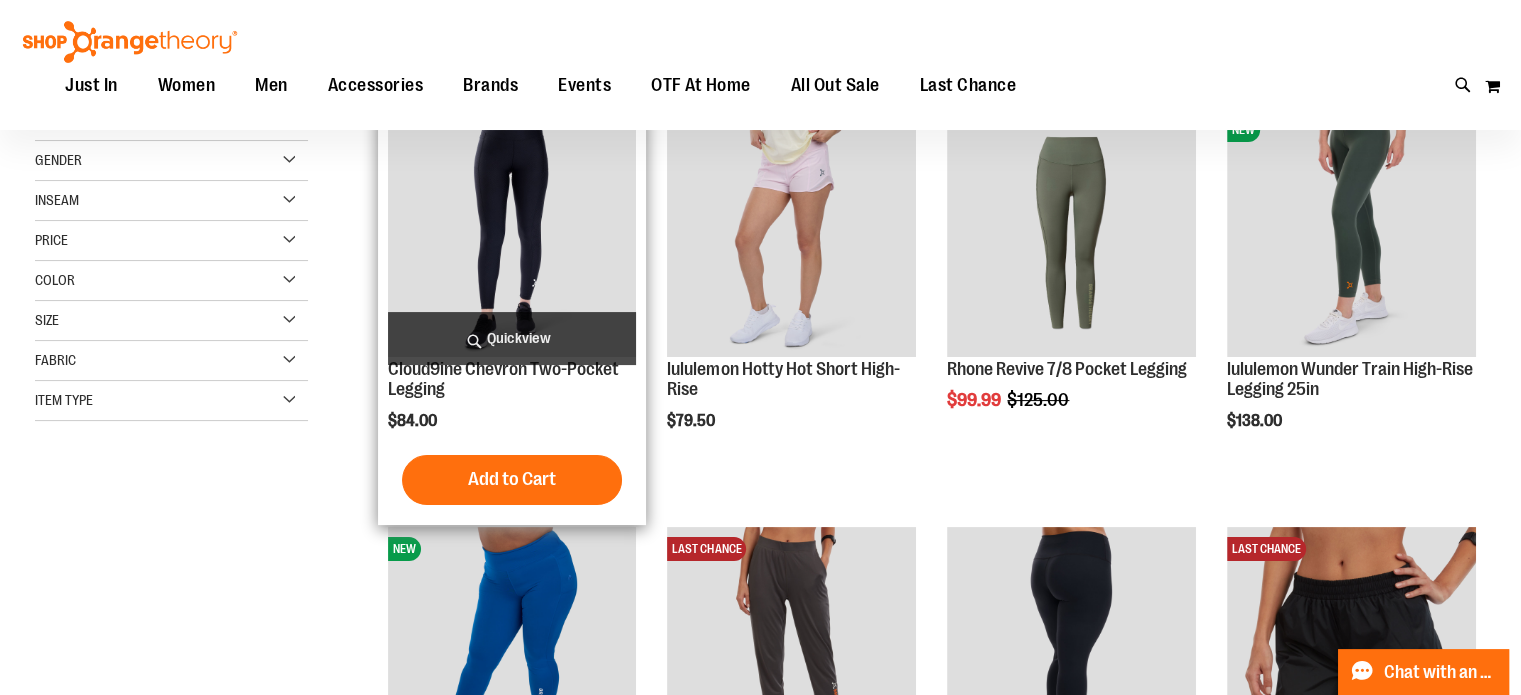 click on "Quickview" at bounding box center [512, 338] 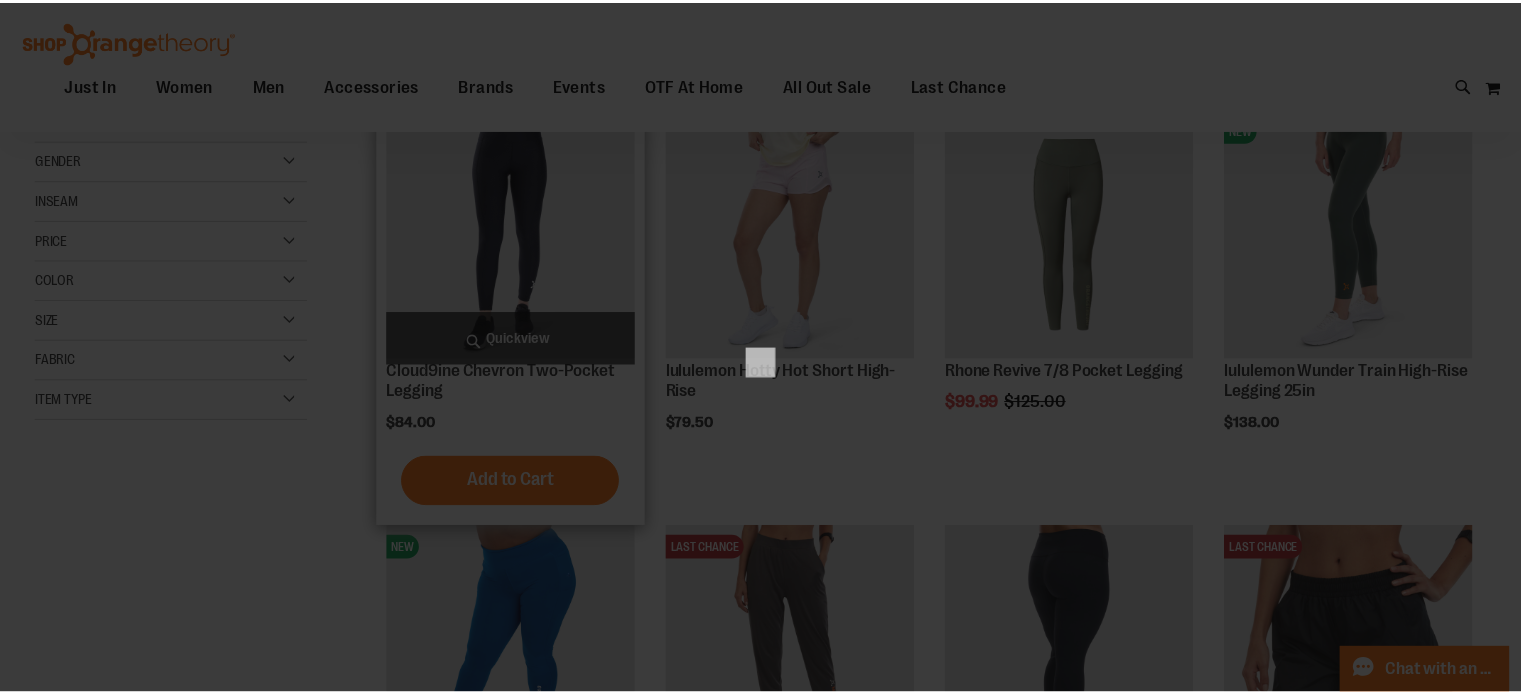 scroll, scrollTop: 0, scrollLeft: 0, axis: both 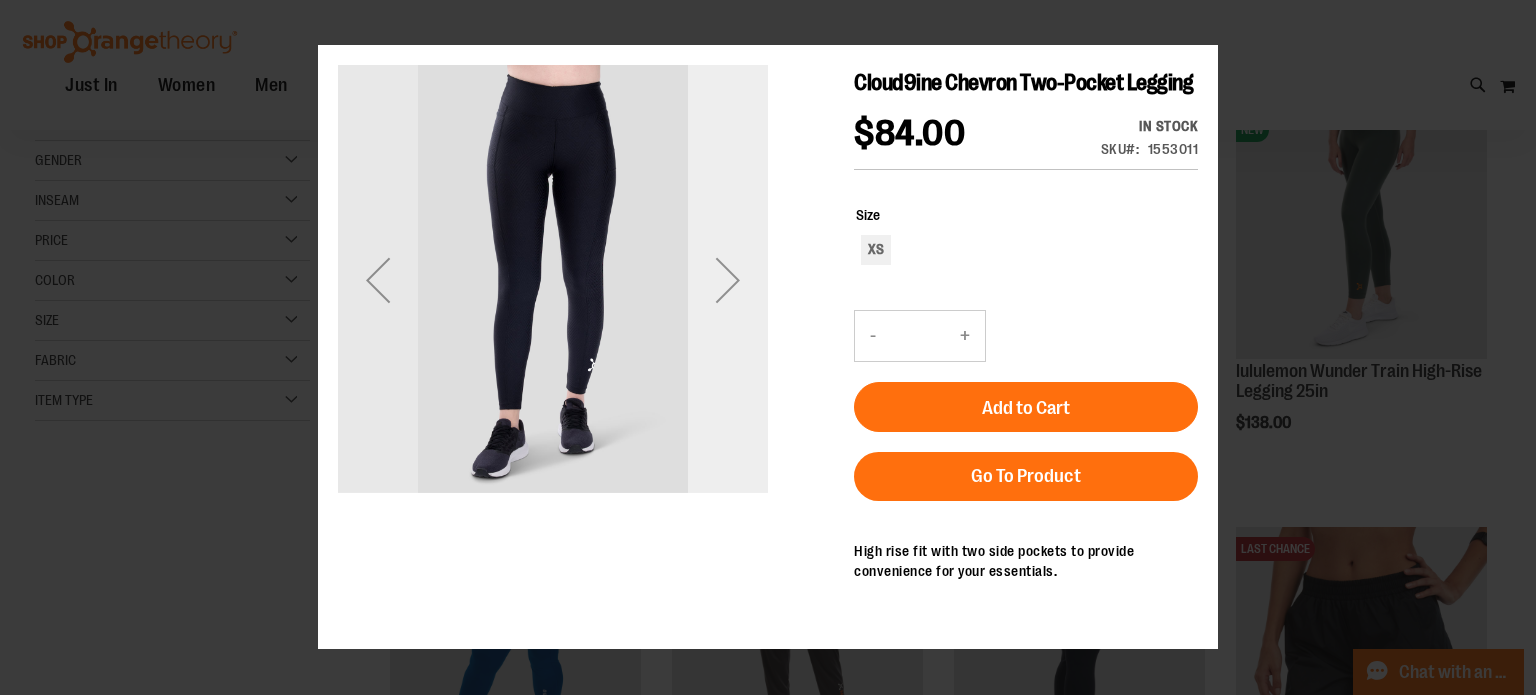 click at bounding box center (728, 280) 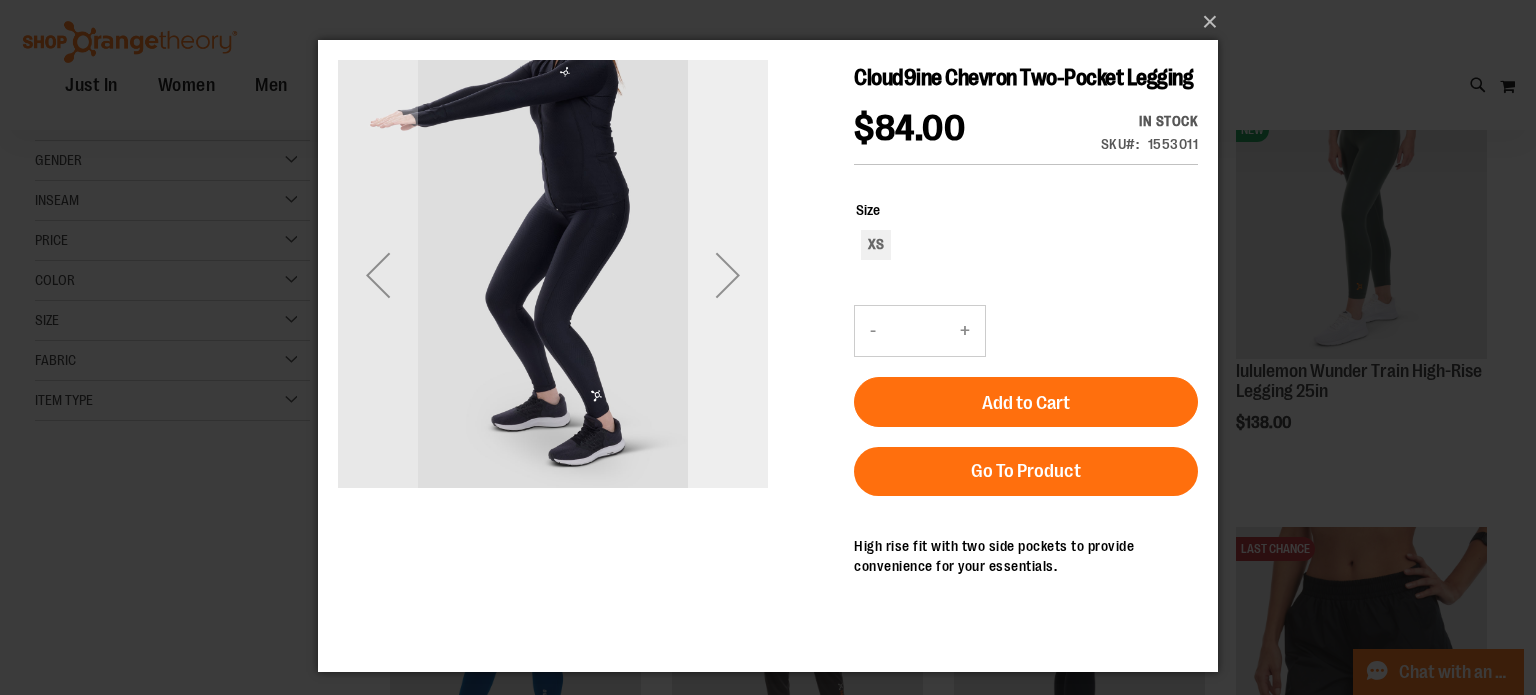 click at bounding box center [728, 275] 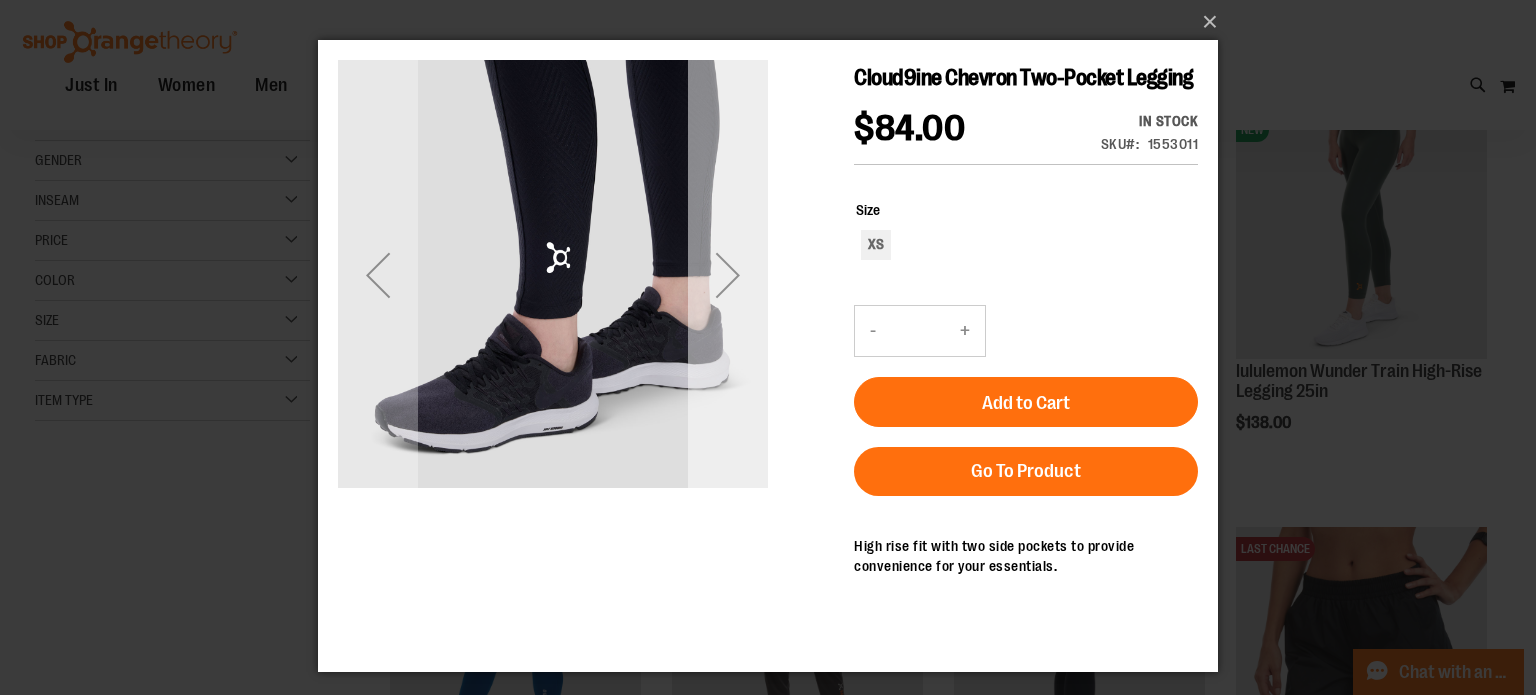 click at bounding box center (728, 275) 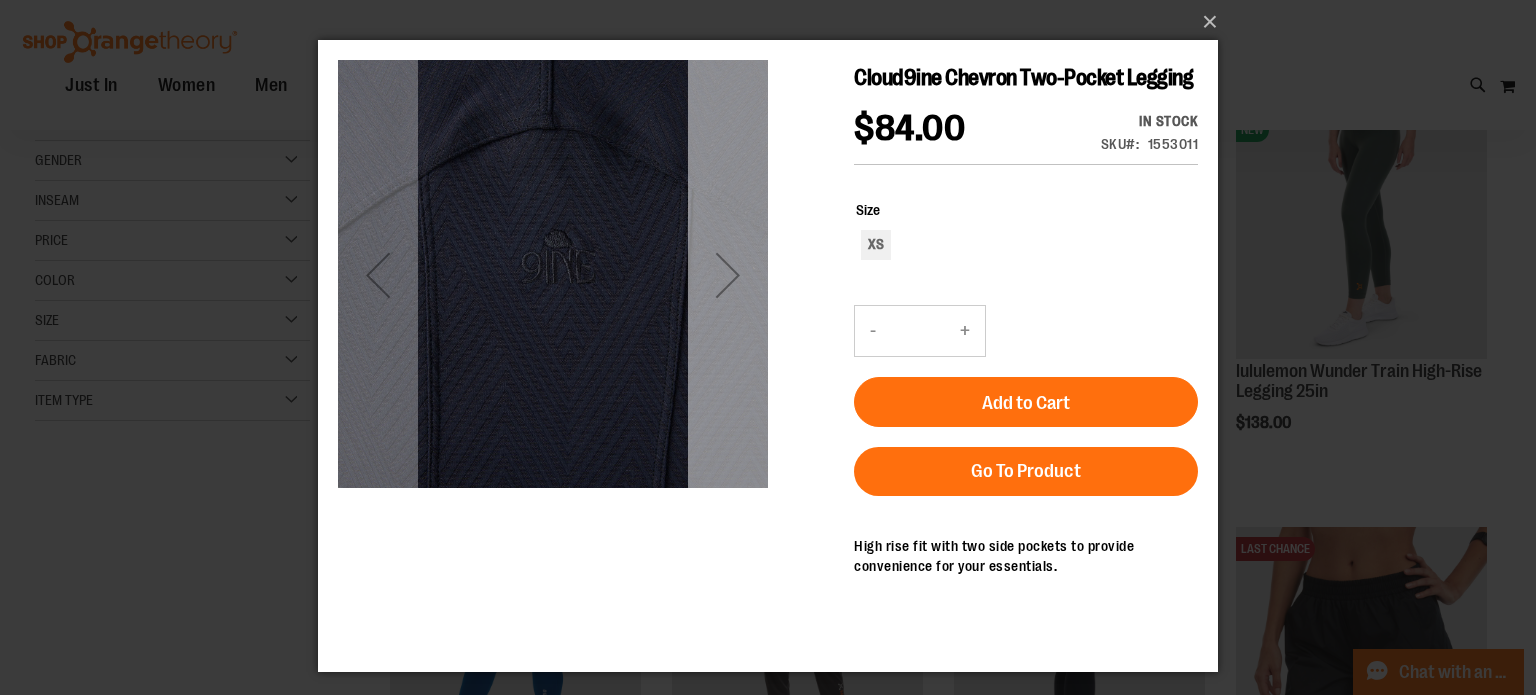click at bounding box center (728, 275) 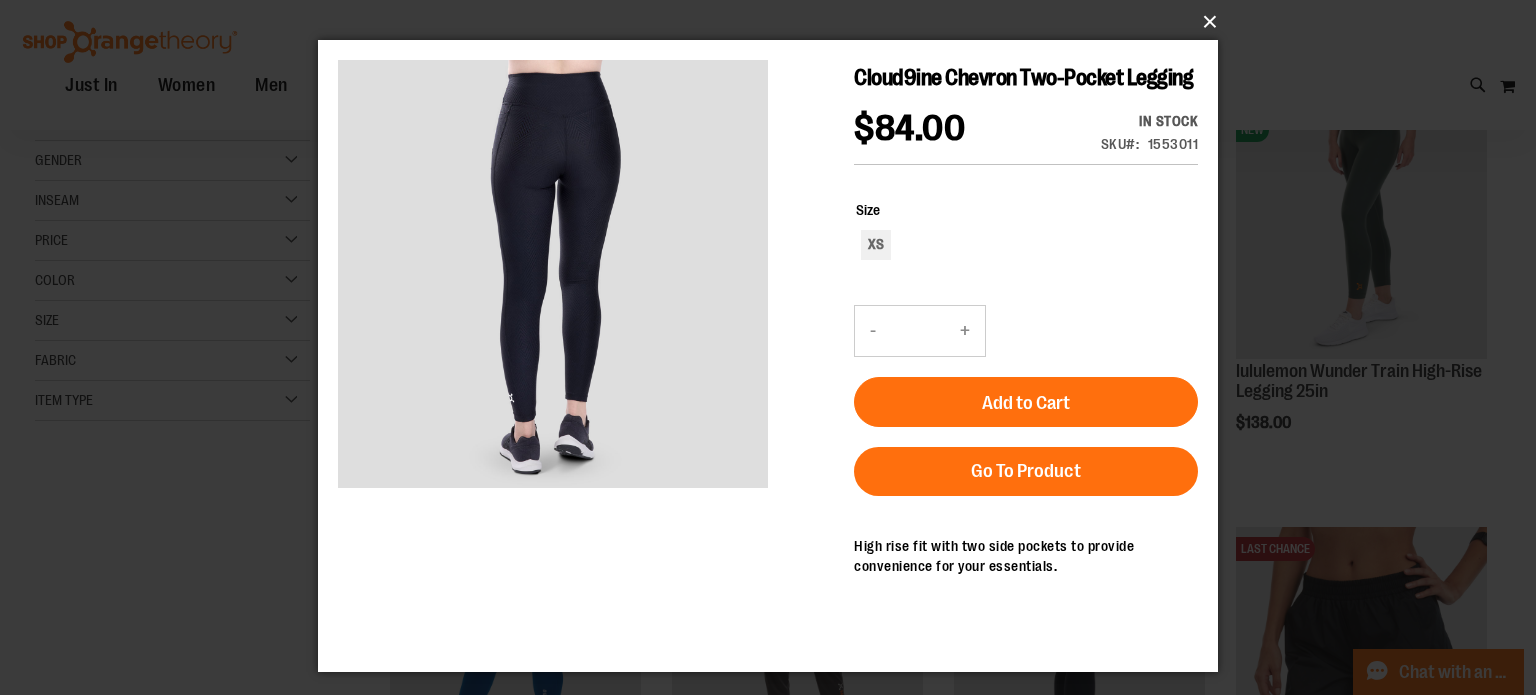 click on "×" at bounding box center [774, 22] 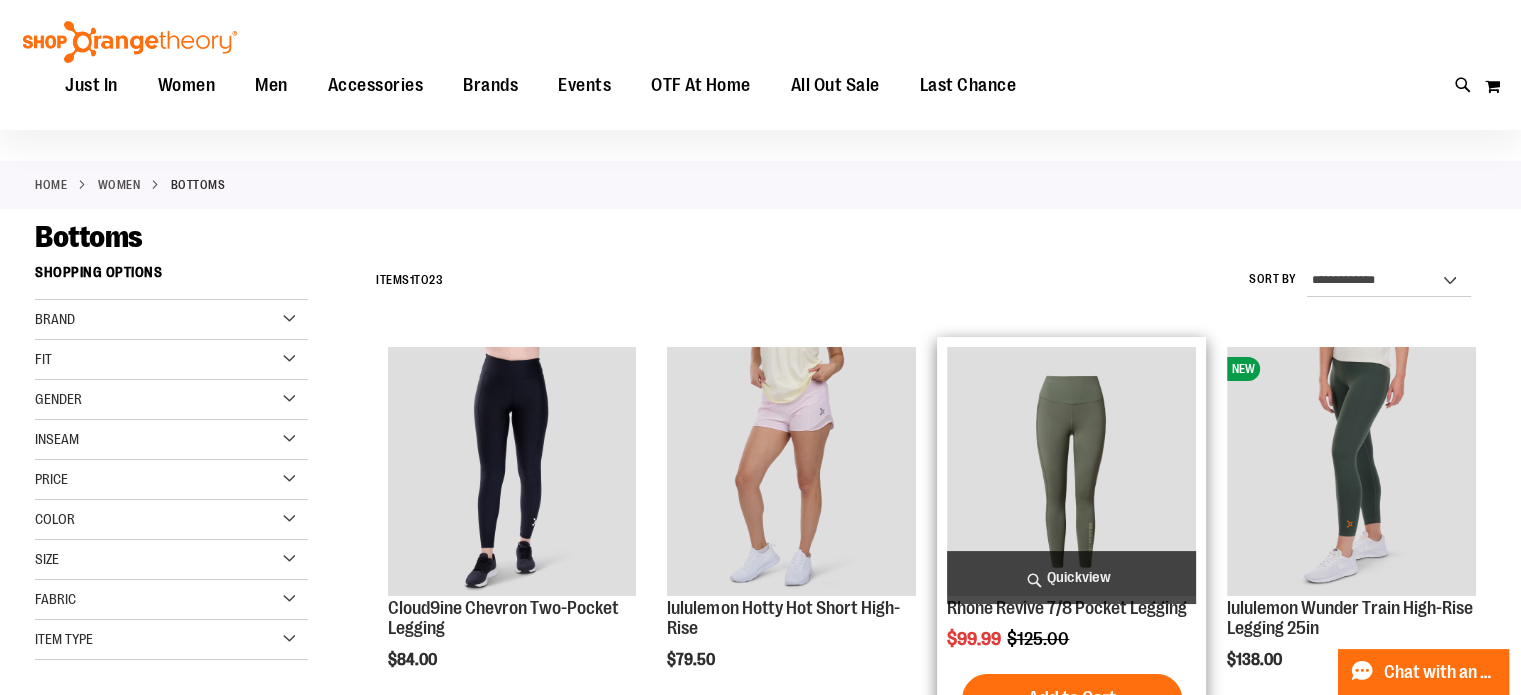 scroll, scrollTop: 0, scrollLeft: 0, axis: both 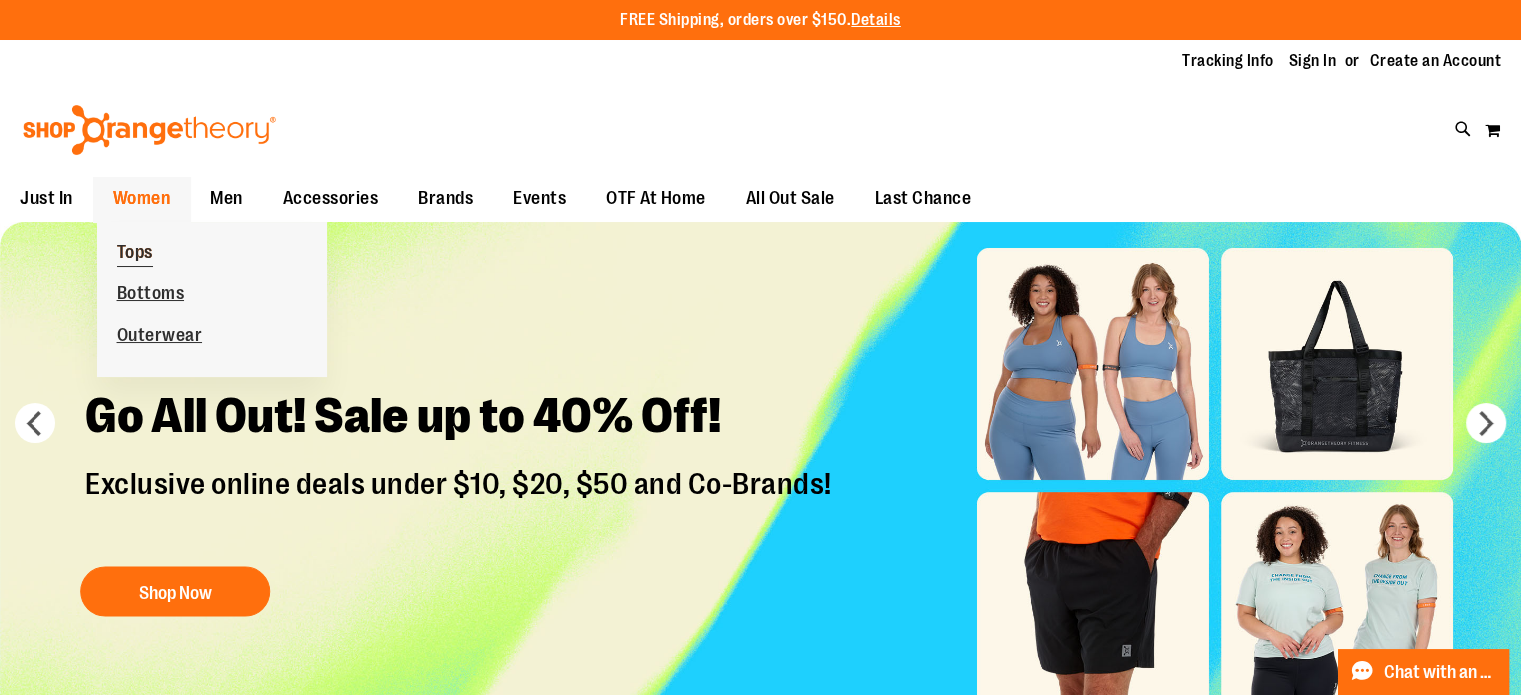 click on "Tops" at bounding box center (135, 253) 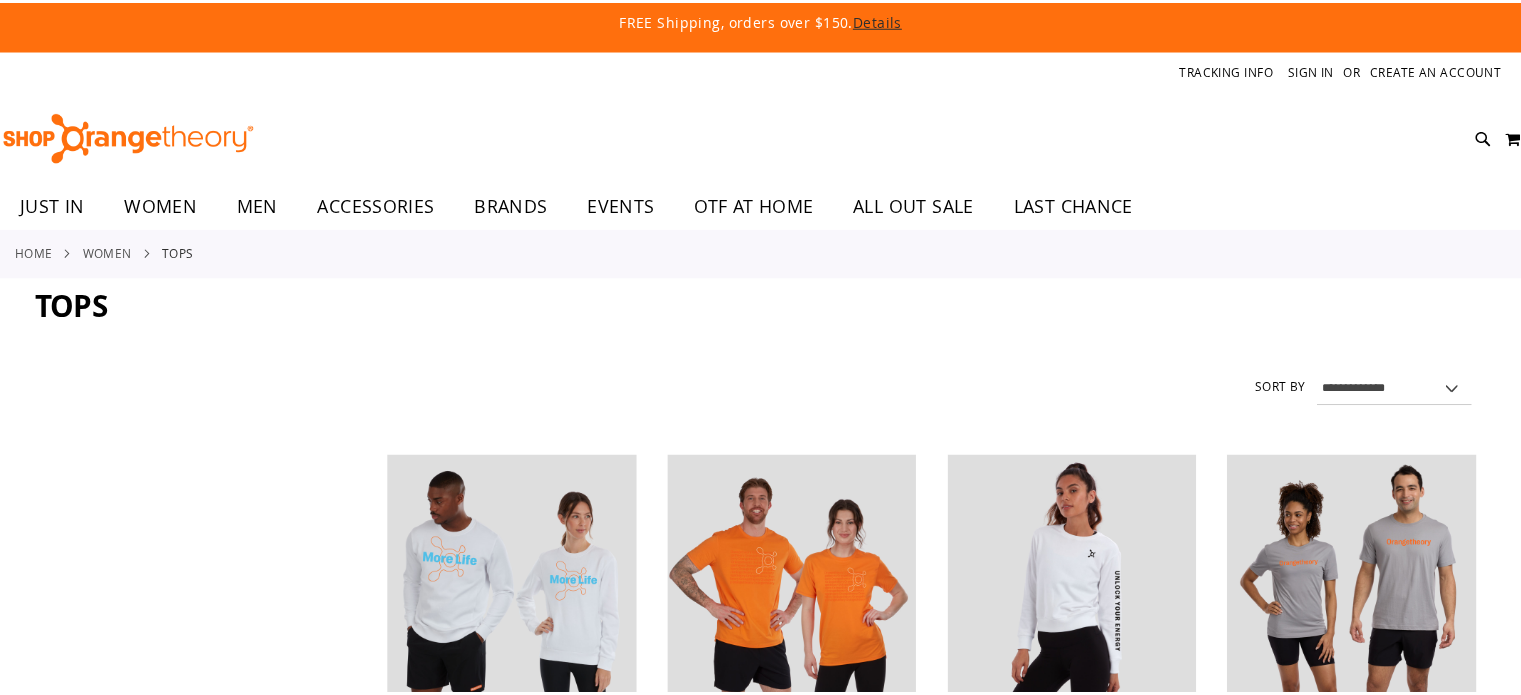scroll, scrollTop: 0, scrollLeft: 0, axis: both 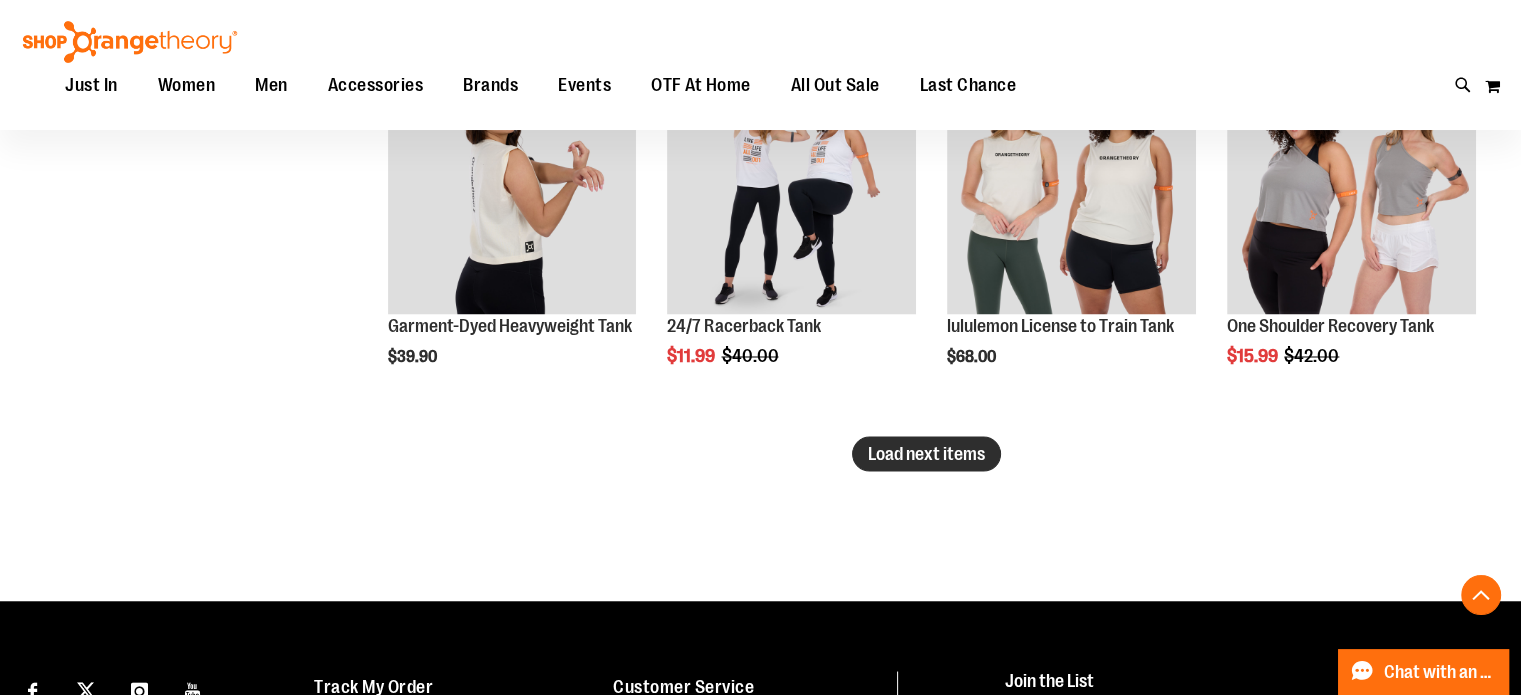 click on "Load next items" at bounding box center [926, 453] 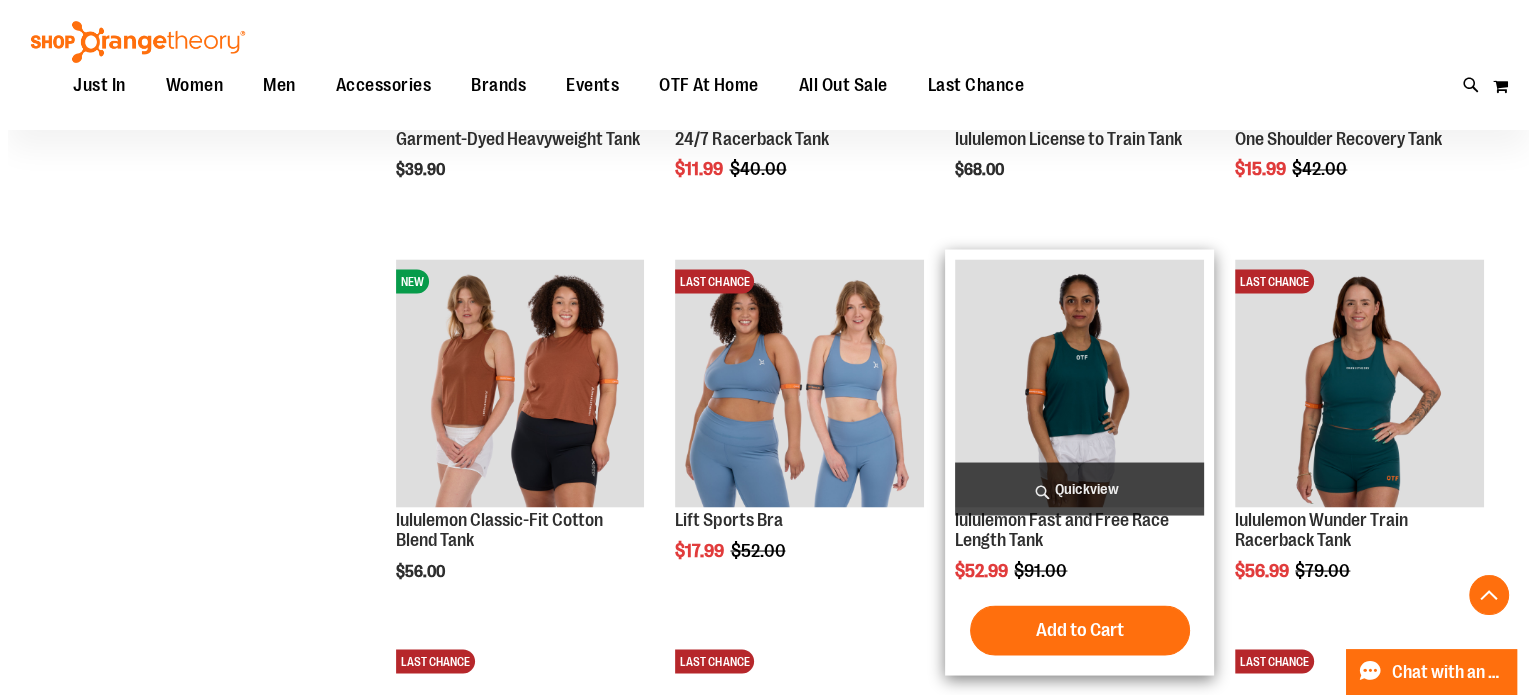 scroll, scrollTop: 3588, scrollLeft: 0, axis: vertical 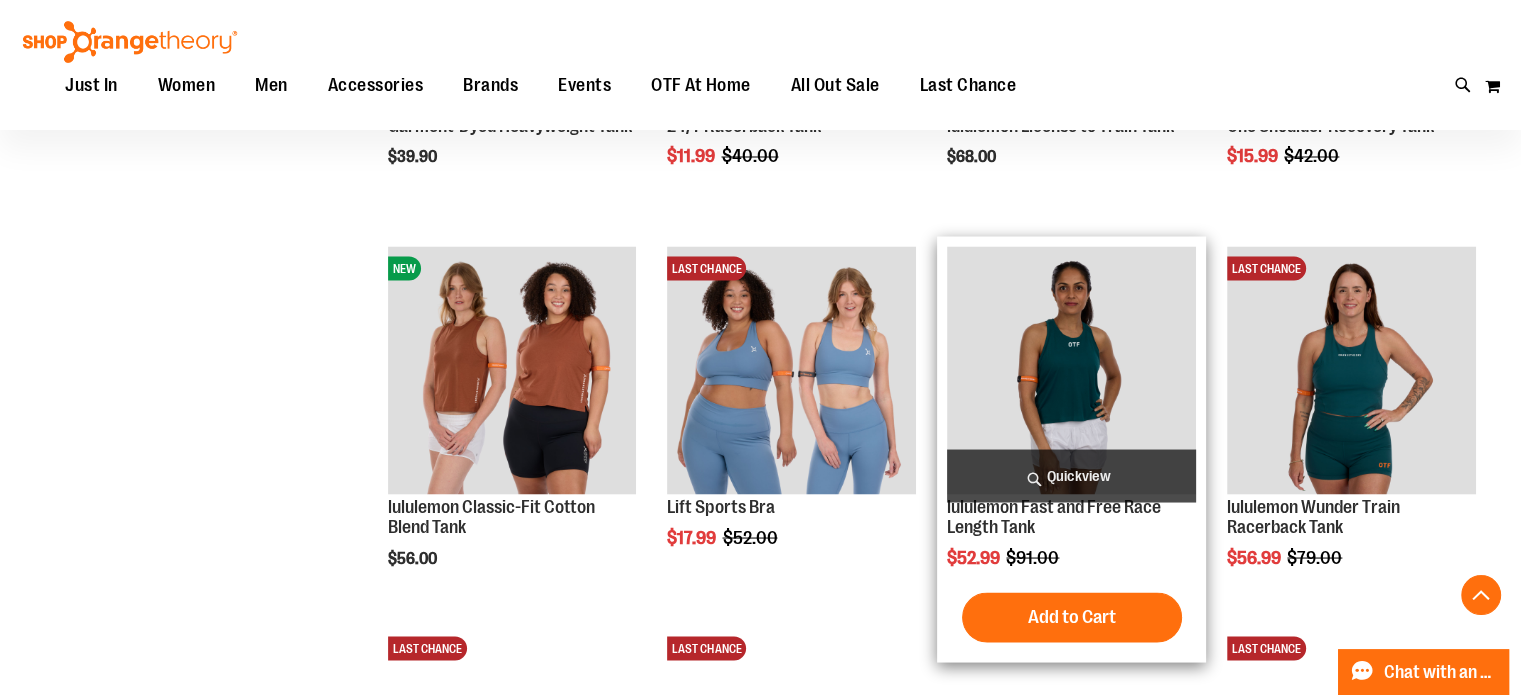 click on "Quickview" at bounding box center (1071, 475) 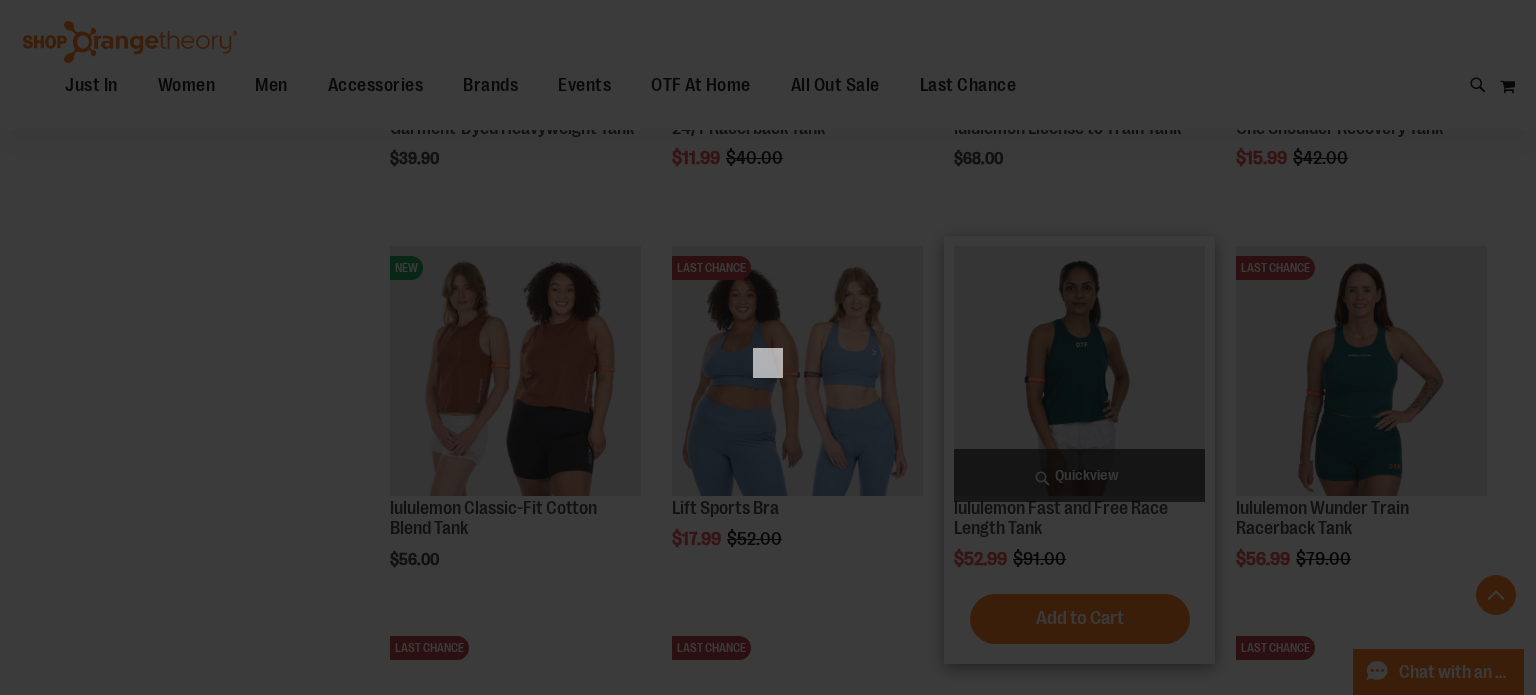 scroll, scrollTop: 0, scrollLeft: 0, axis: both 